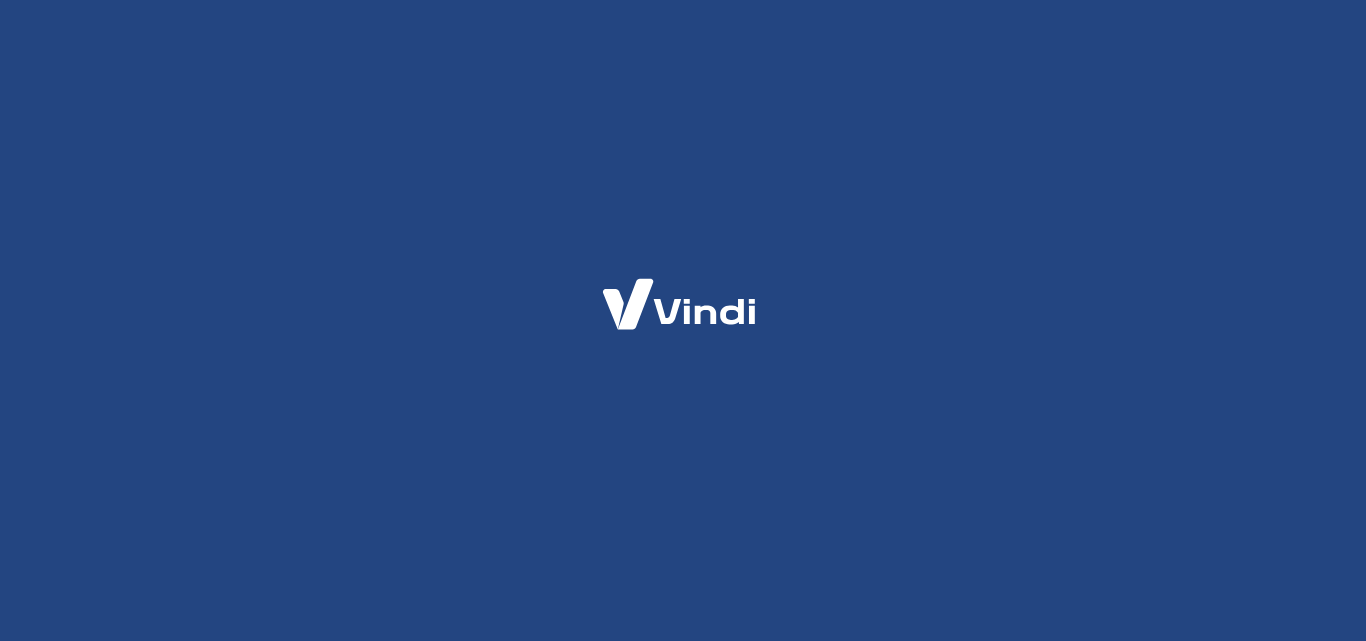 scroll, scrollTop: 0, scrollLeft: 0, axis: both 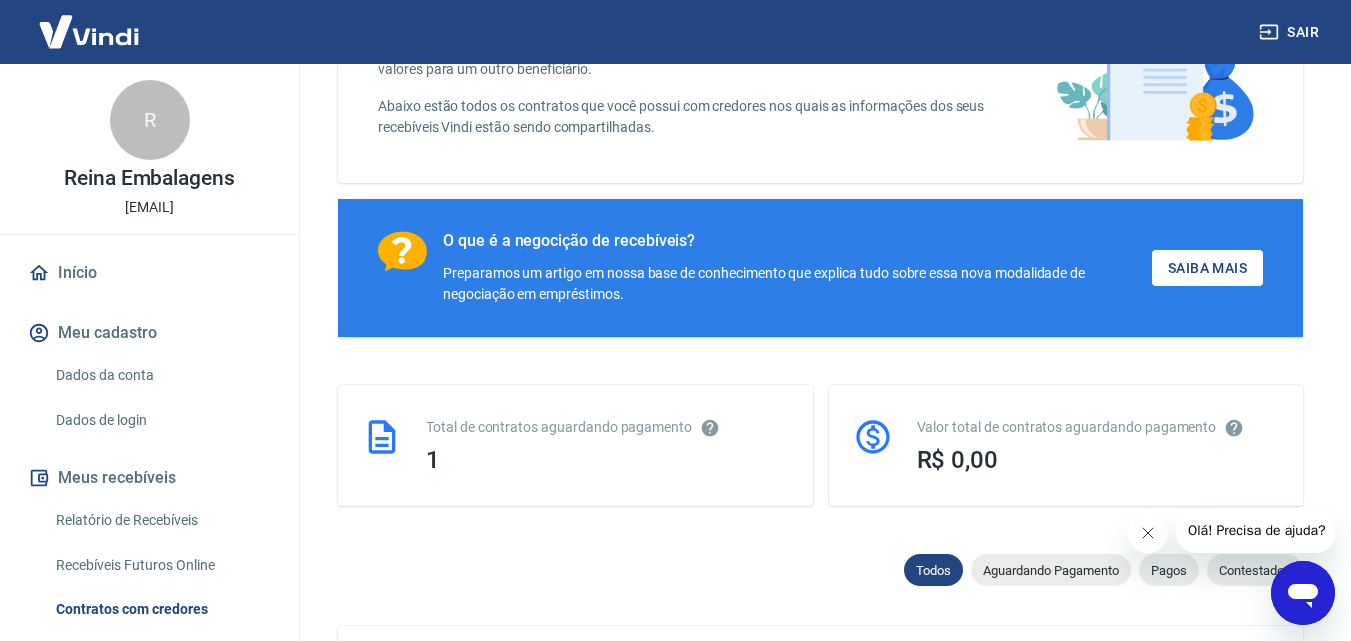 click at bounding box center [1147, 533] 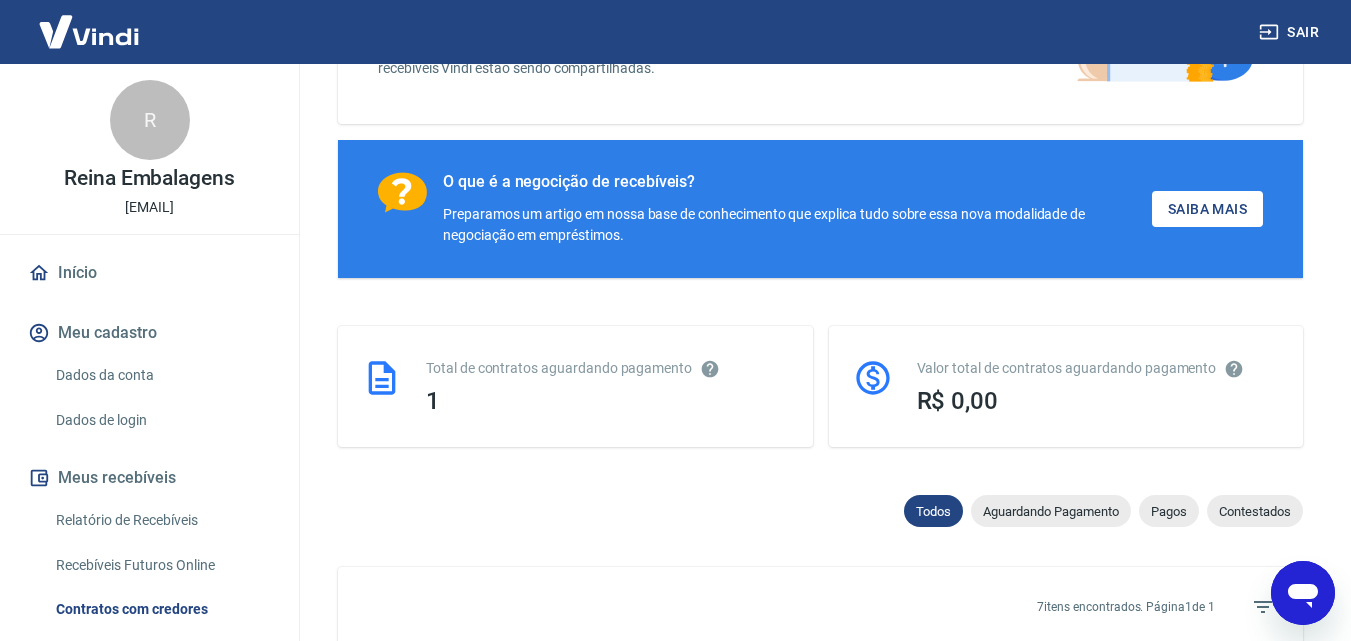 scroll, scrollTop: 300, scrollLeft: 0, axis: vertical 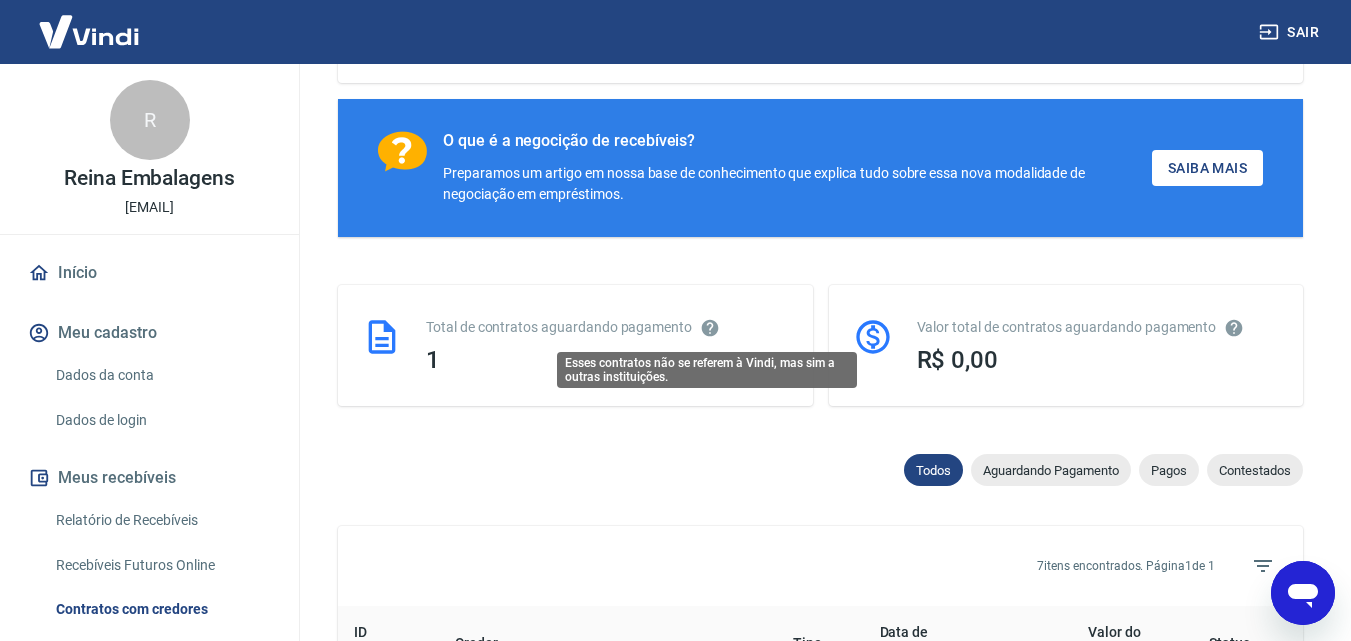 click 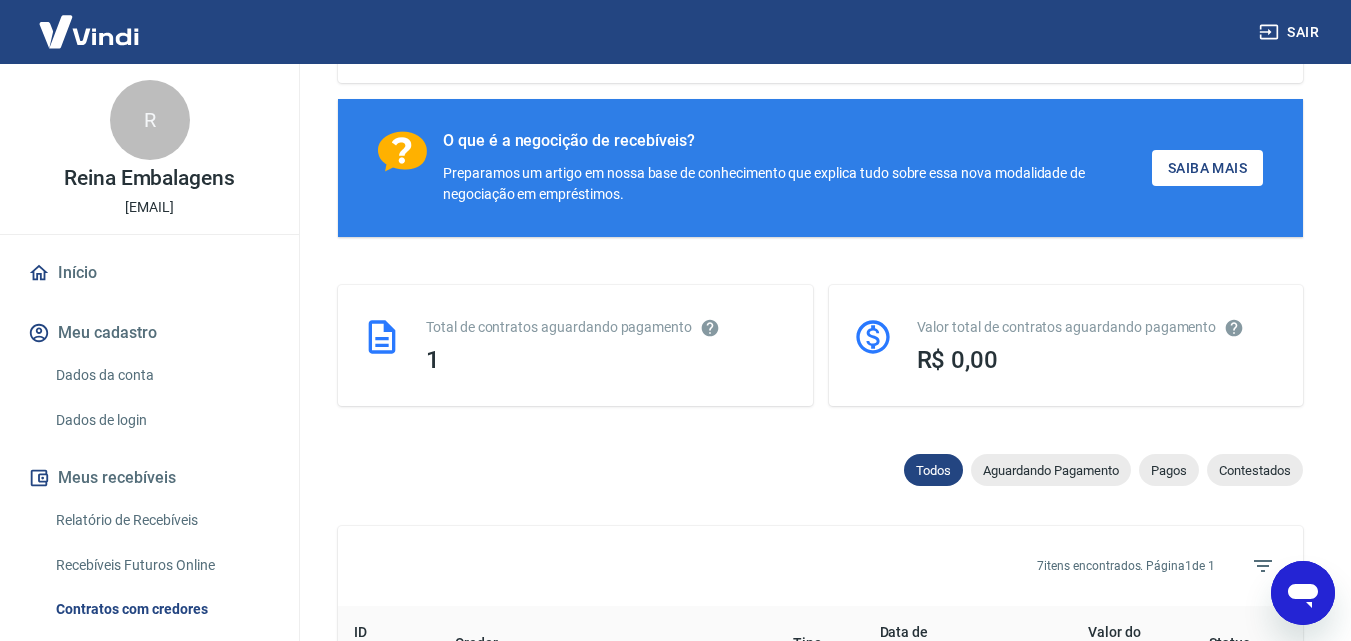 click 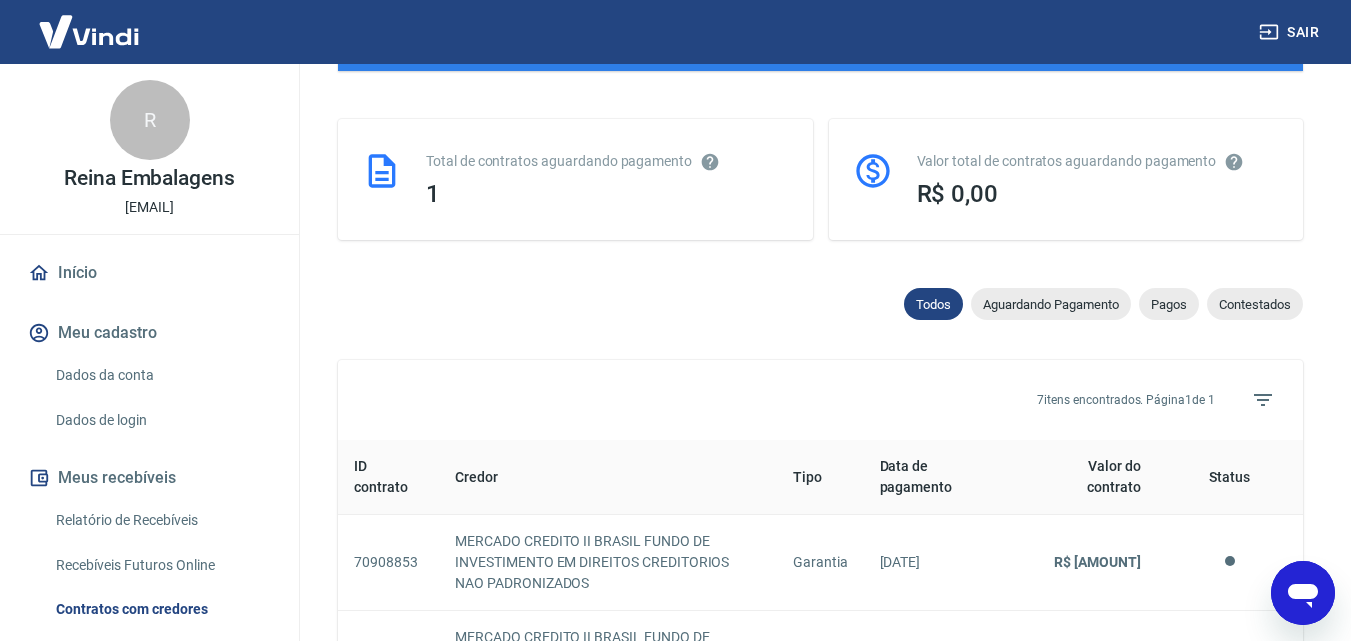 scroll, scrollTop: 500, scrollLeft: 0, axis: vertical 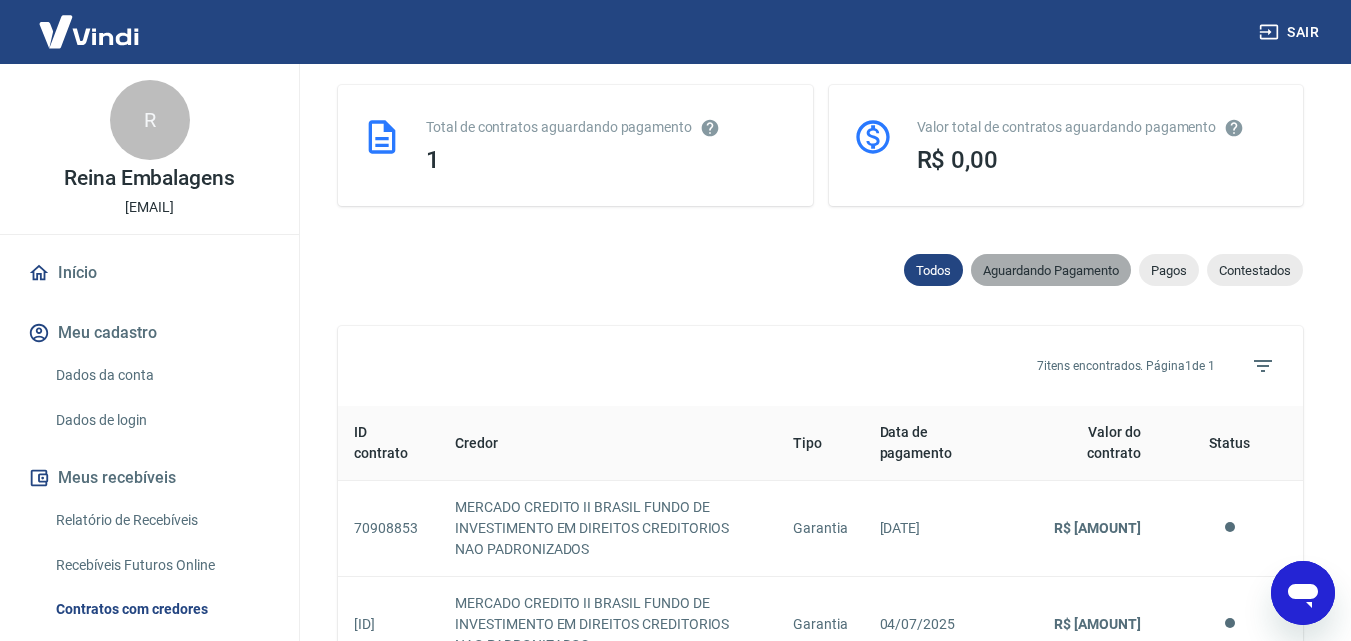 click on "Aguardando Pagamento" at bounding box center (1051, 270) 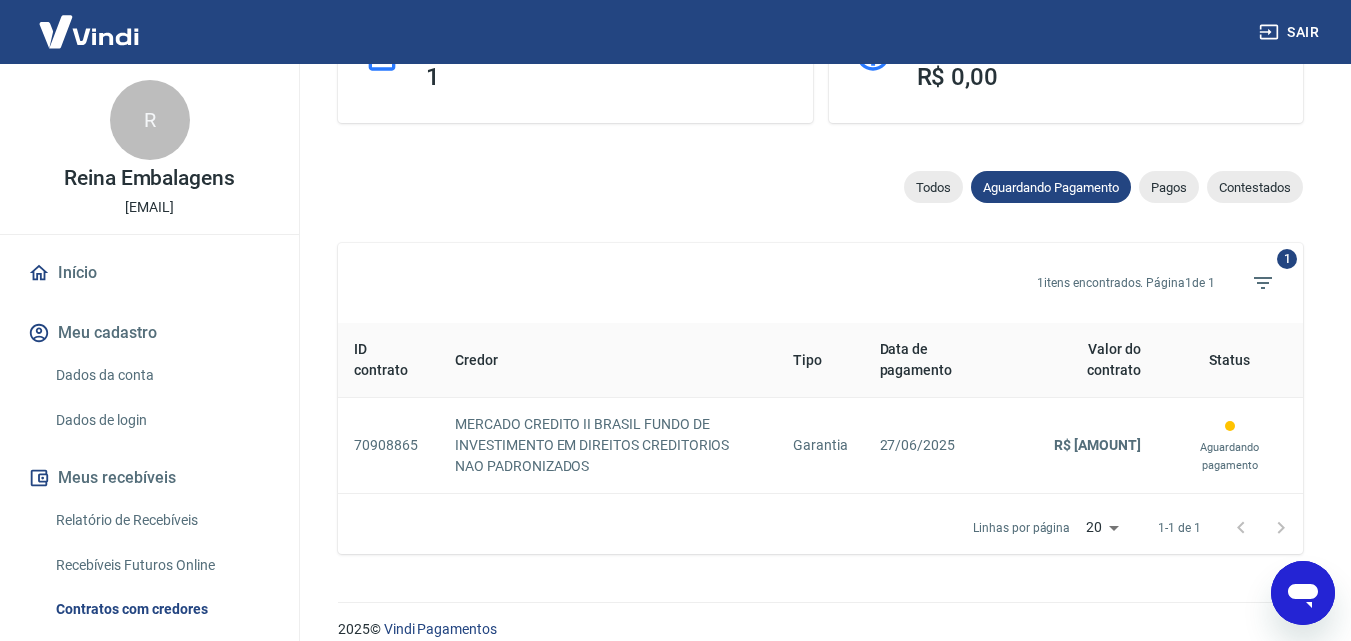 scroll, scrollTop: 585, scrollLeft: 0, axis: vertical 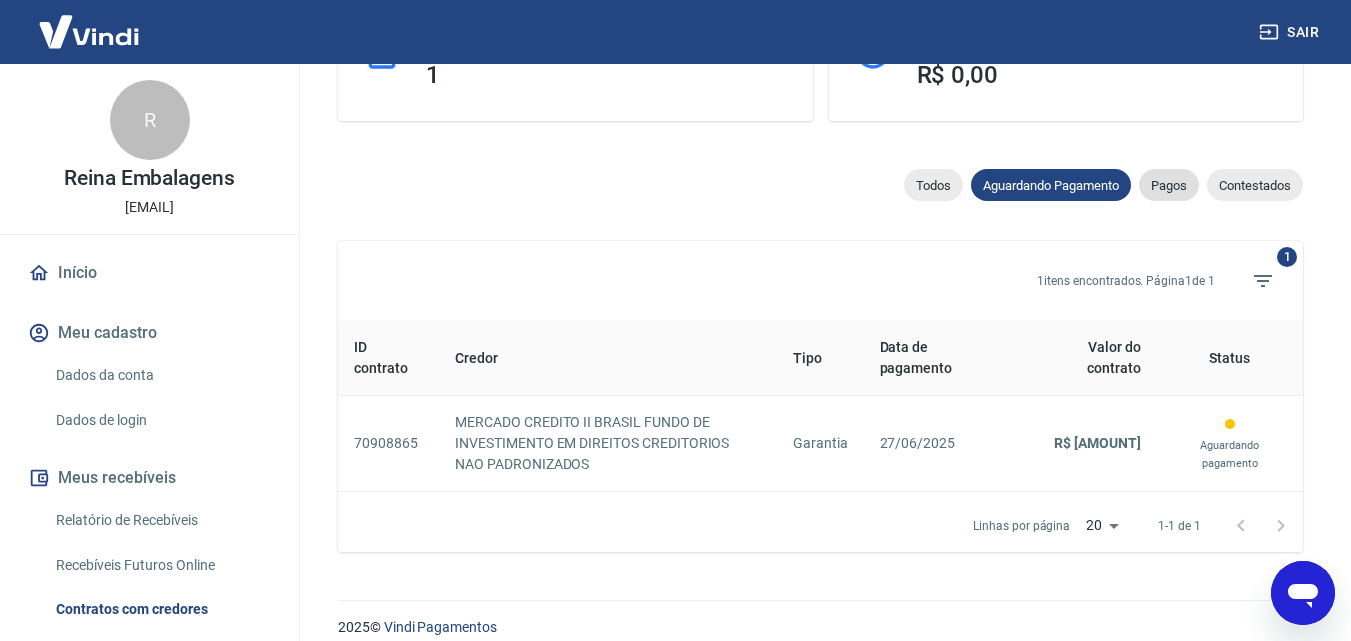 click on "Pagos" at bounding box center (1169, 185) 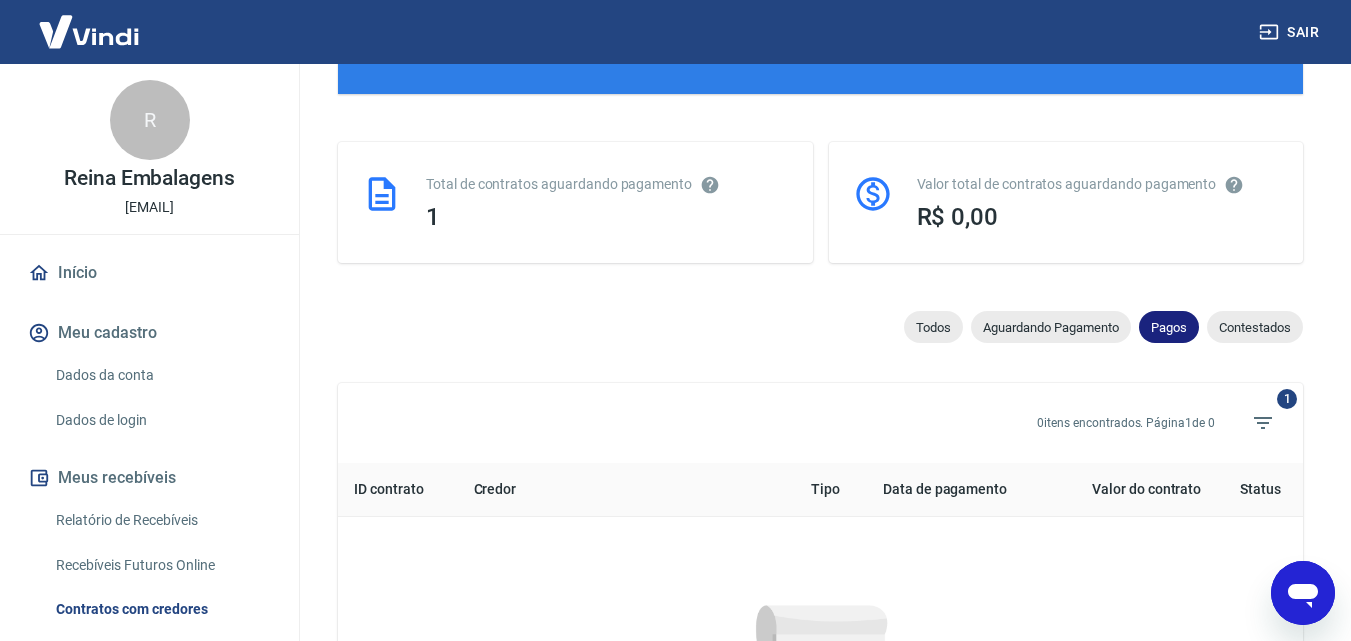 scroll, scrollTop: 585, scrollLeft: 0, axis: vertical 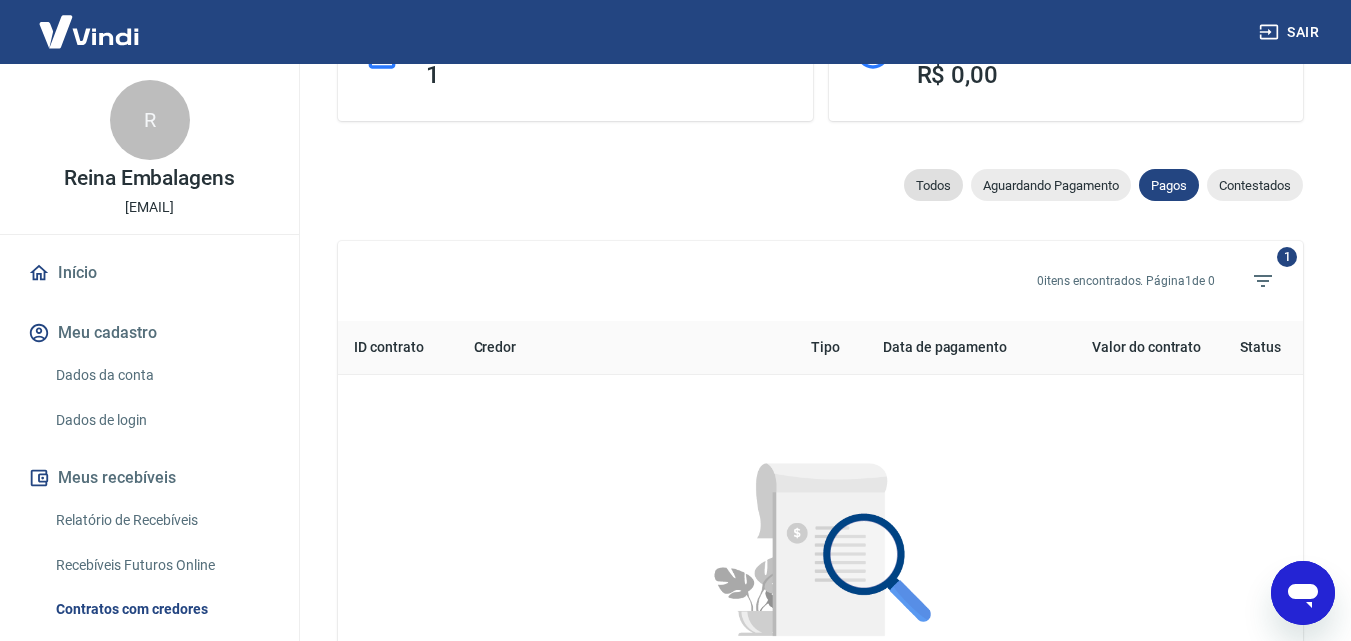 click on "Todos" at bounding box center [933, 185] 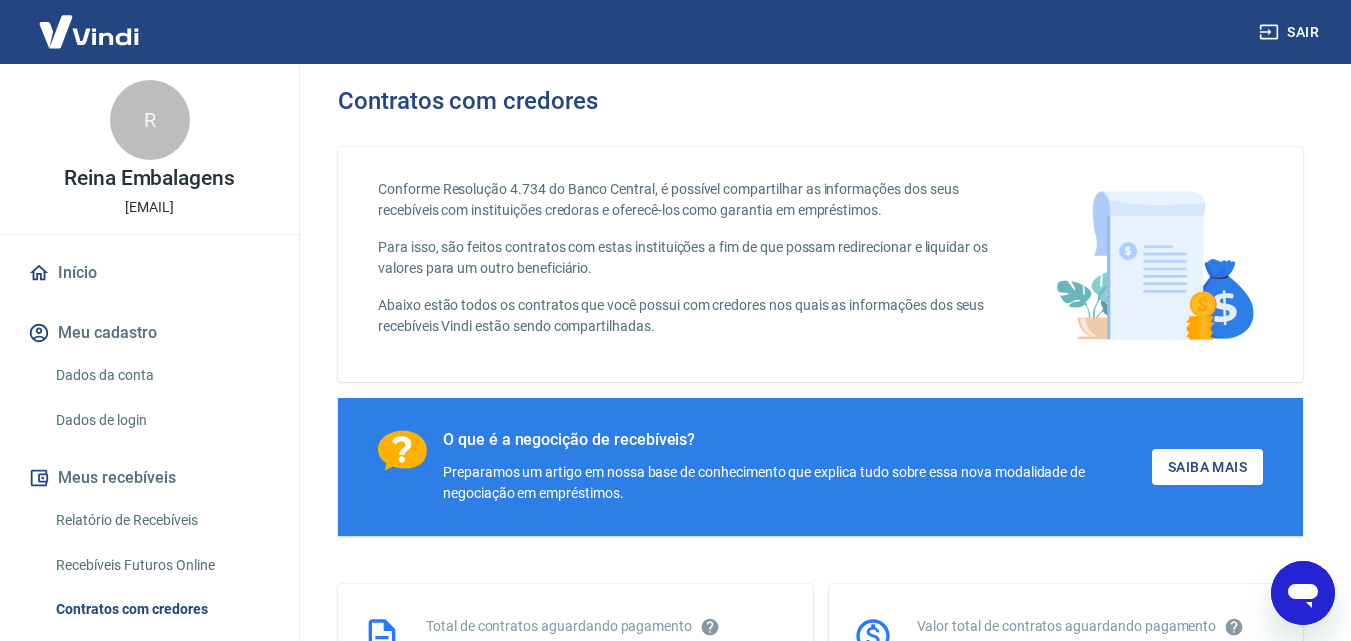 scroll, scrollTop: 0, scrollLeft: 0, axis: both 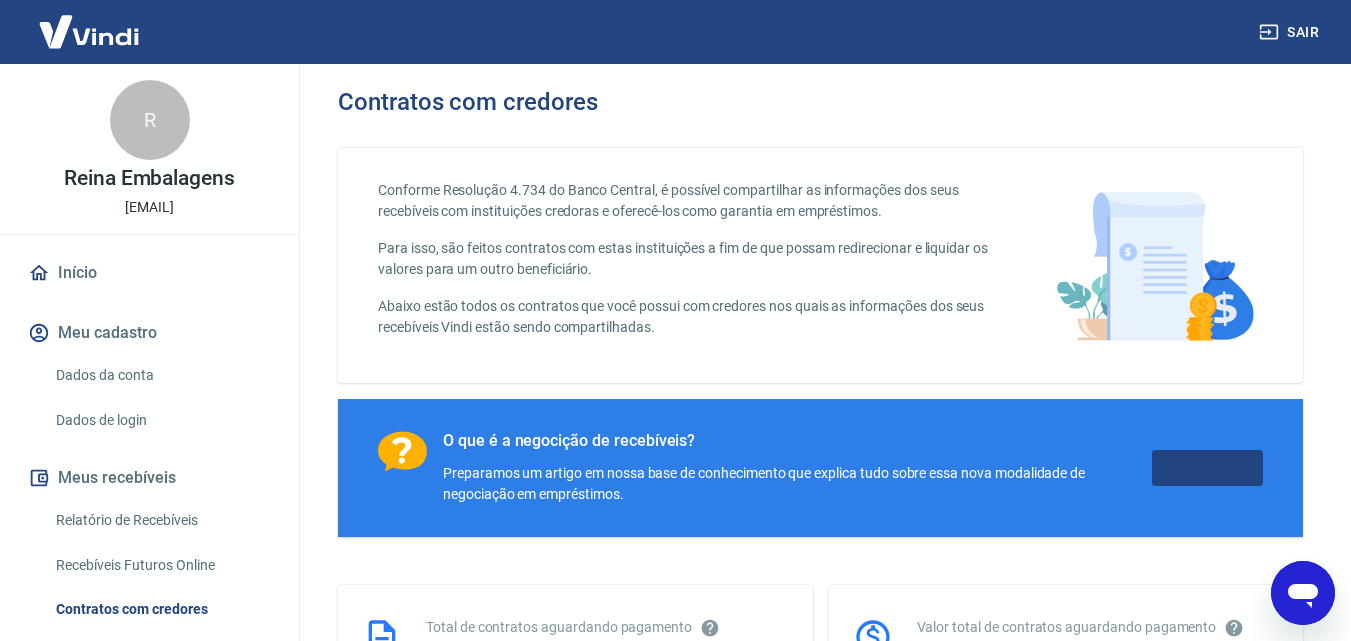 click on "Saiba Mais" at bounding box center (1207, 468) 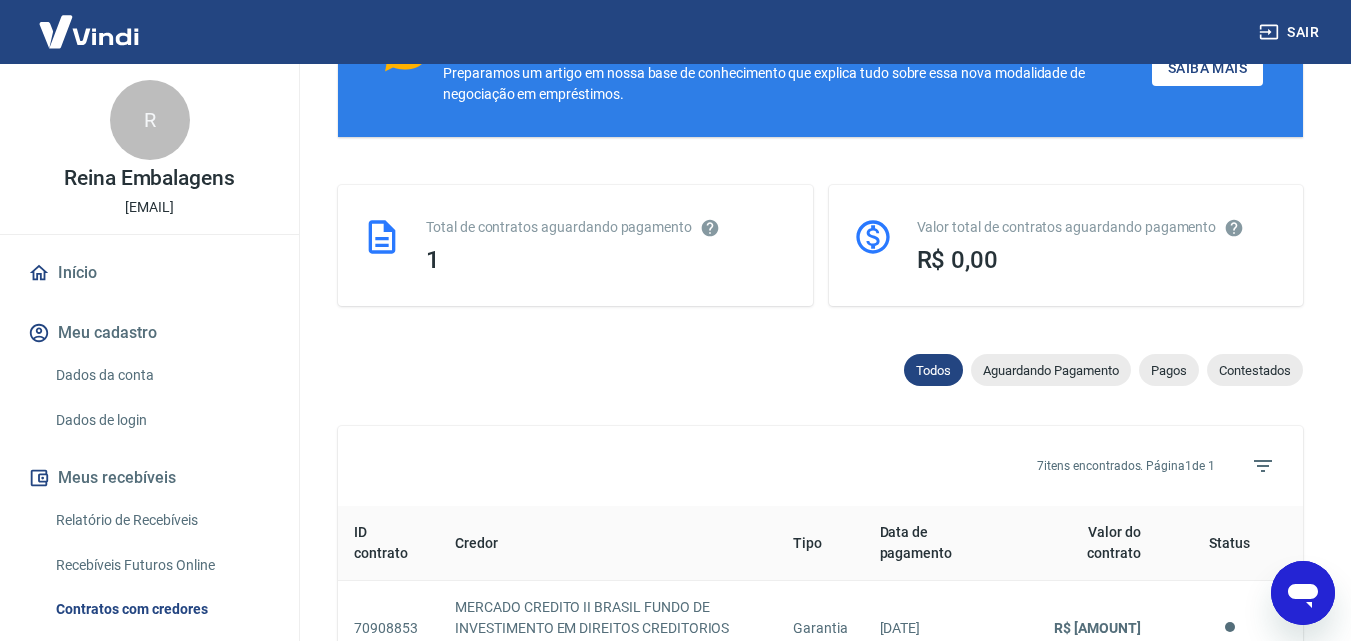 scroll, scrollTop: 500, scrollLeft: 0, axis: vertical 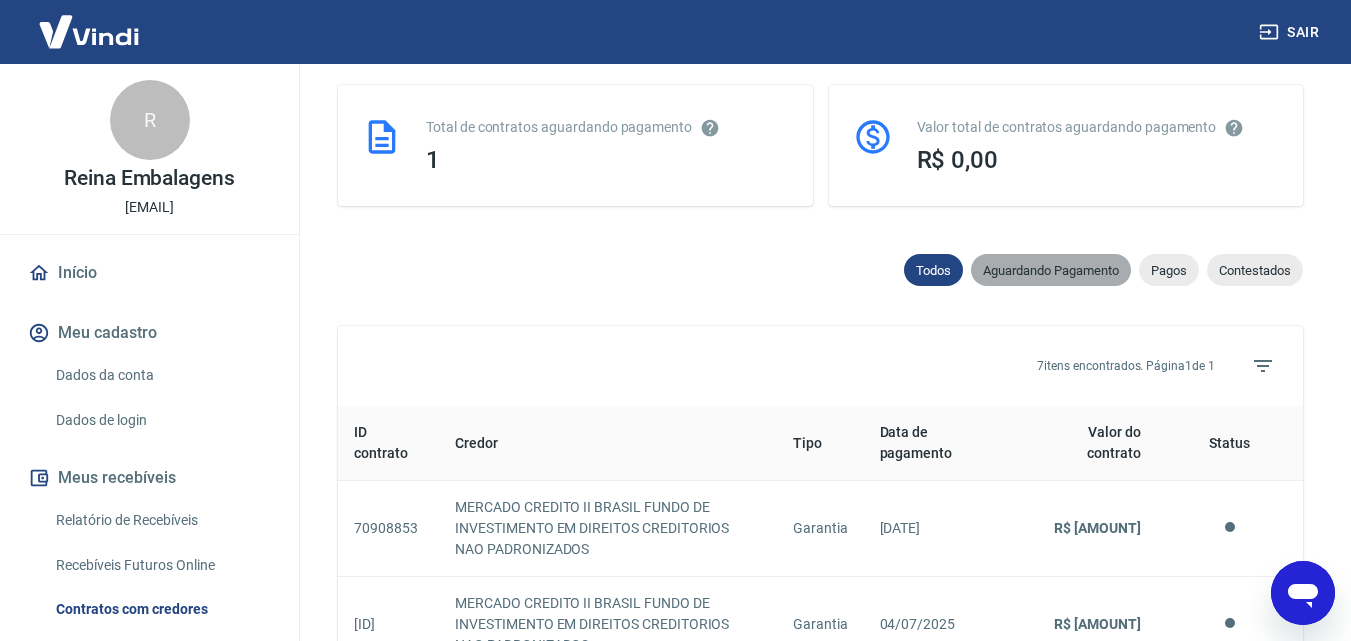 click on "Aguardando Pagamento" at bounding box center (1051, 270) 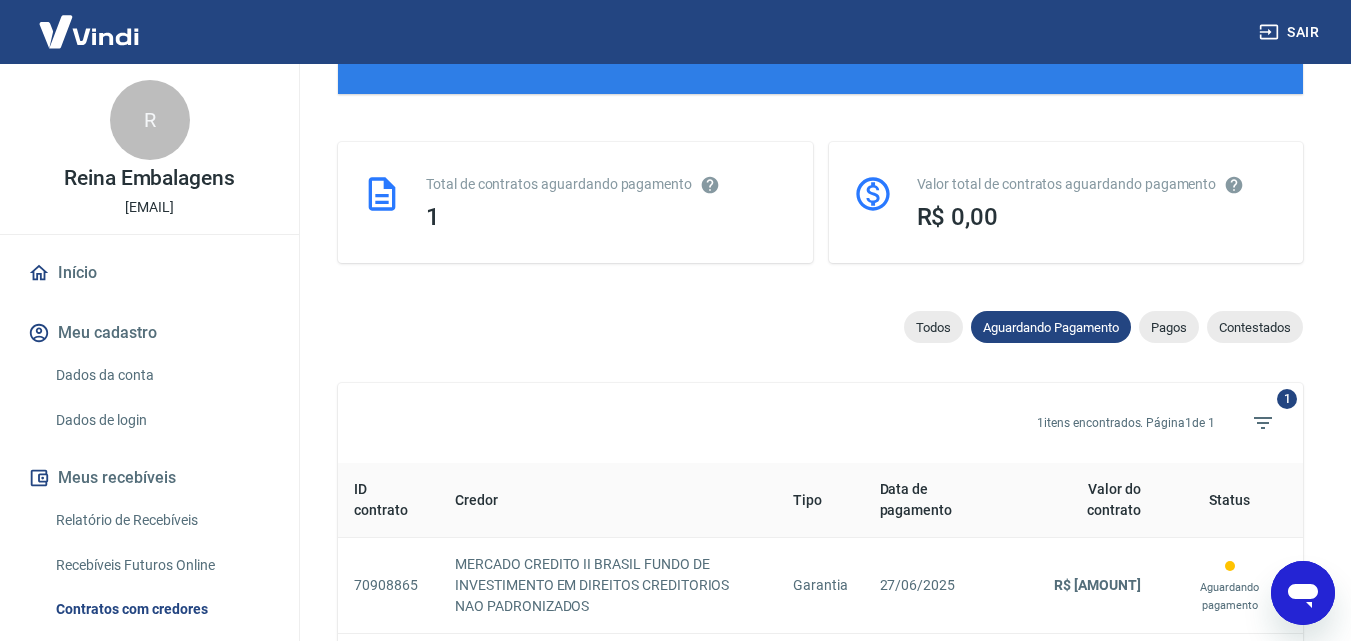 scroll, scrollTop: 500, scrollLeft: 0, axis: vertical 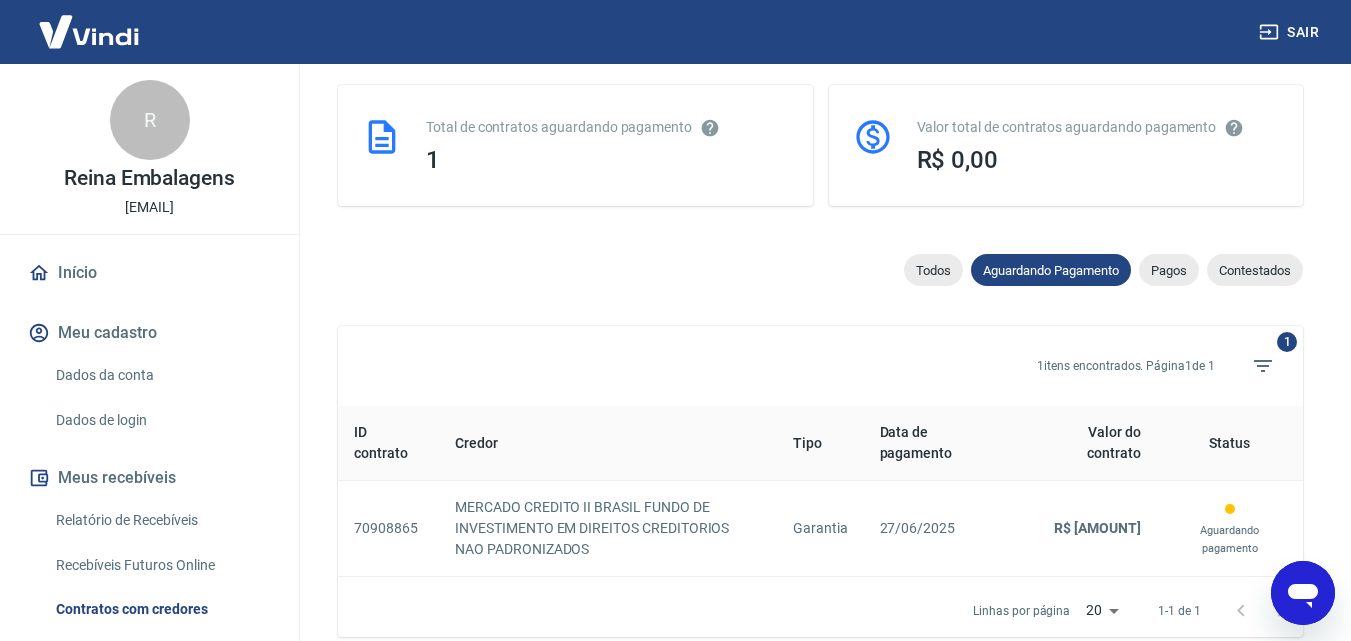 click on "Data de pagamento" at bounding box center [941, 443] 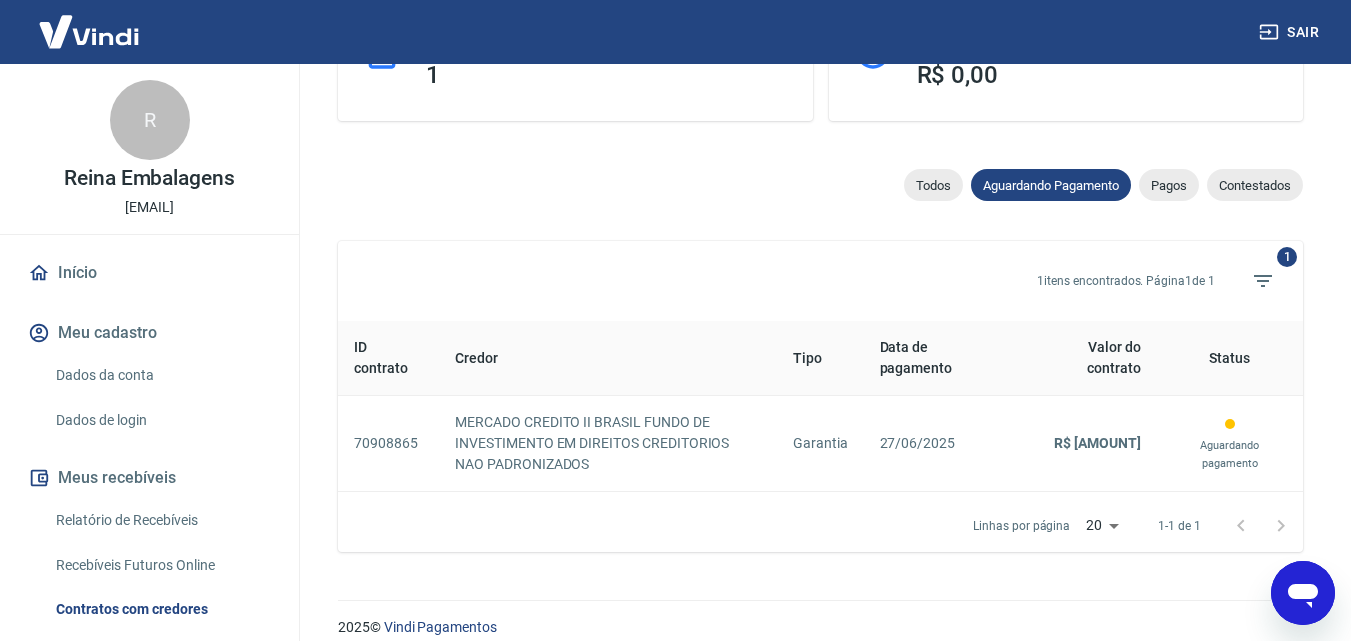 drag, startPoint x: 1261, startPoint y: 535, endPoint x: 1273, endPoint y: 574, distance: 40.804413 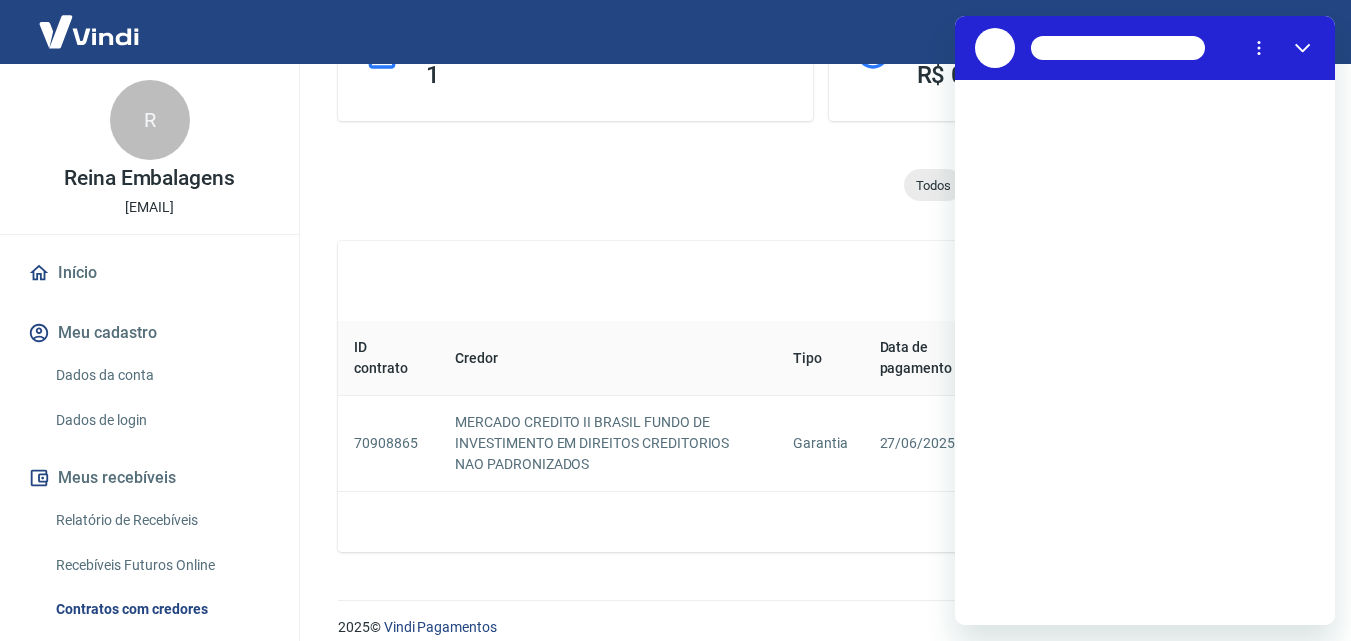 scroll, scrollTop: 0, scrollLeft: 0, axis: both 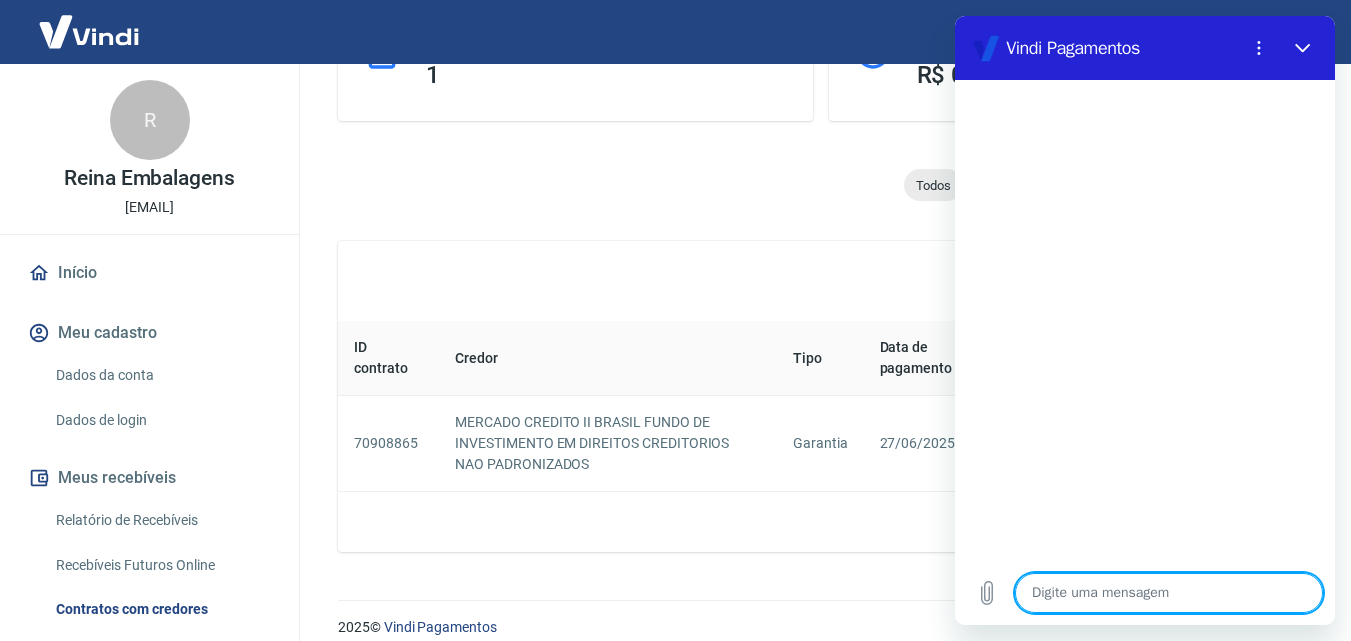 type on "B" 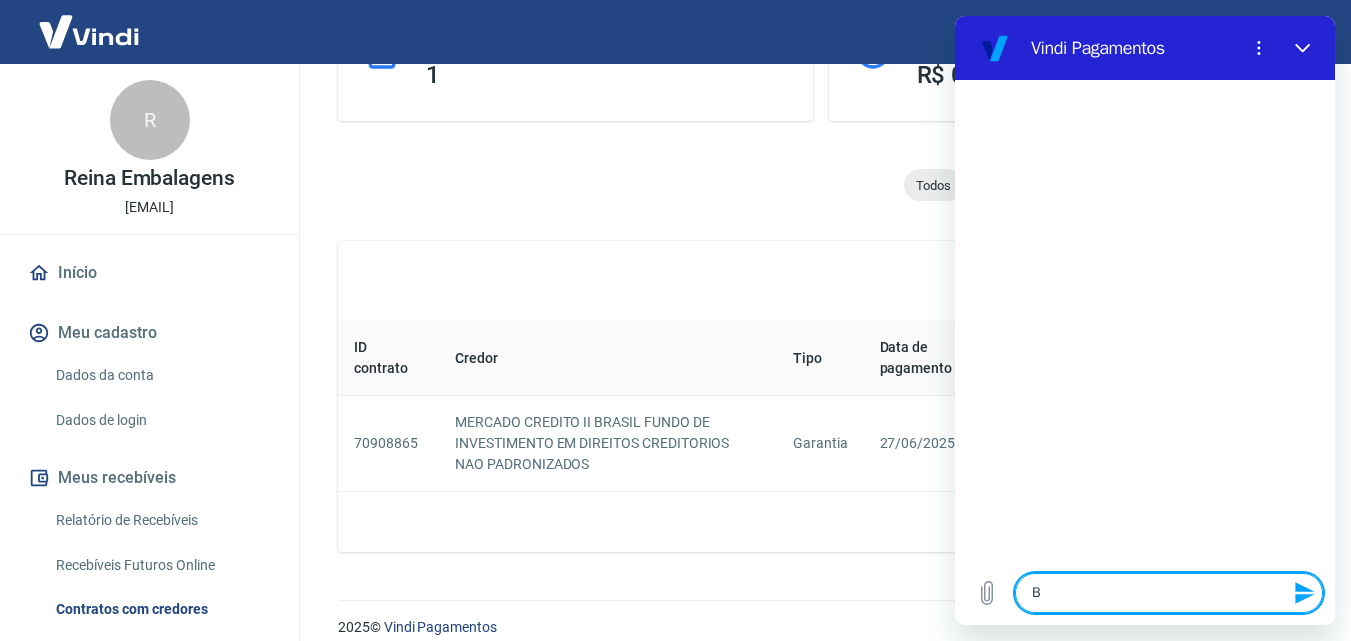 type on "BO" 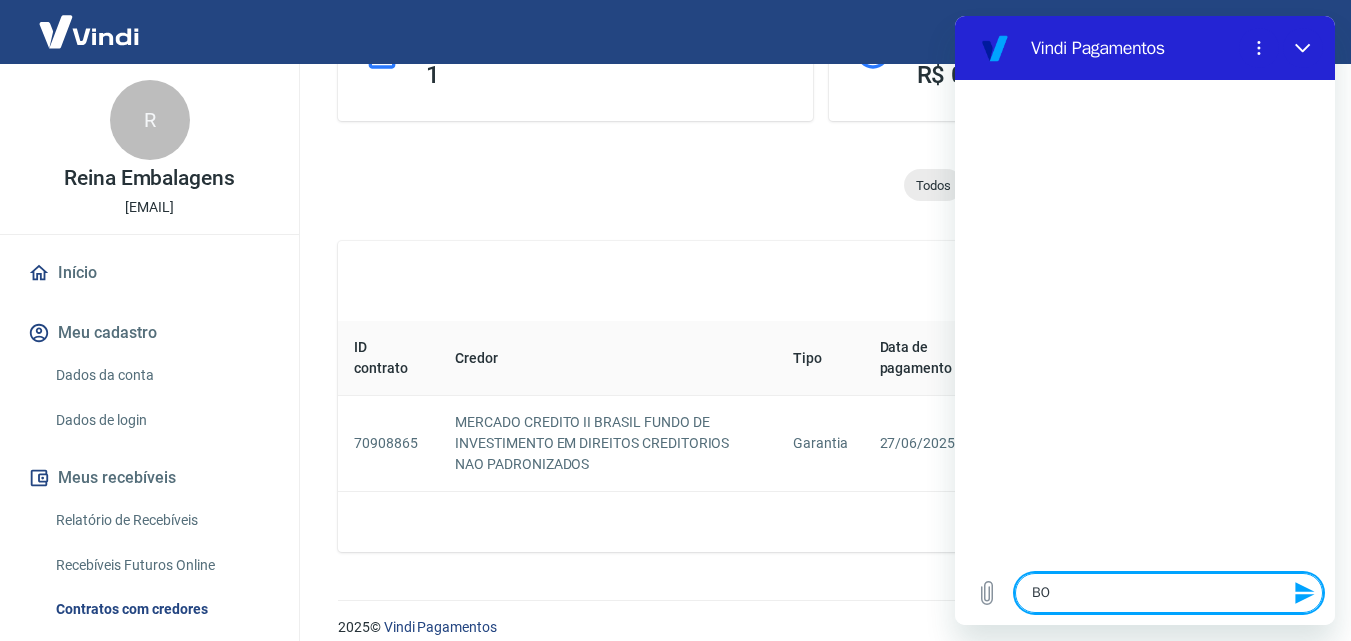 type on "BOm" 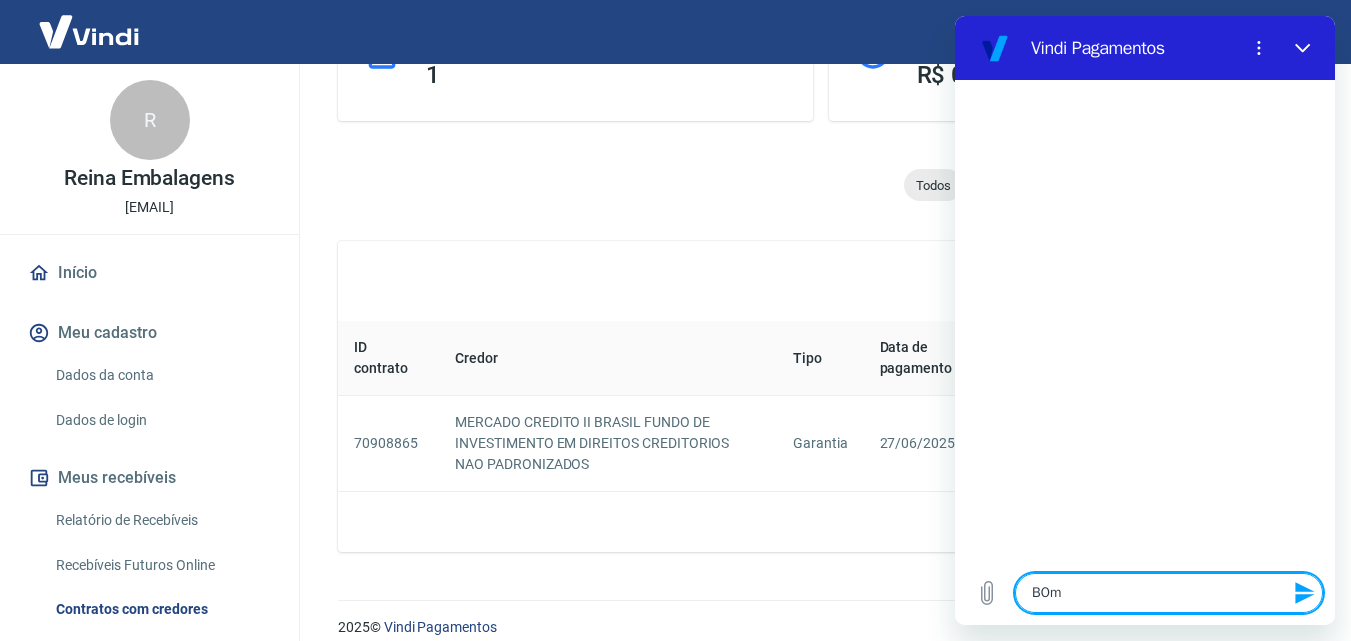 type on "BOm" 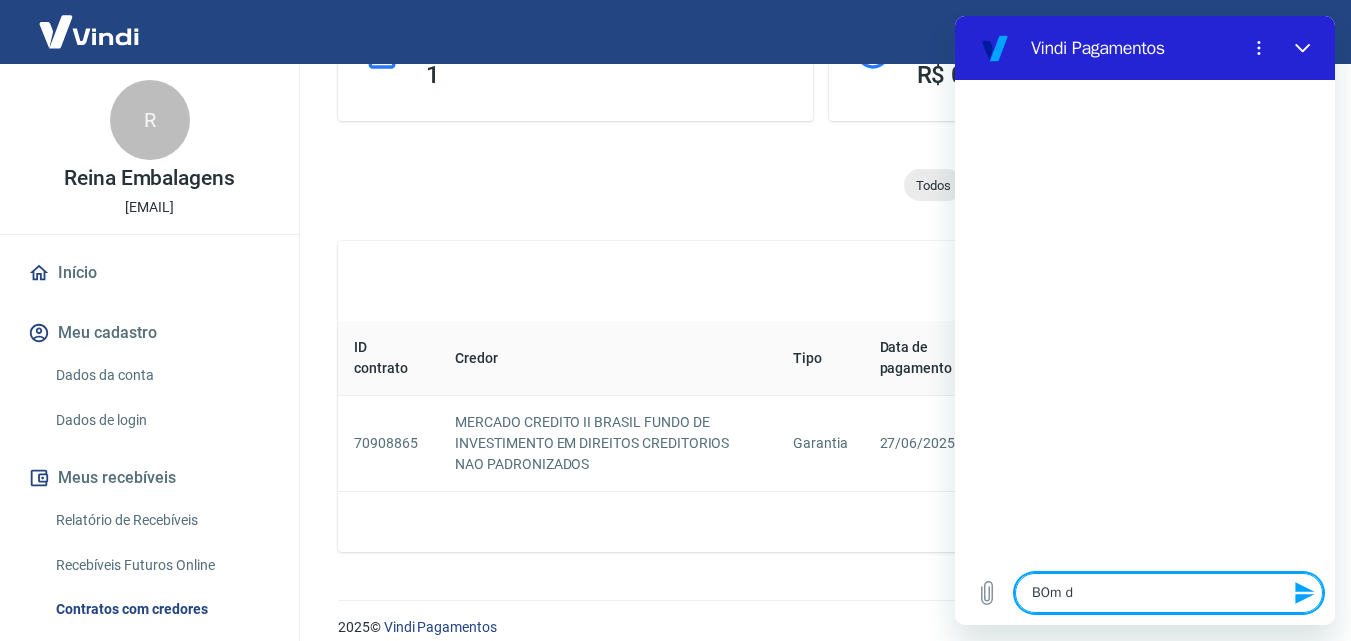 type on "BOm du" 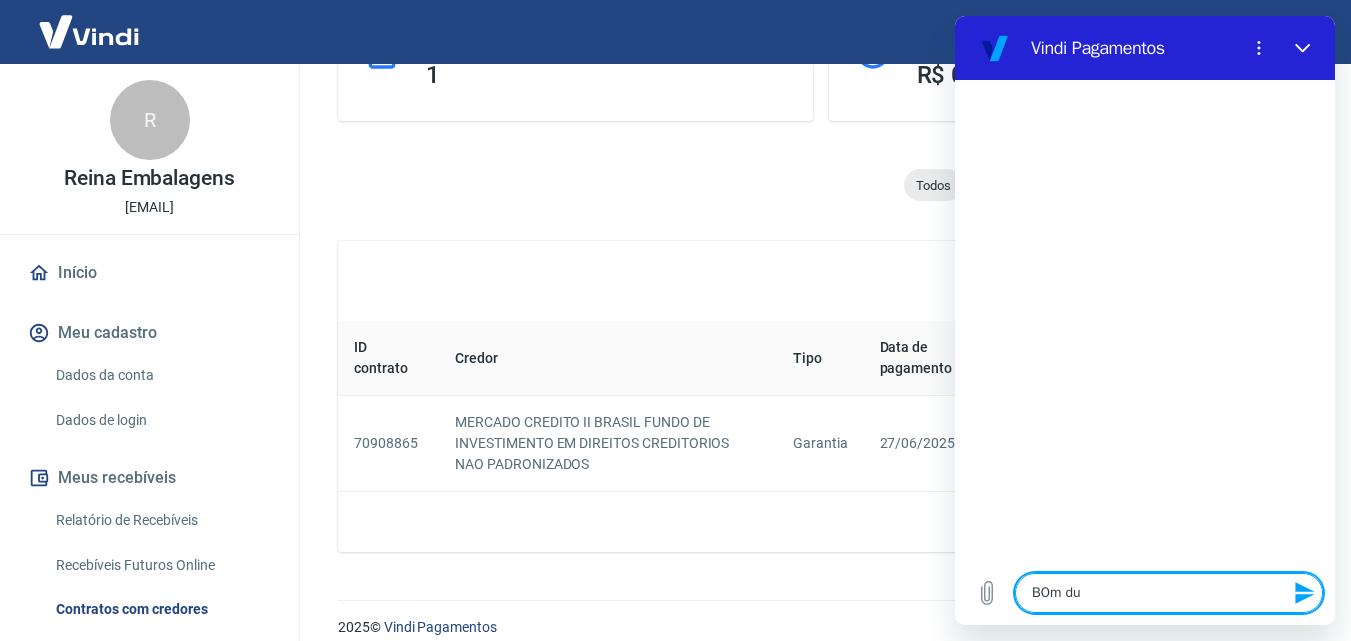 type on "BOm dua" 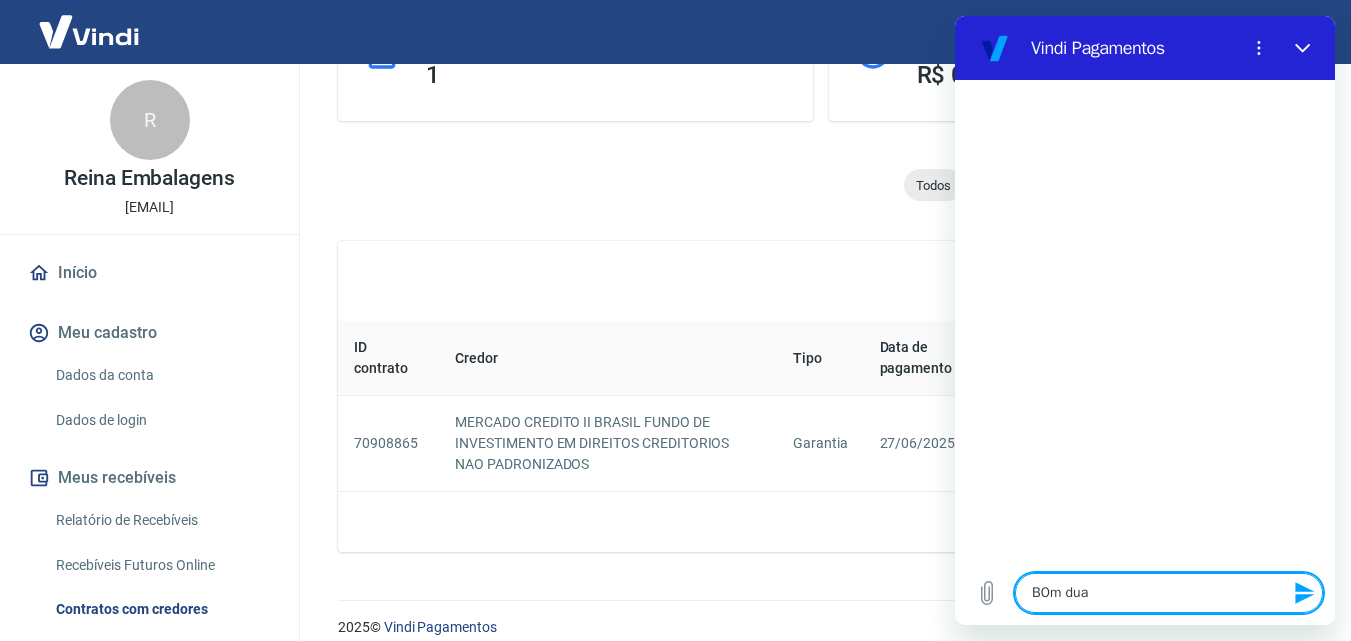 type on "BOm du" 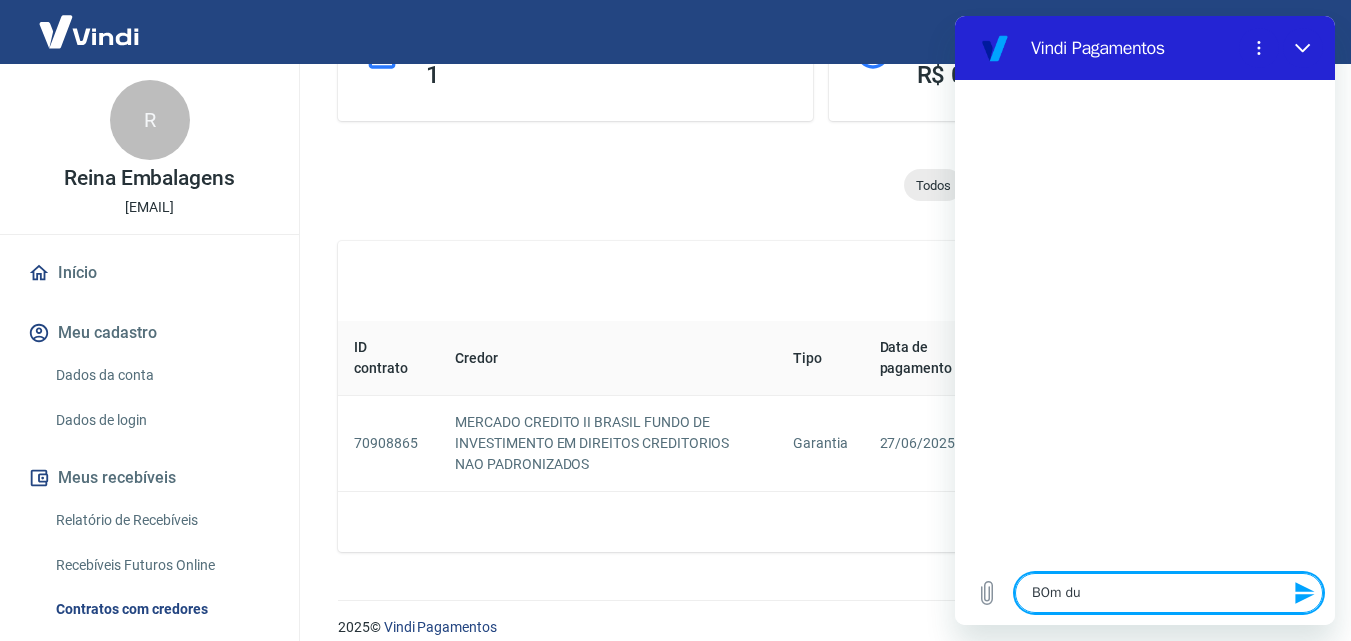 type on "BOm d" 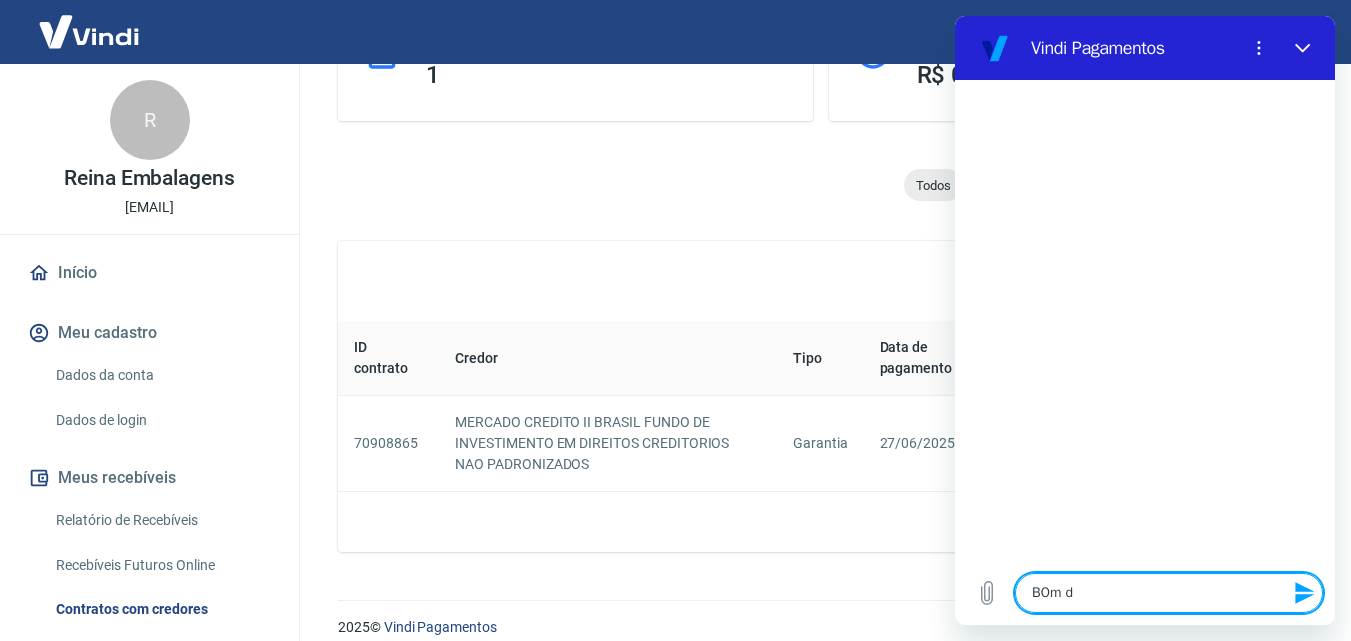 type on "BOm" 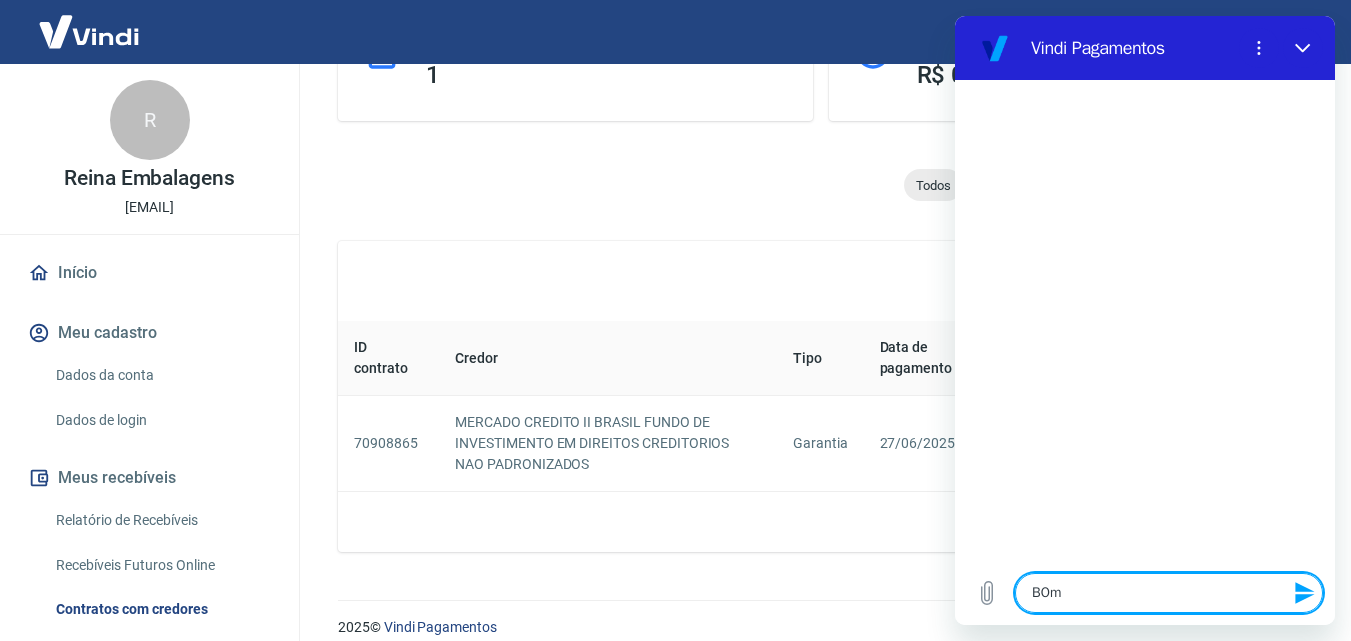 type on "BOm" 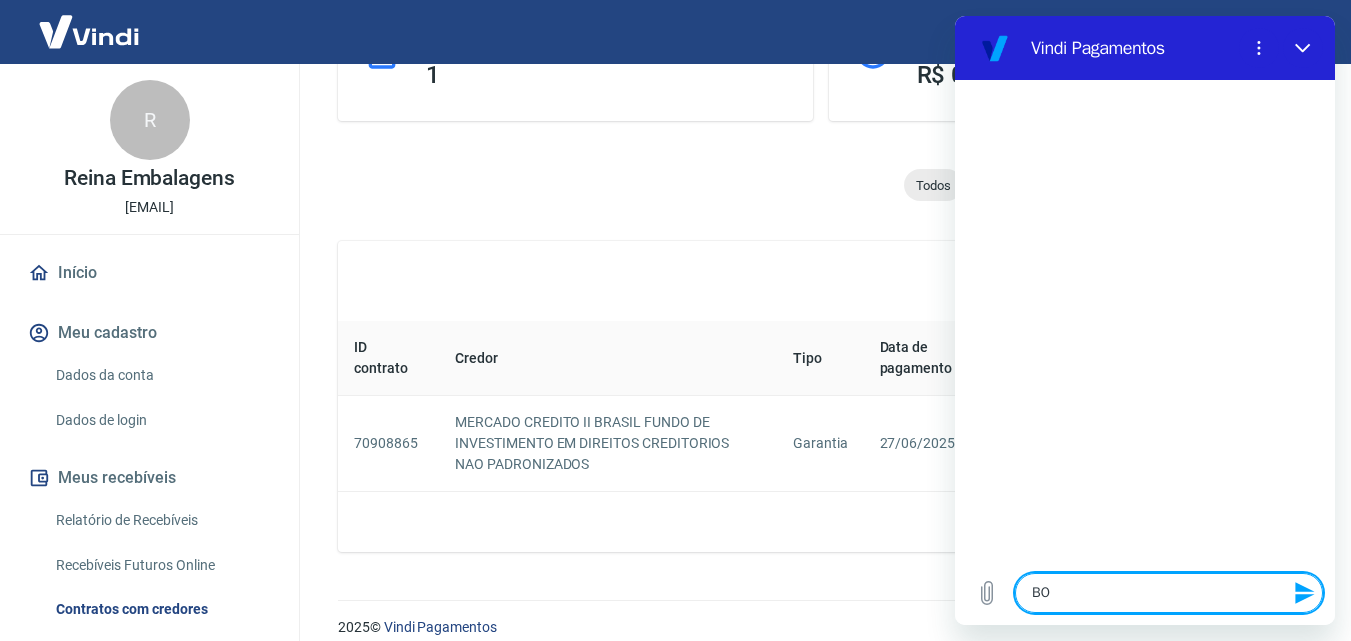 type on "B" 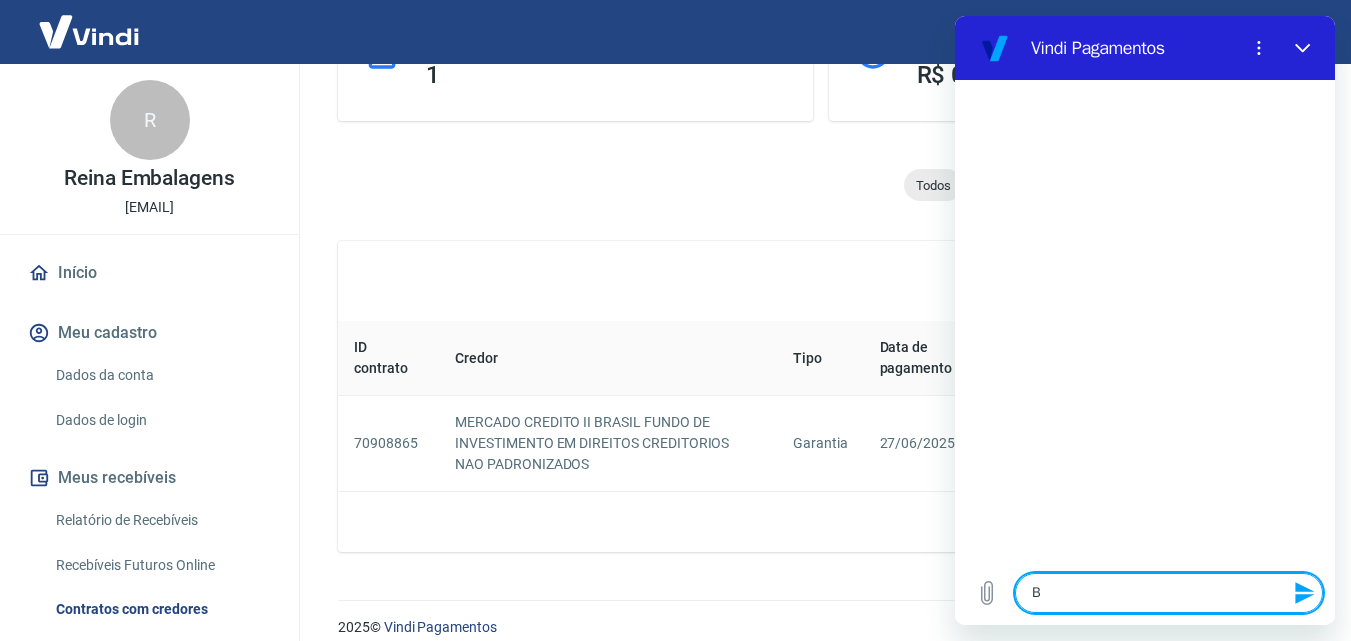 type on "Bo" 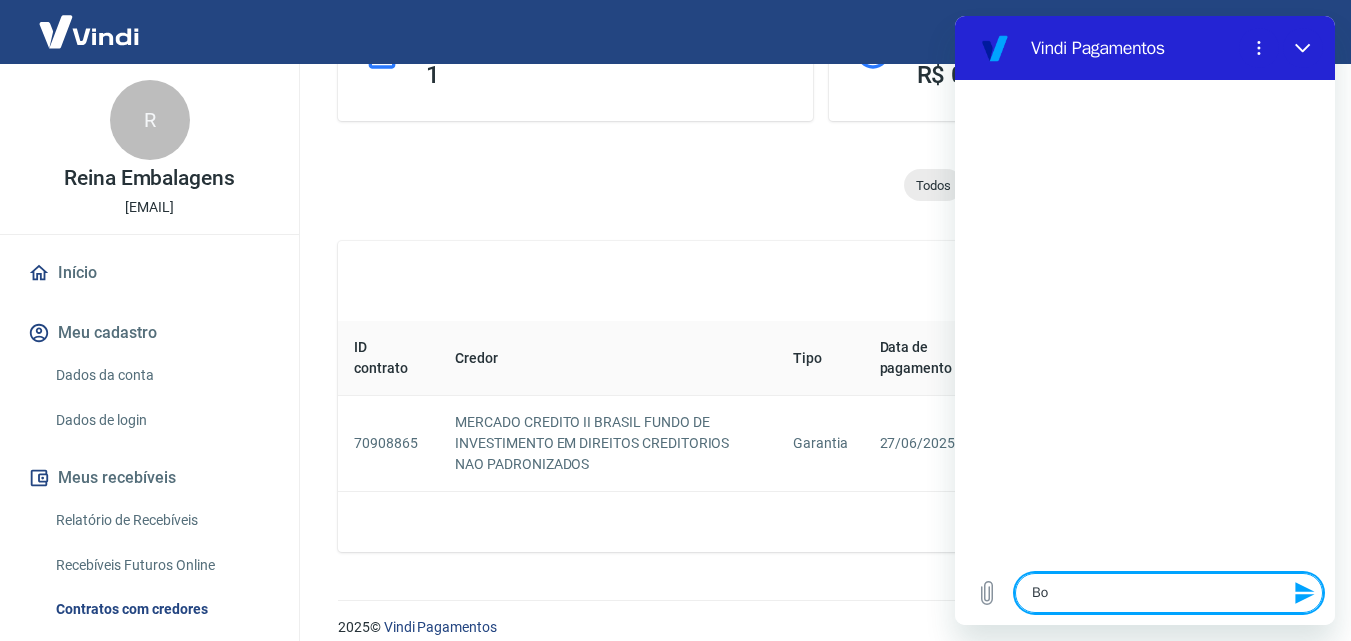 type on "Bom" 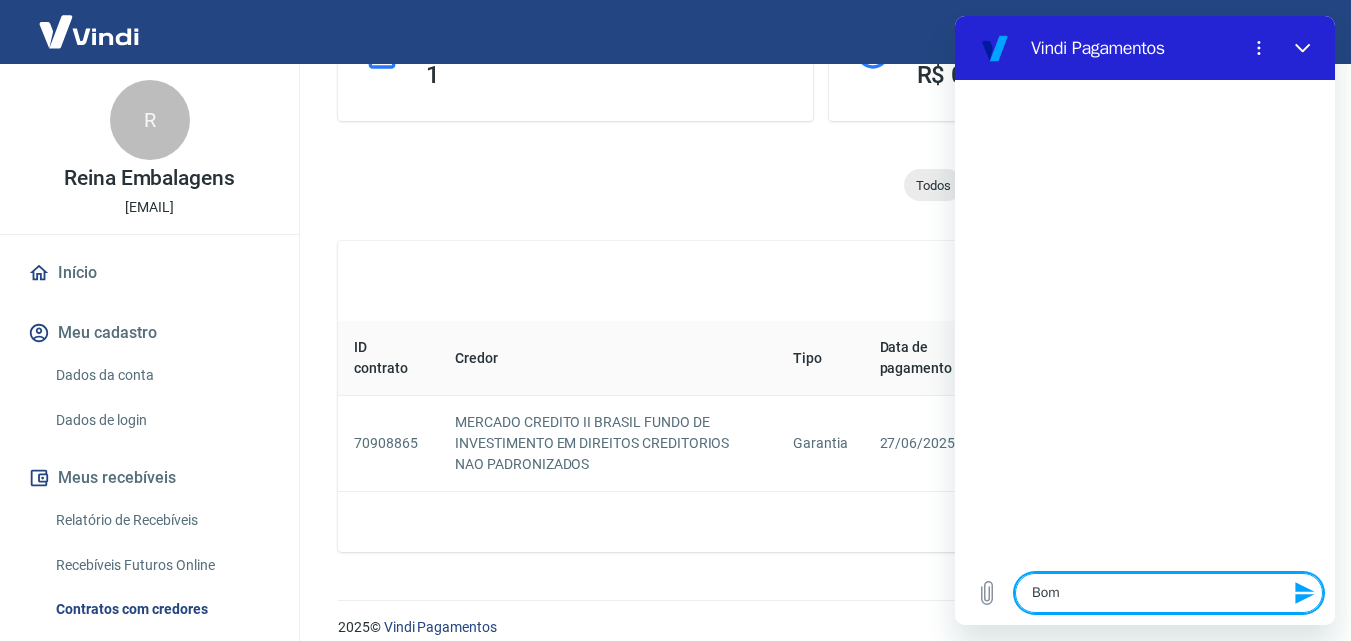 type on "Bom" 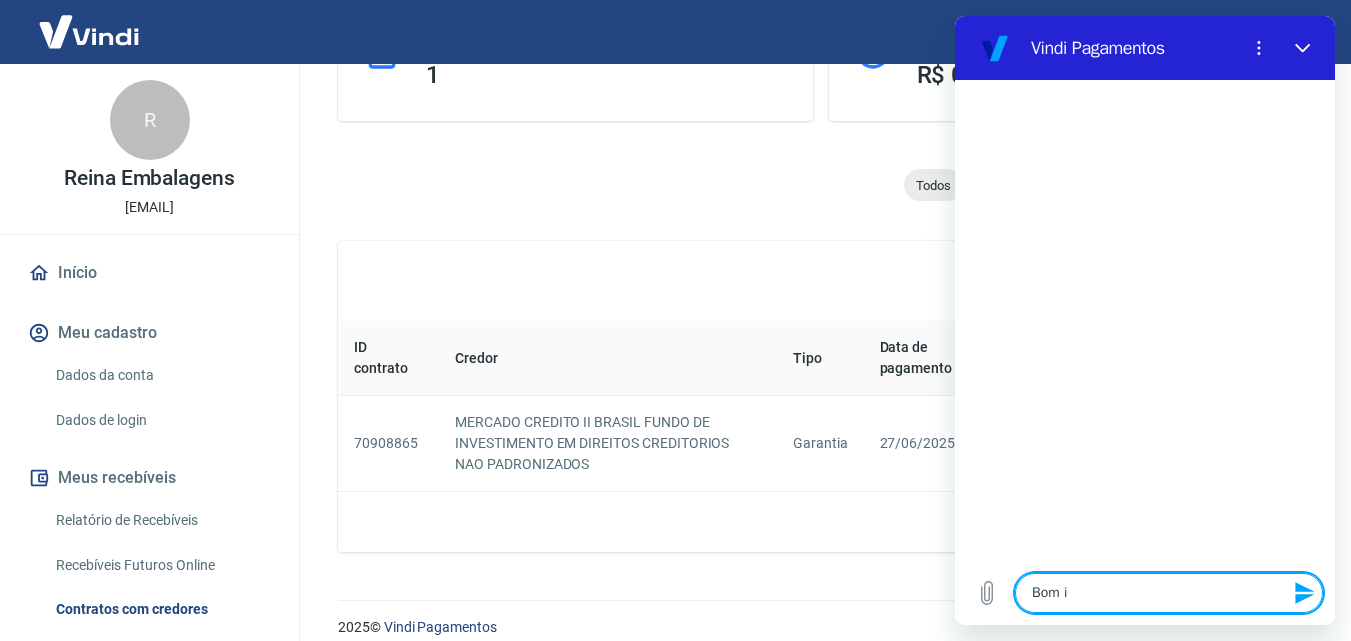 type on "Bom id" 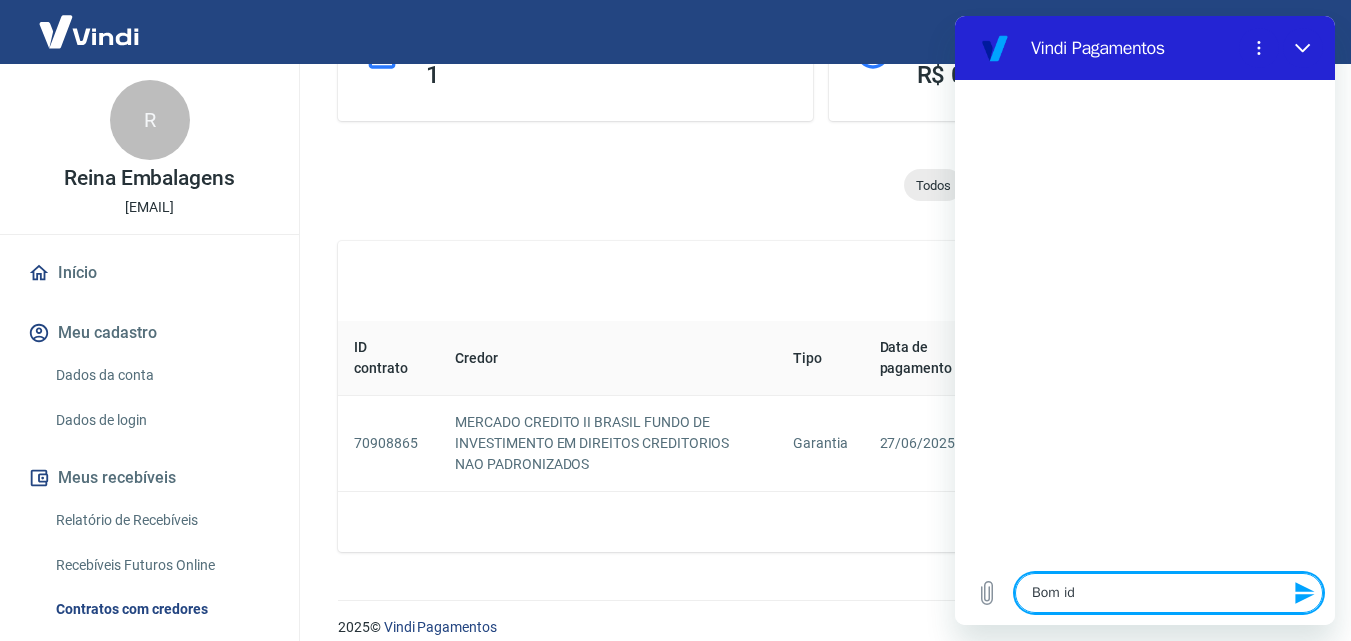 type on "Bom ida" 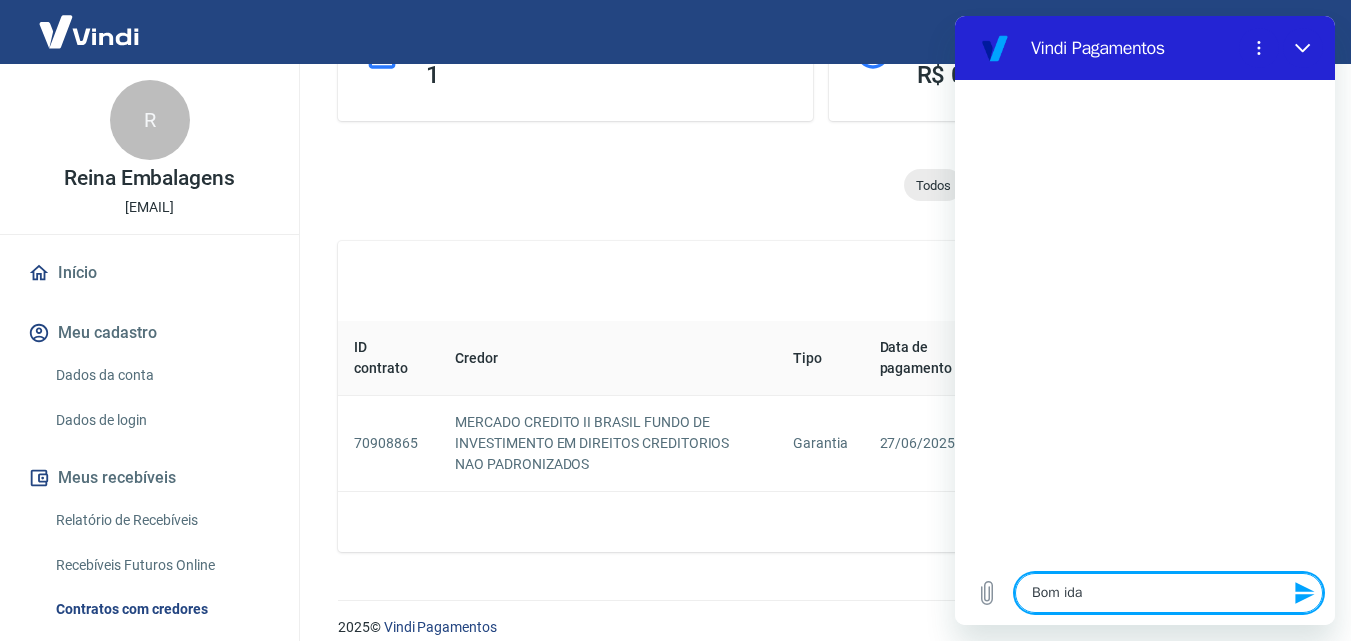 type on "Bom ida=" 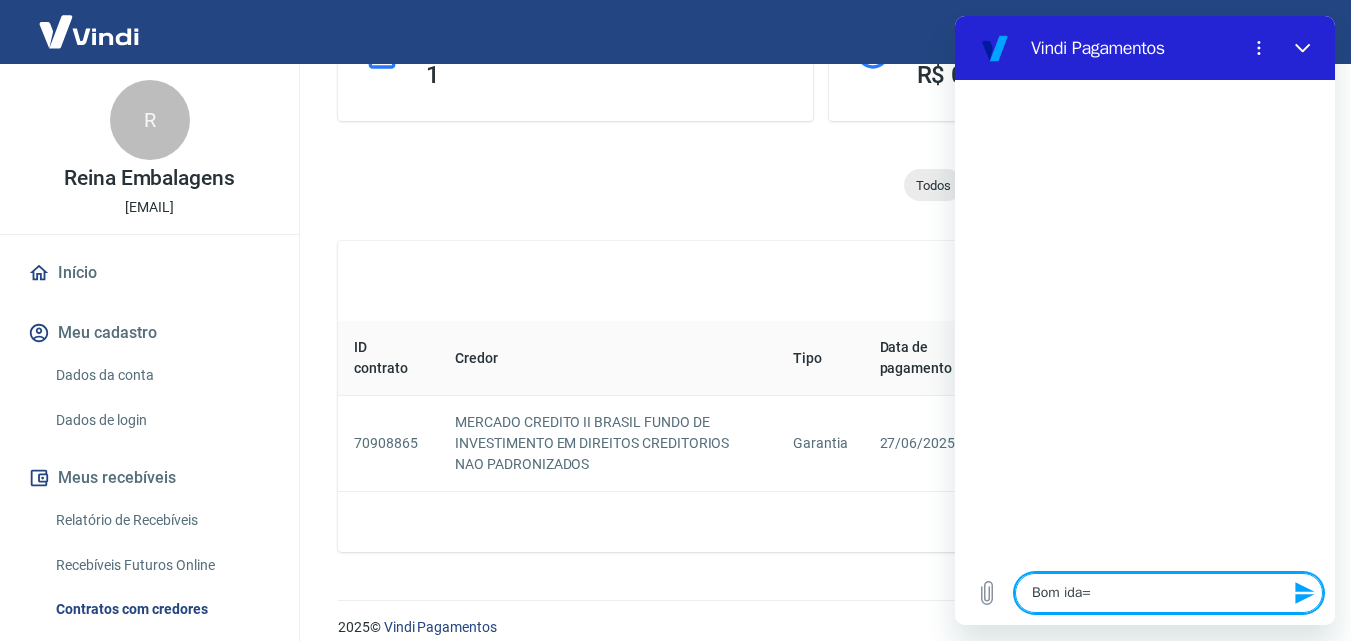 type on "Bom ida" 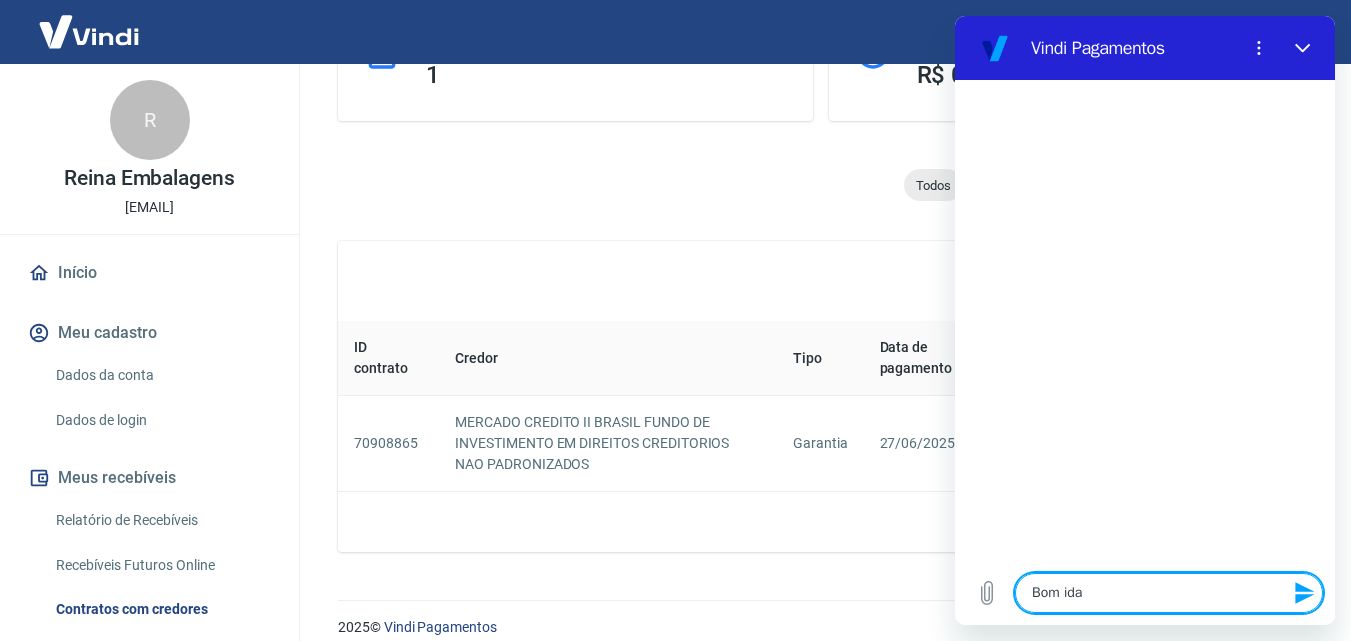 type on "Bom id" 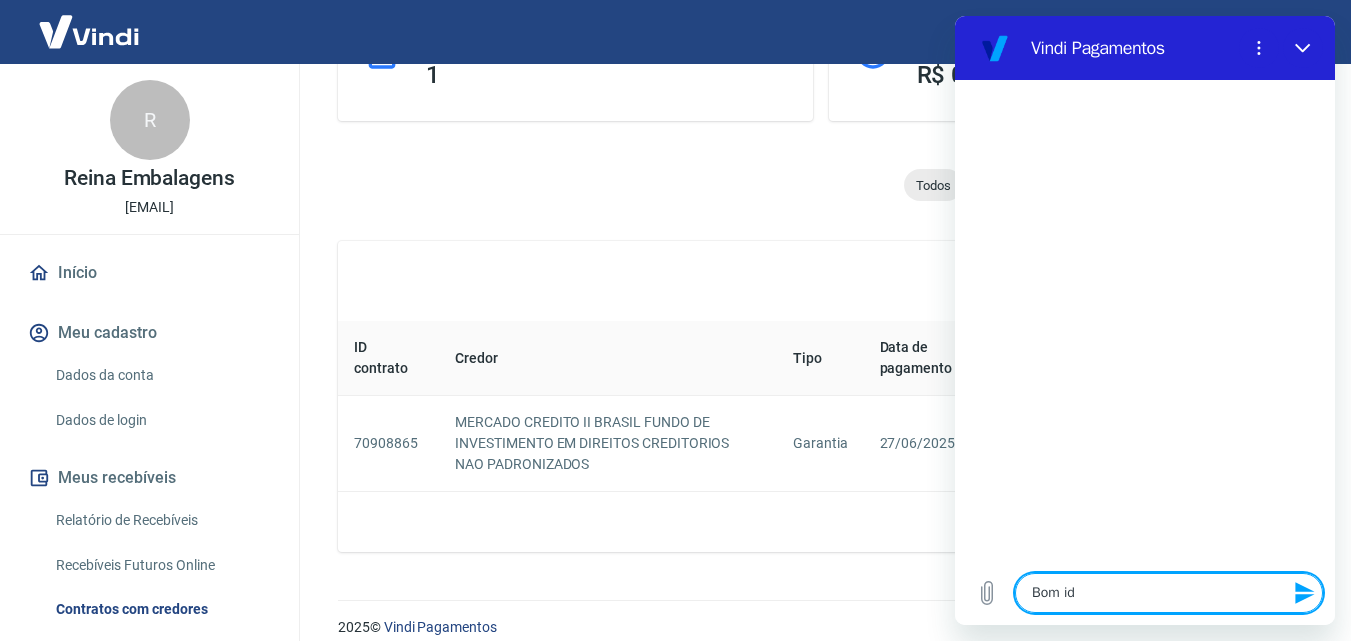type on "Bom i" 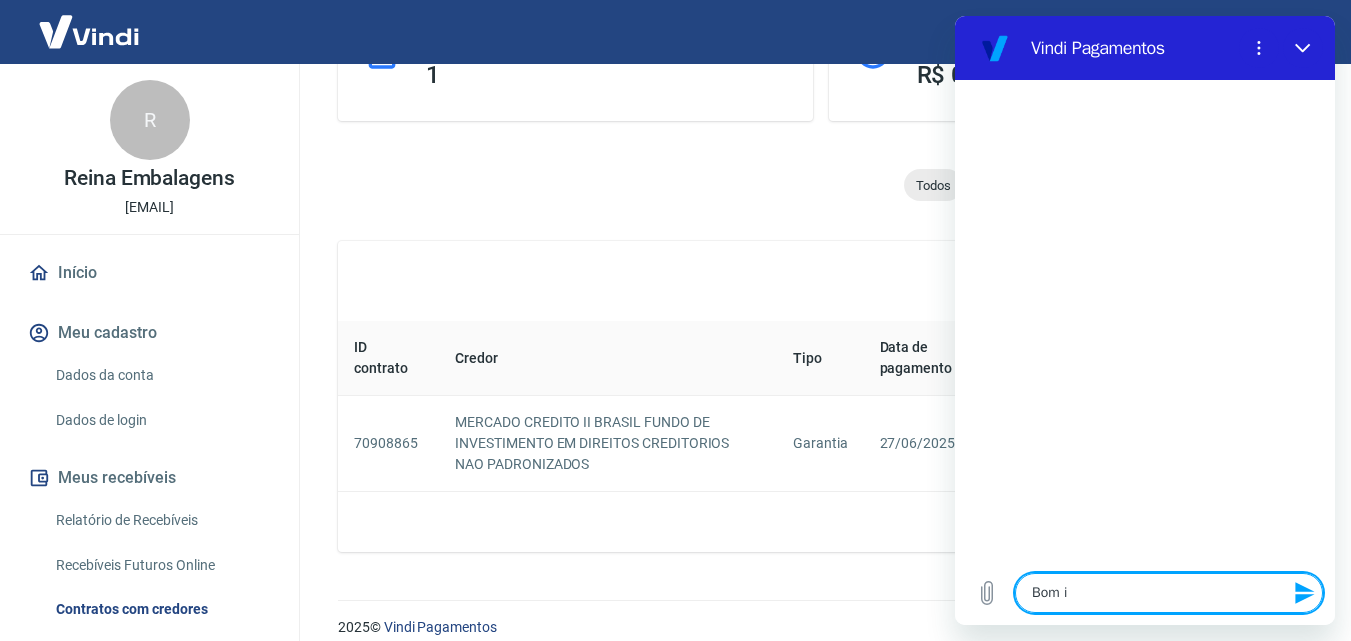 type on "Bom" 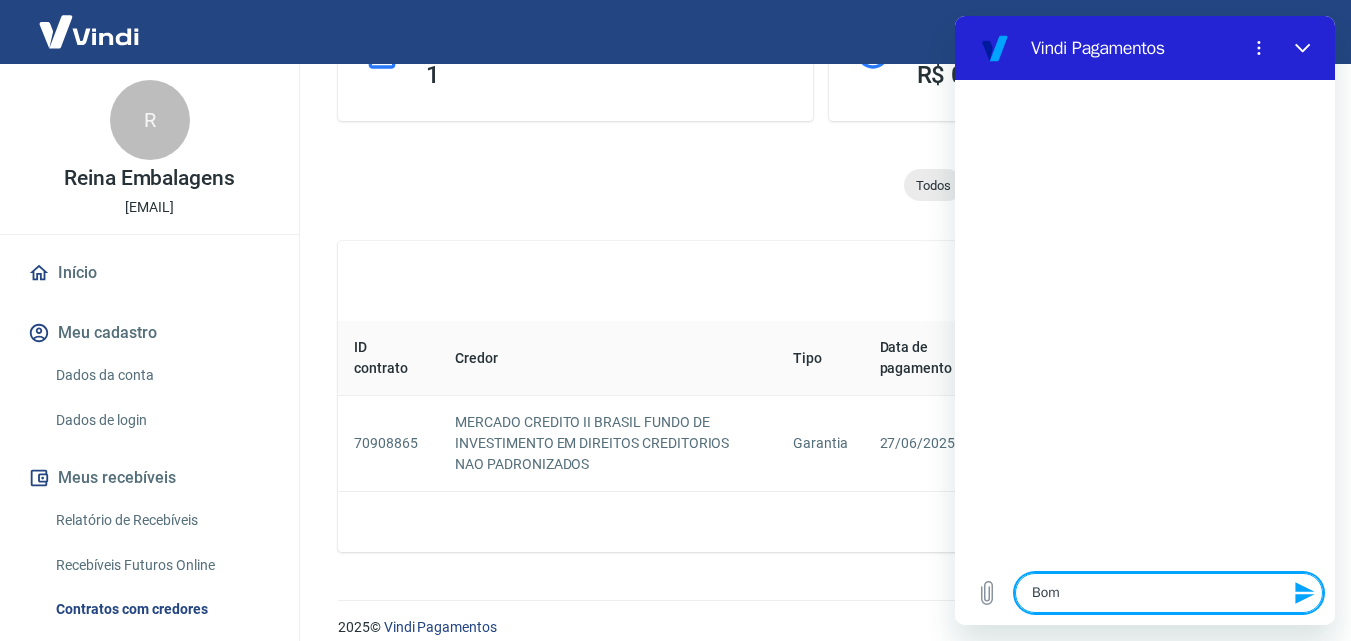 type on "Bom d" 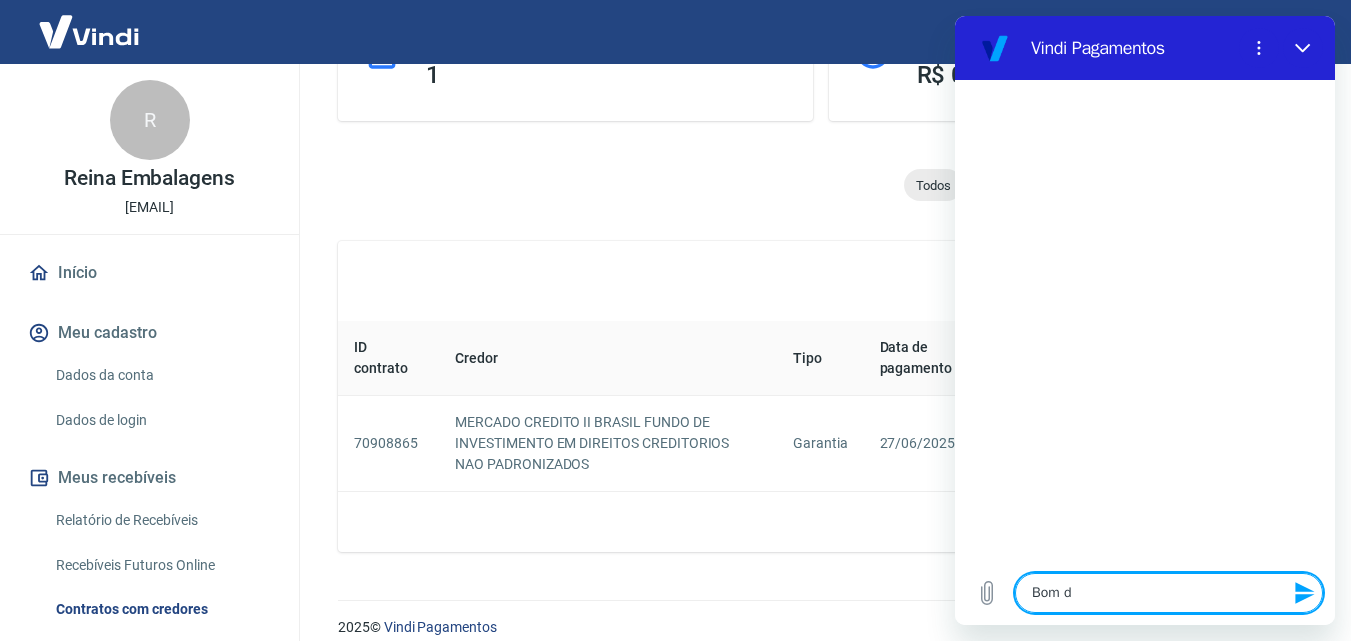 type on "Bom di" 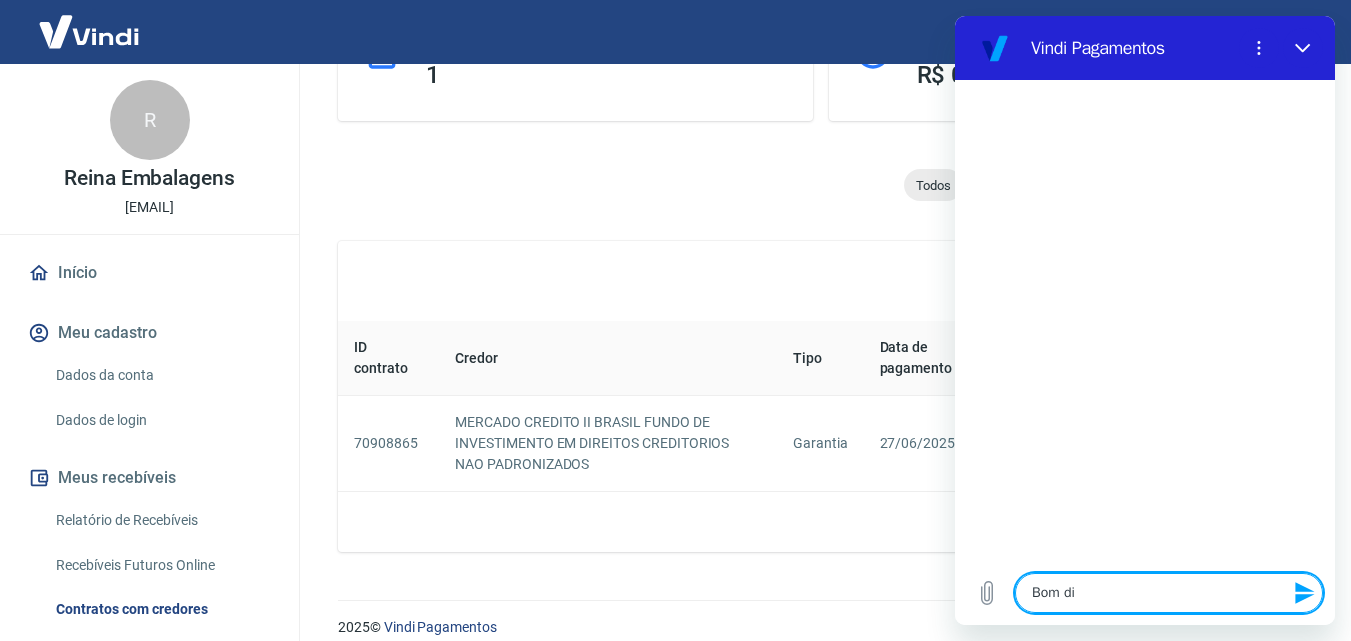 type on "x" 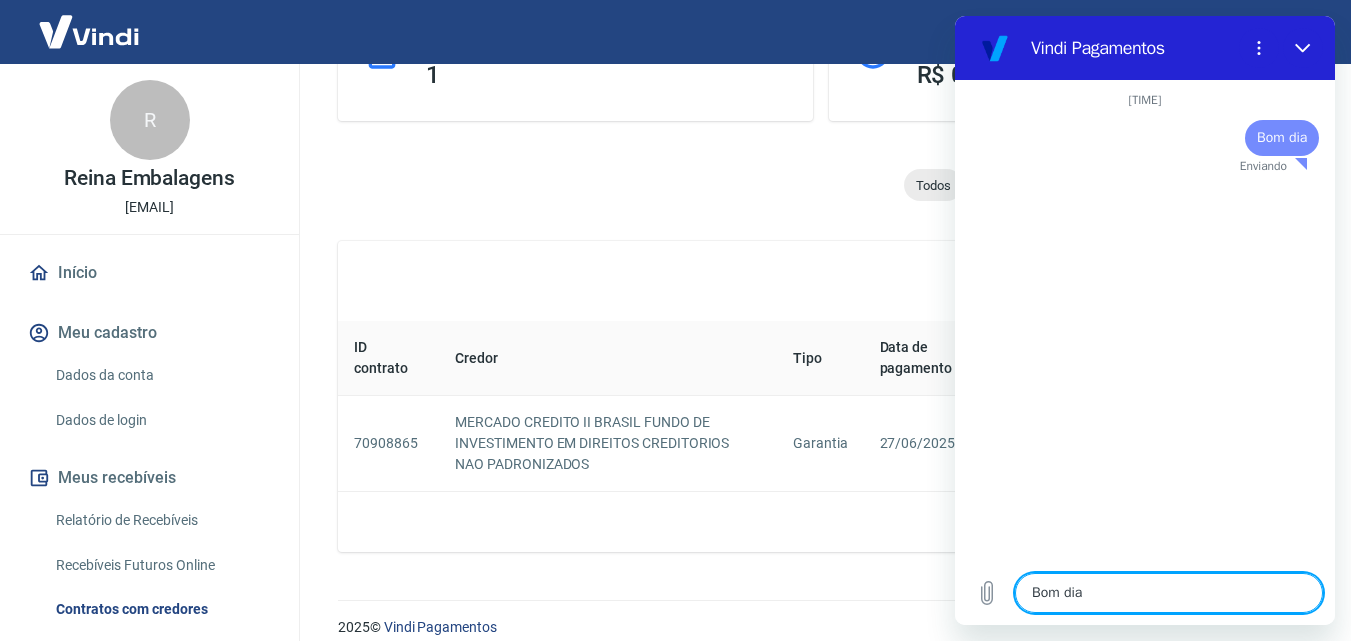 type 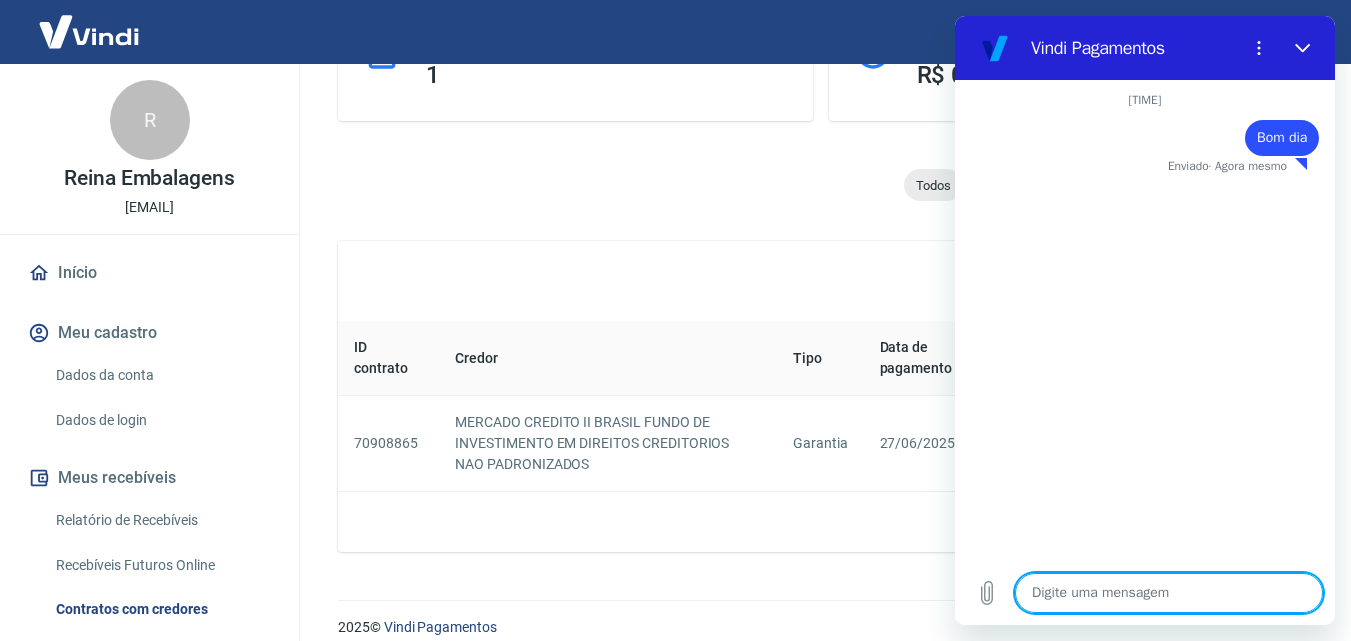 type on "x" 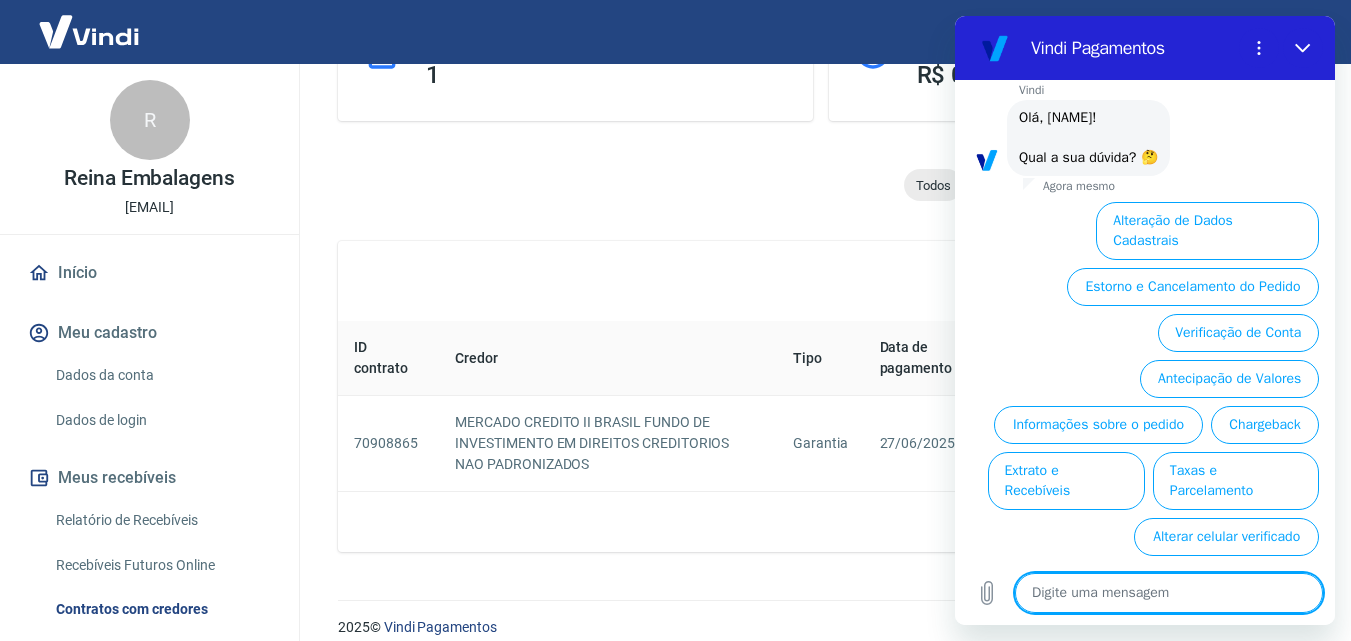 scroll, scrollTop: 92, scrollLeft: 0, axis: vertical 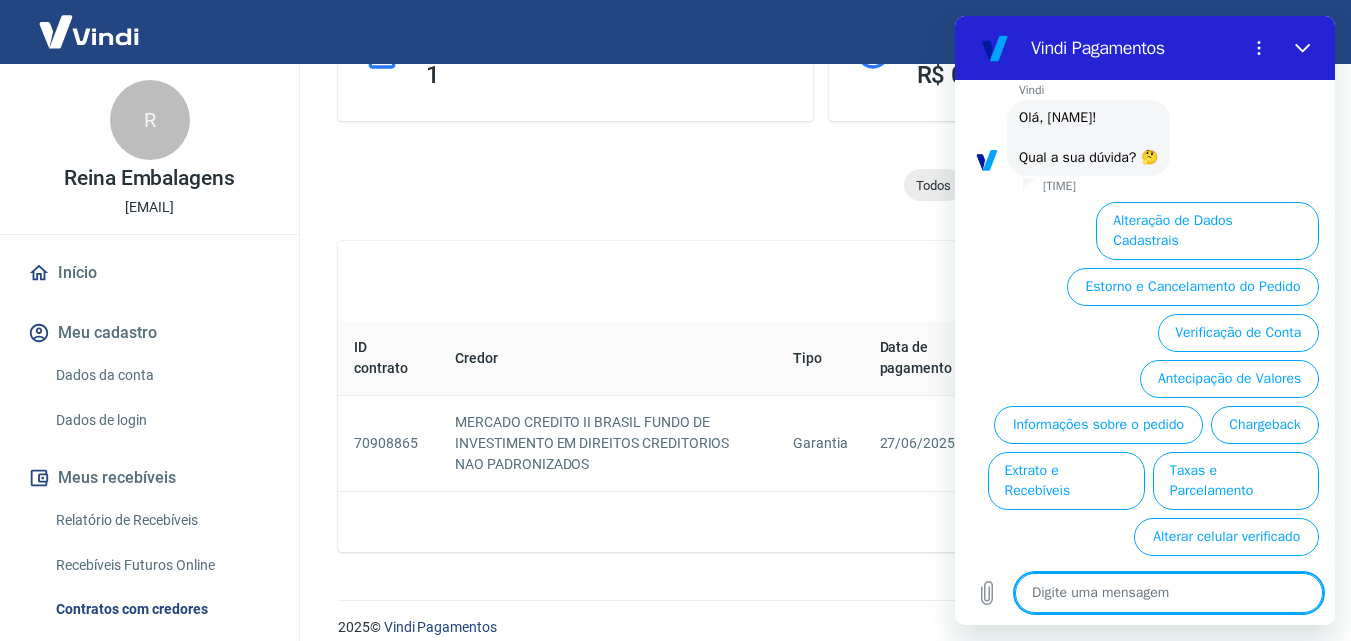 type on "O" 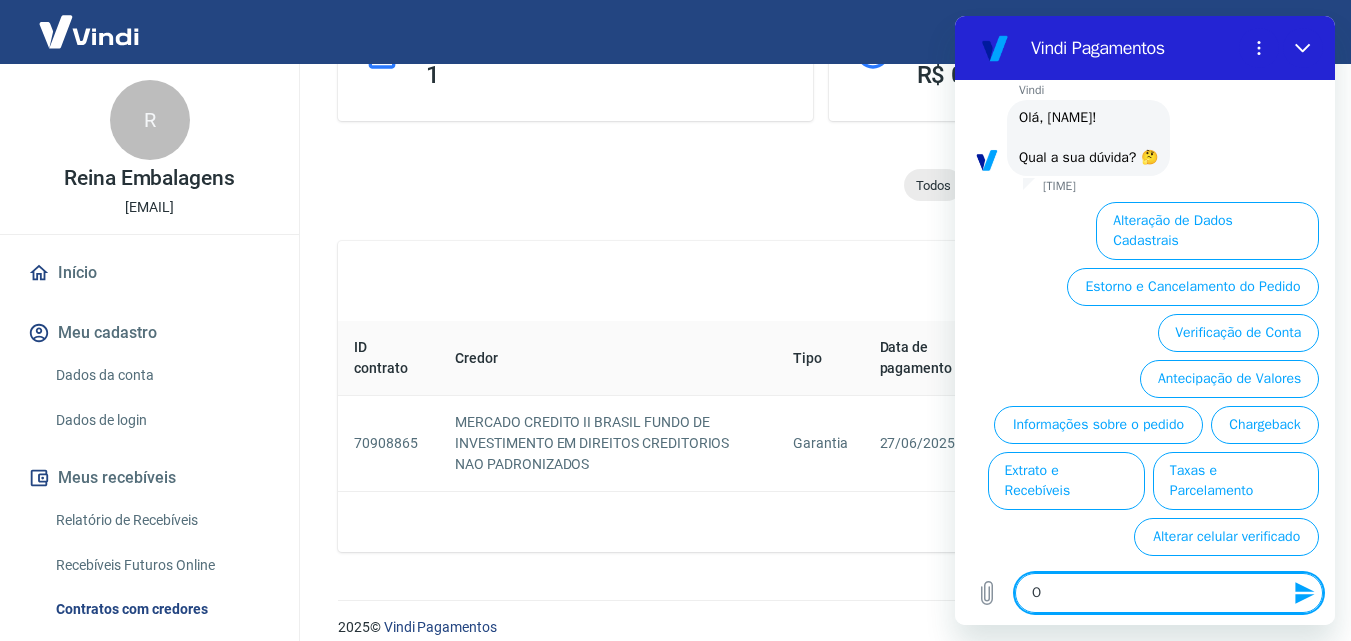 type on "Ou" 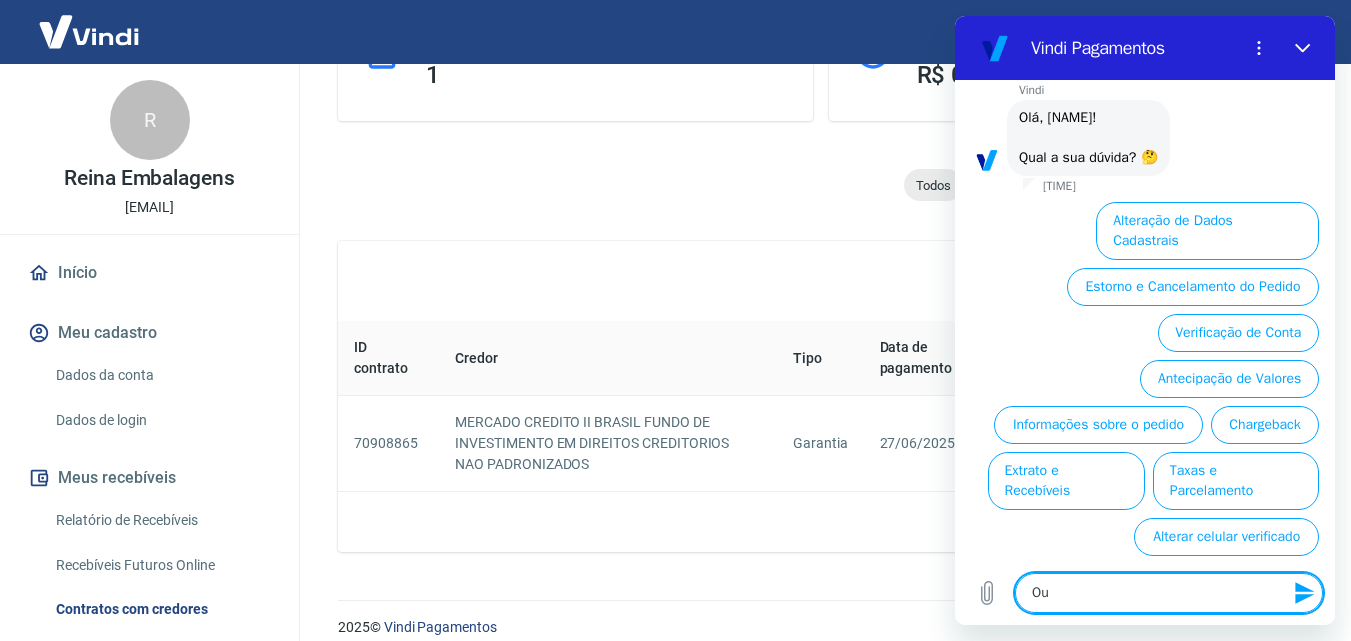 type on "x" 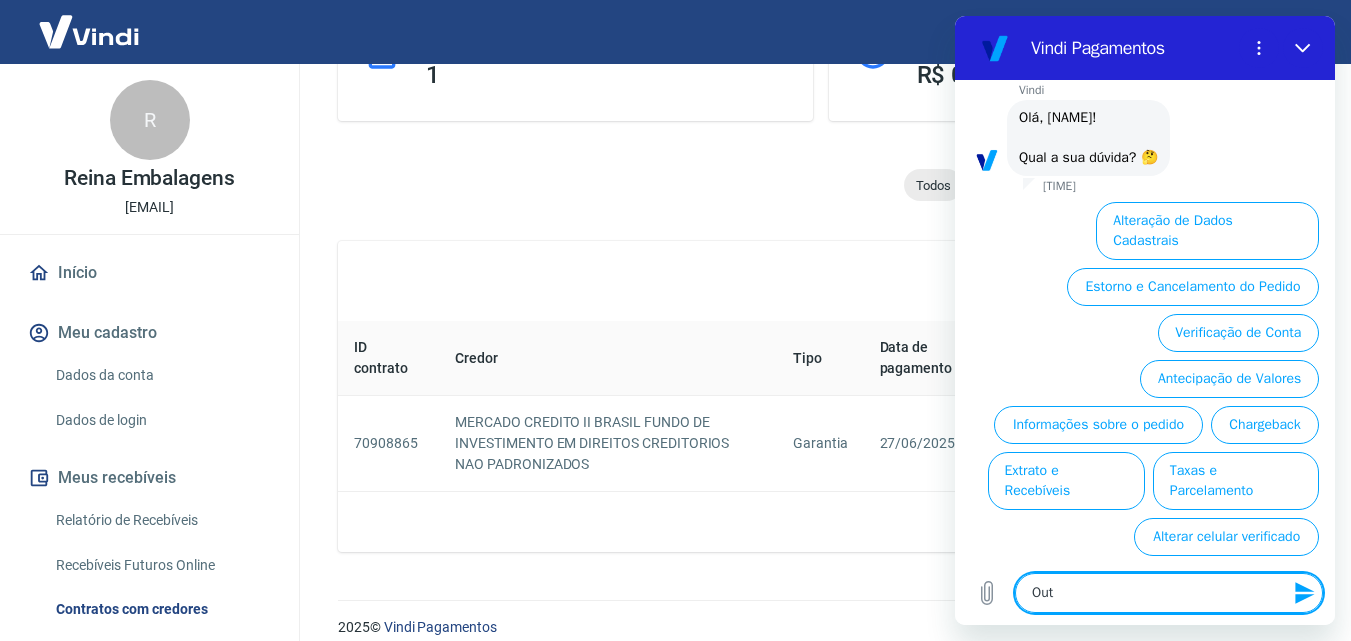 type on "Outr" 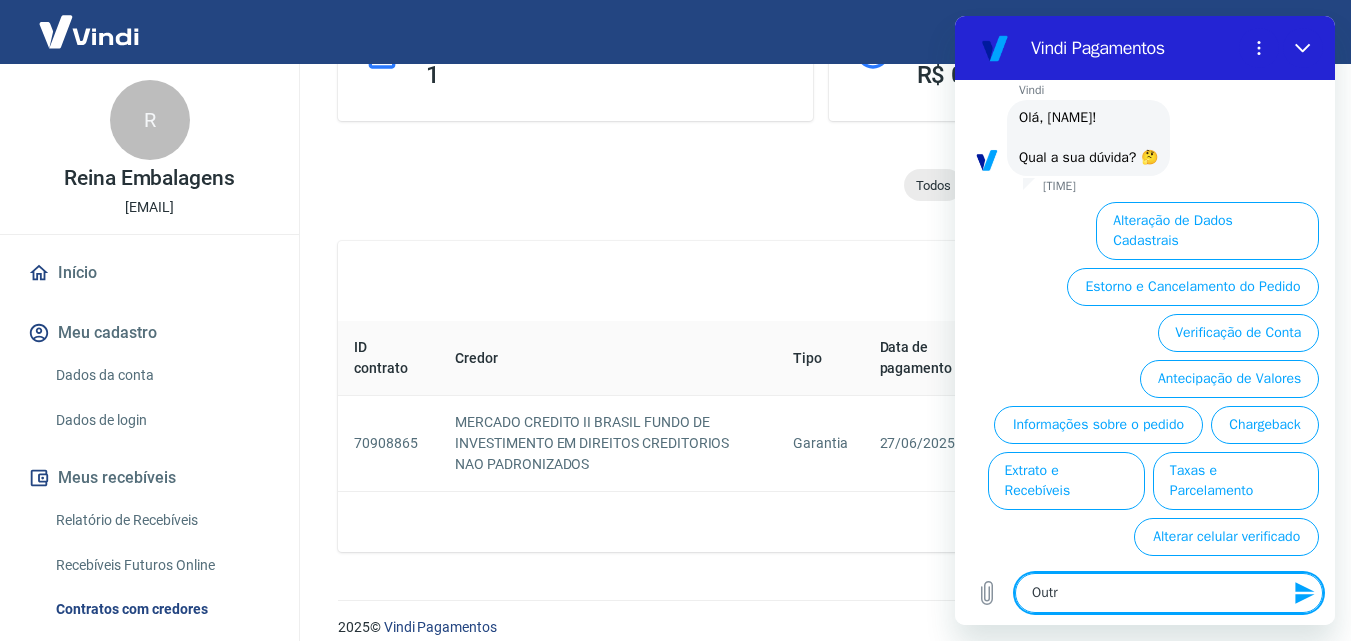 type on "Outro" 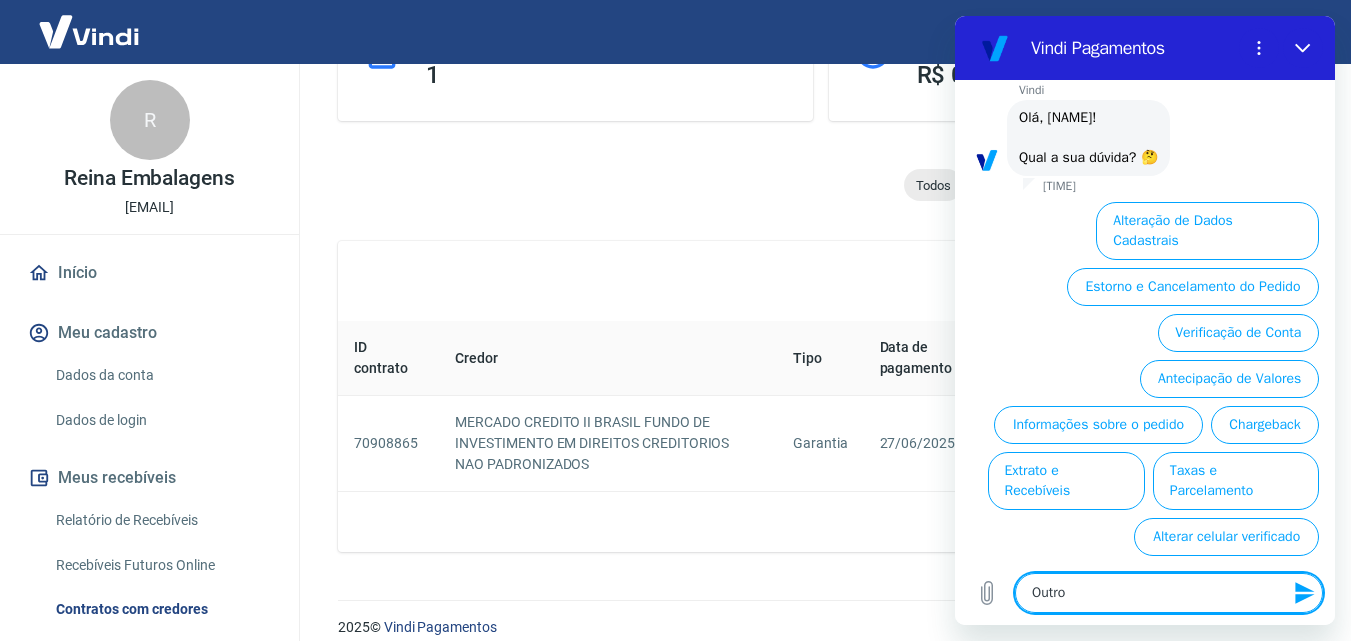 type 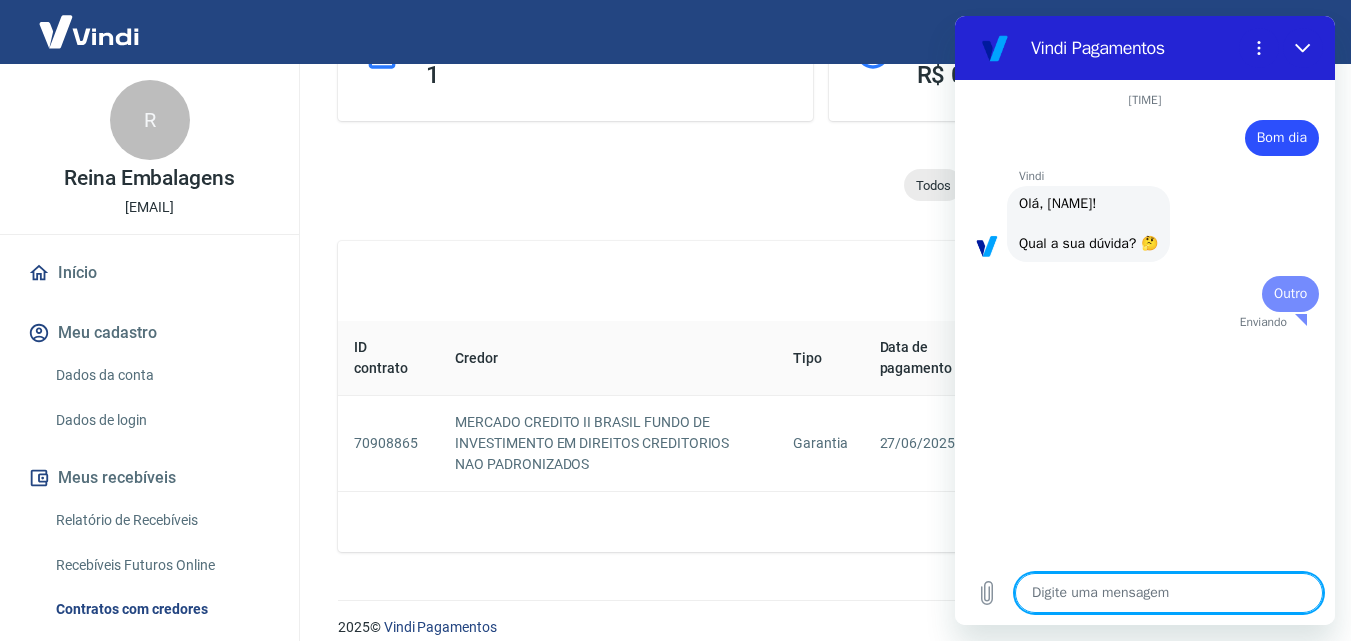 scroll, scrollTop: 0, scrollLeft: 0, axis: both 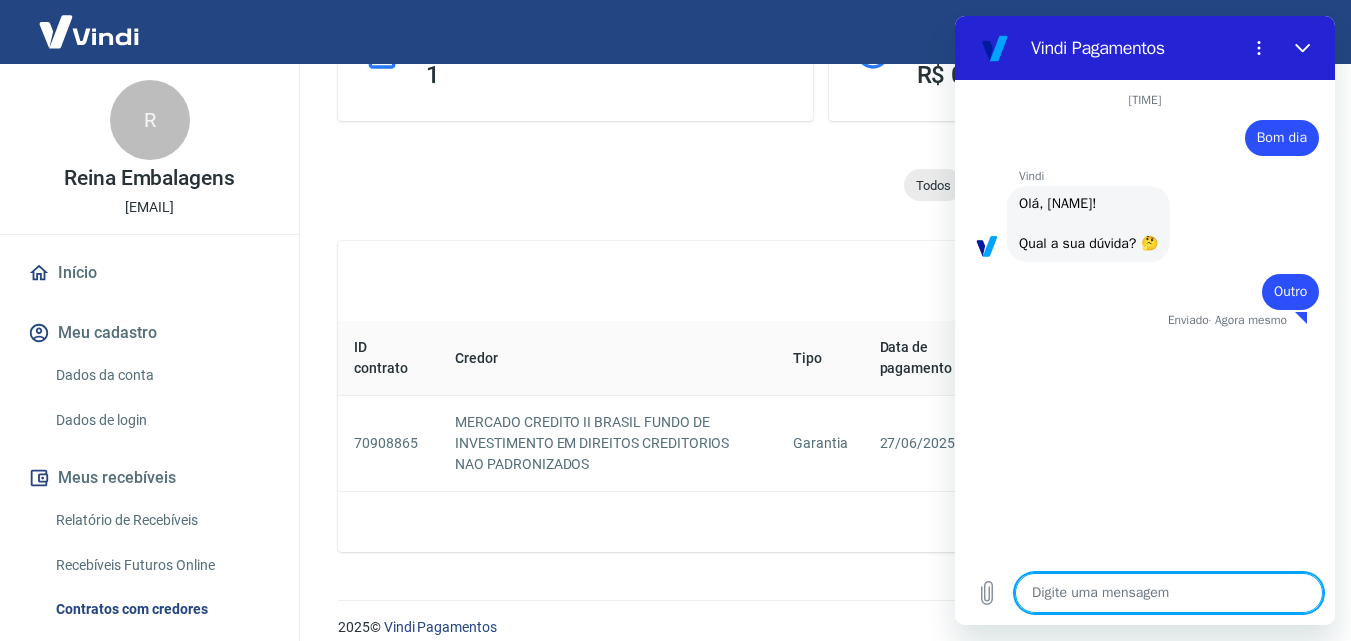 type on "x" 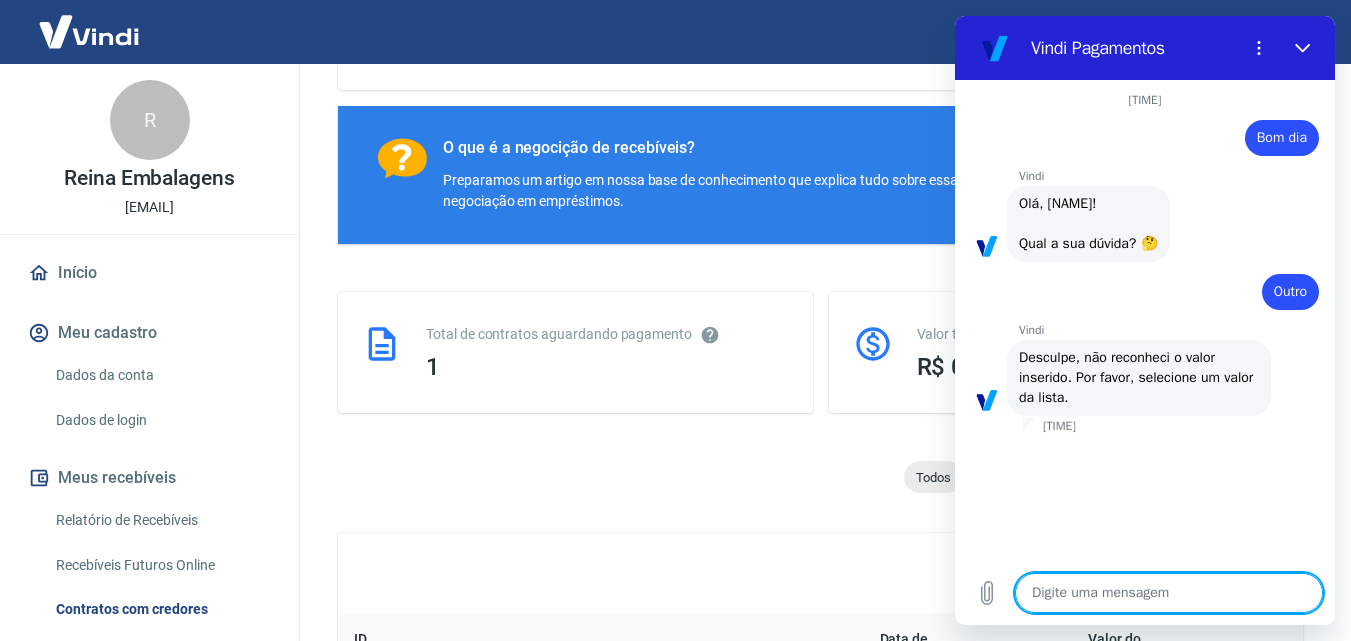 scroll, scrollTop: 385, scrollLeft: 0, axis: vertical 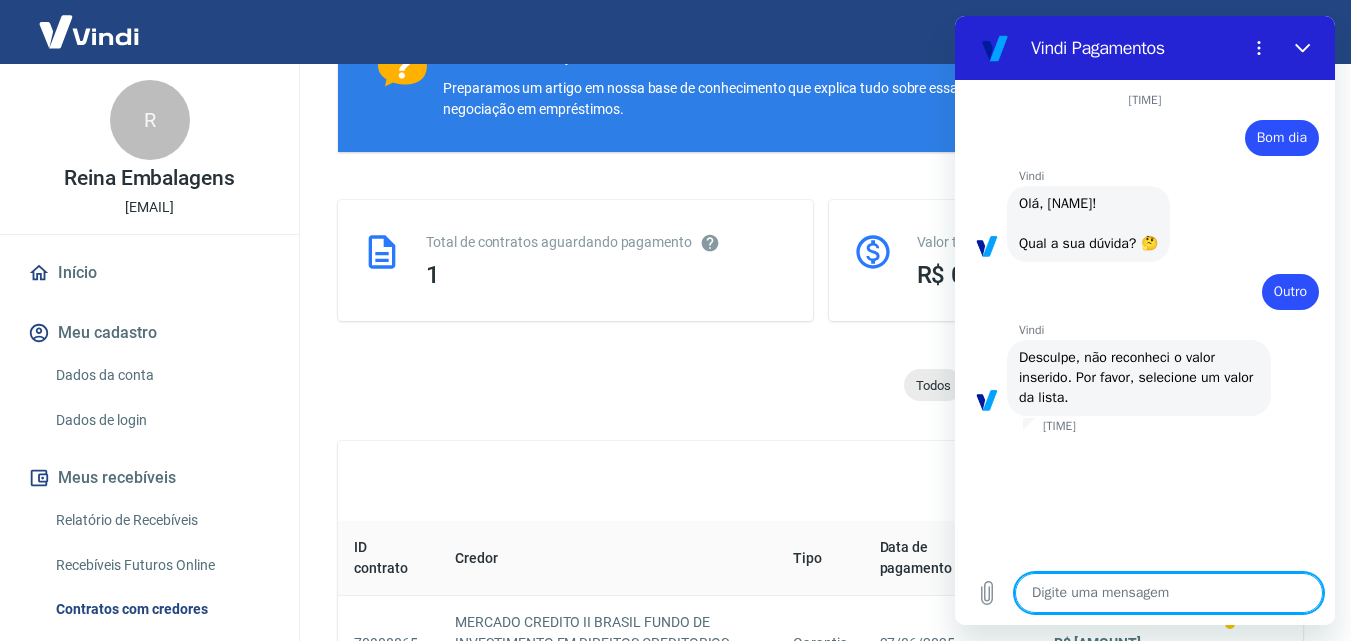 type on "C" 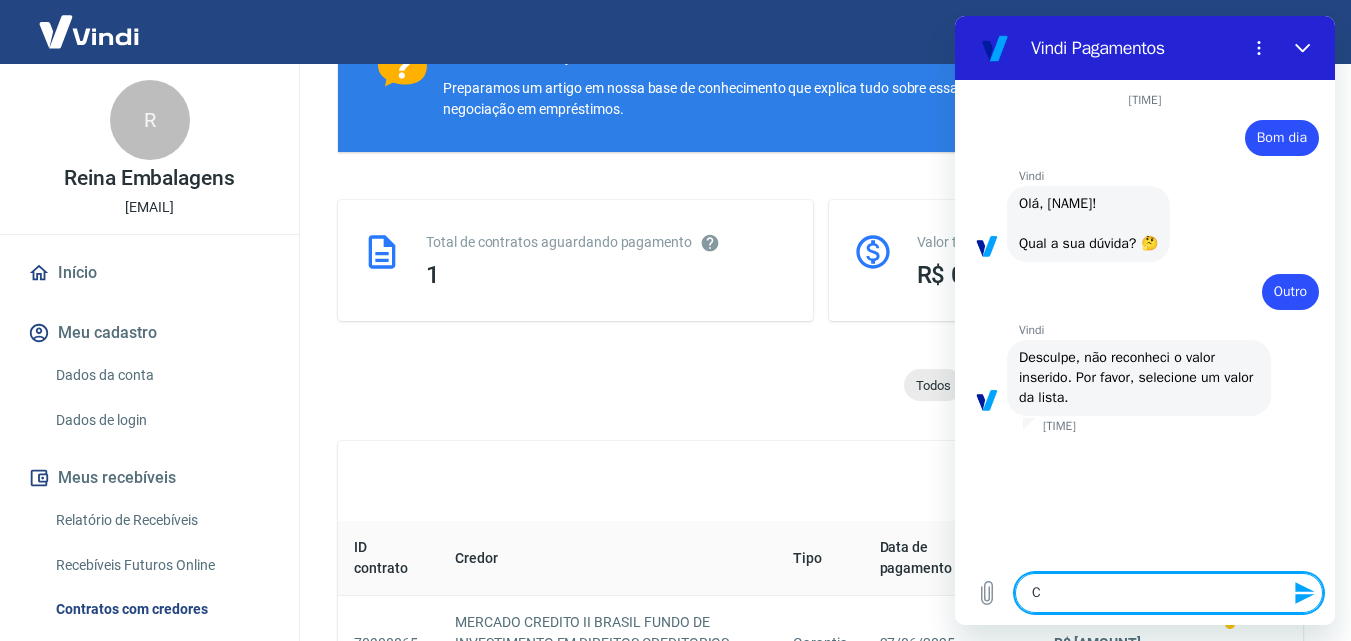type on "Co" 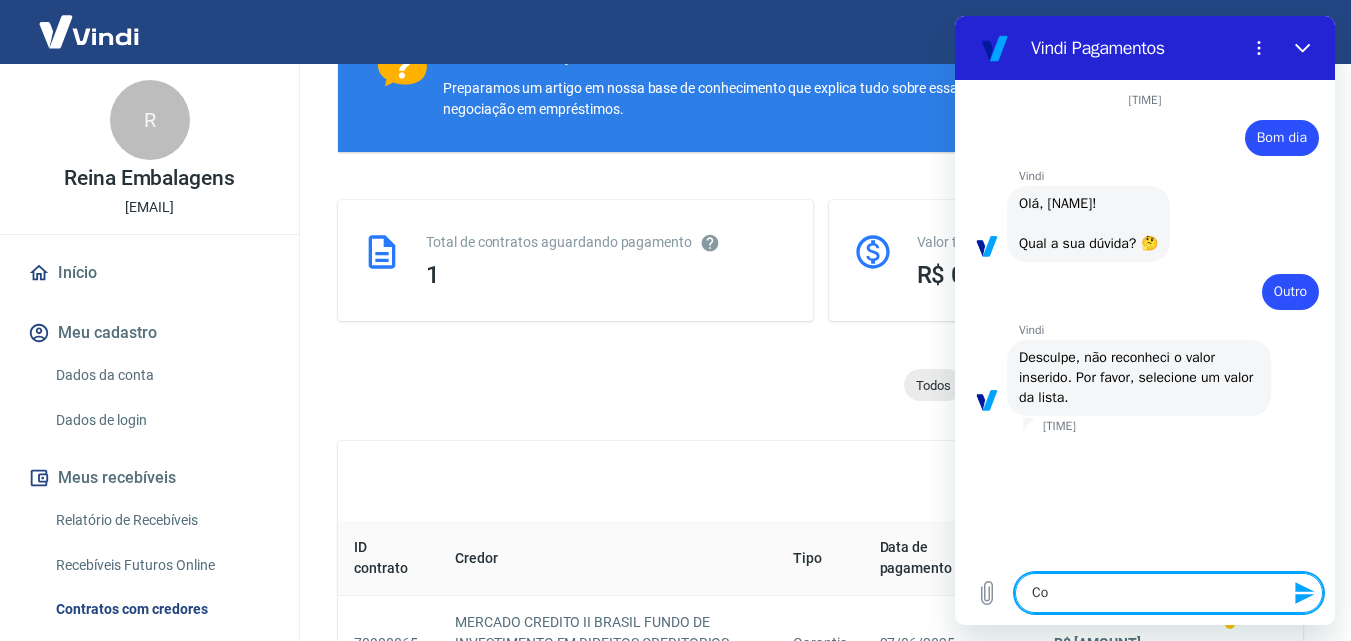 type on "Con" 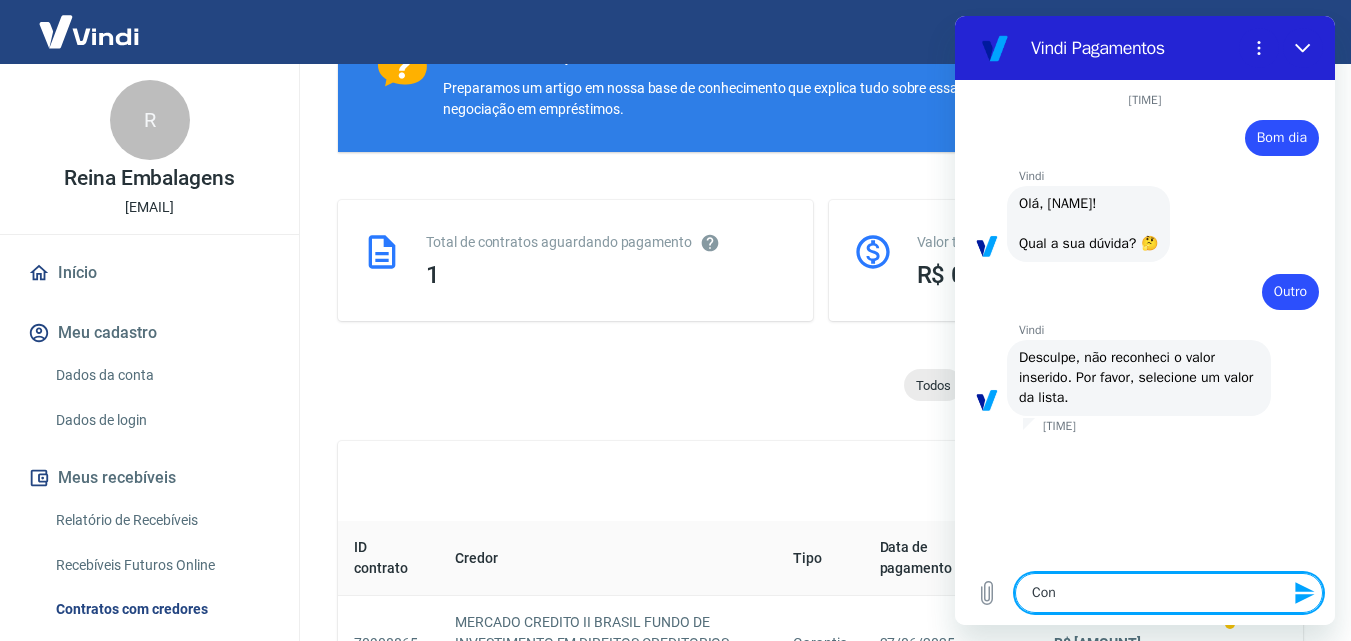 type on "Cont" 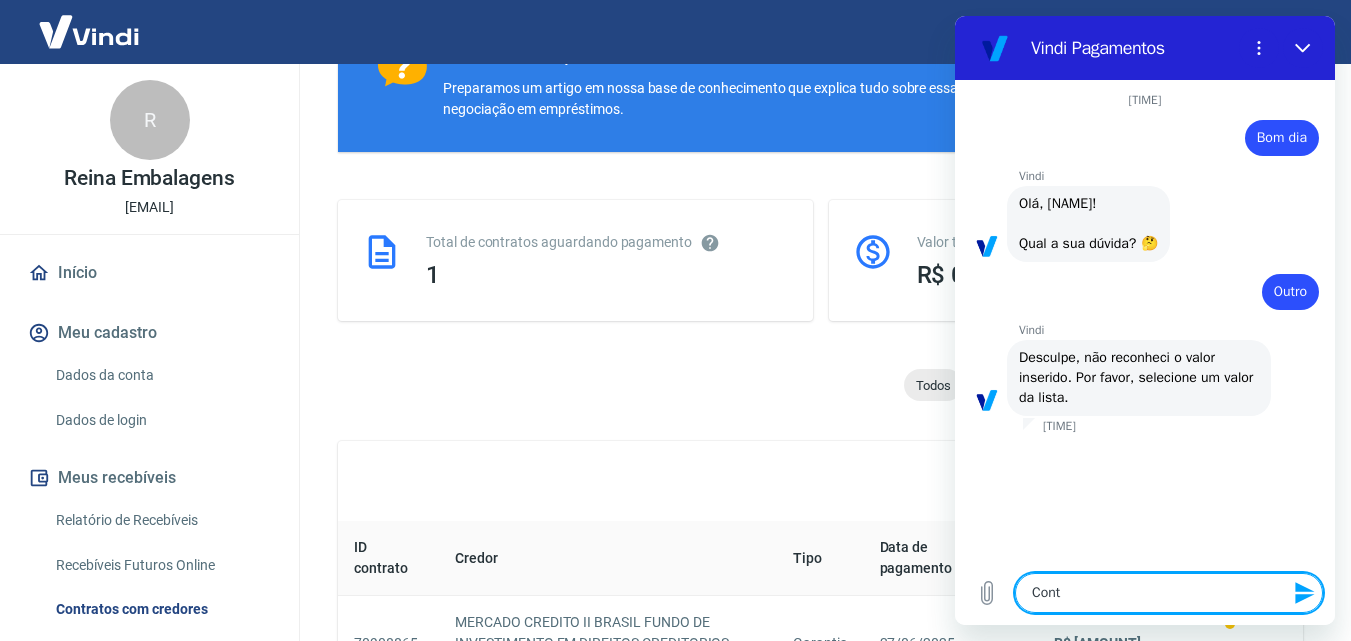 type on "Contr" 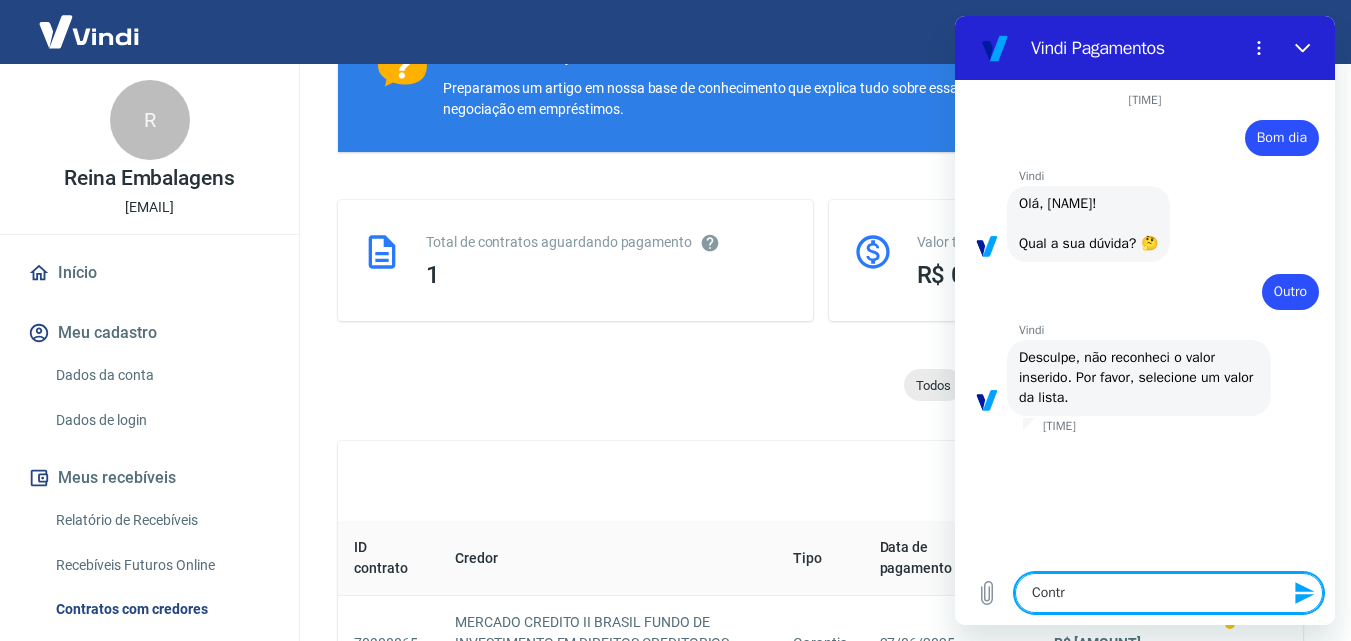 type on "Contra" 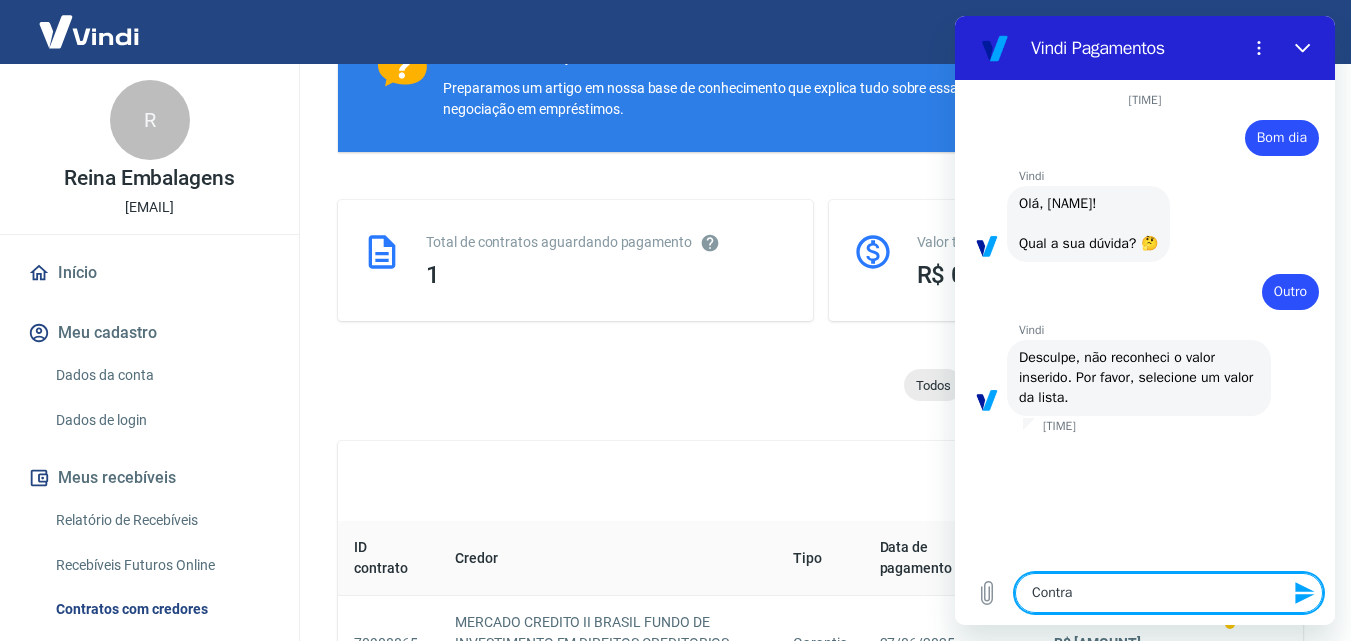 type on "Contrat" 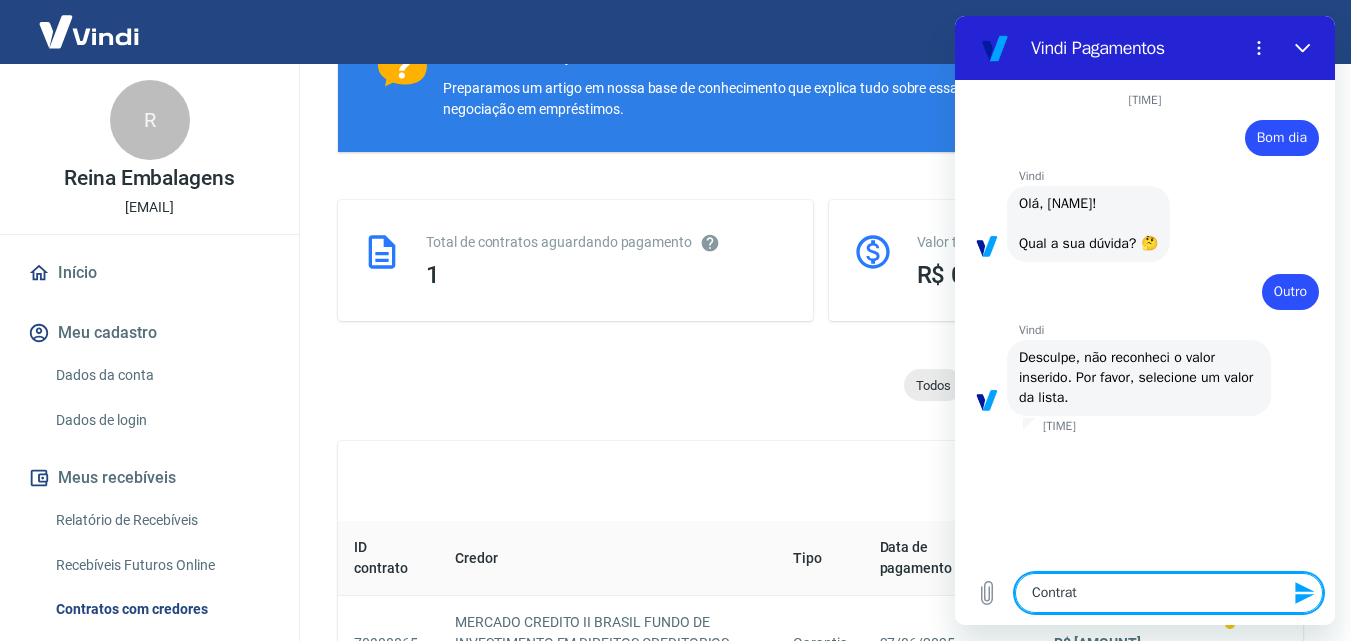 type on "Contrato" 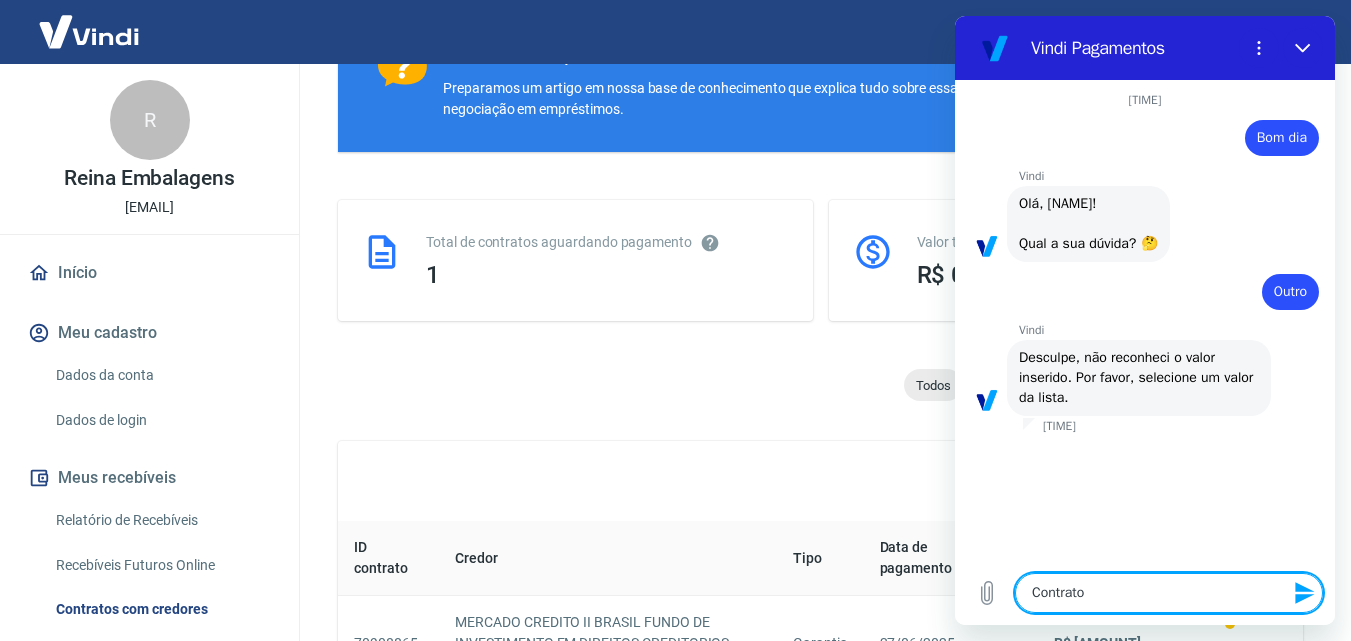 type on "x" 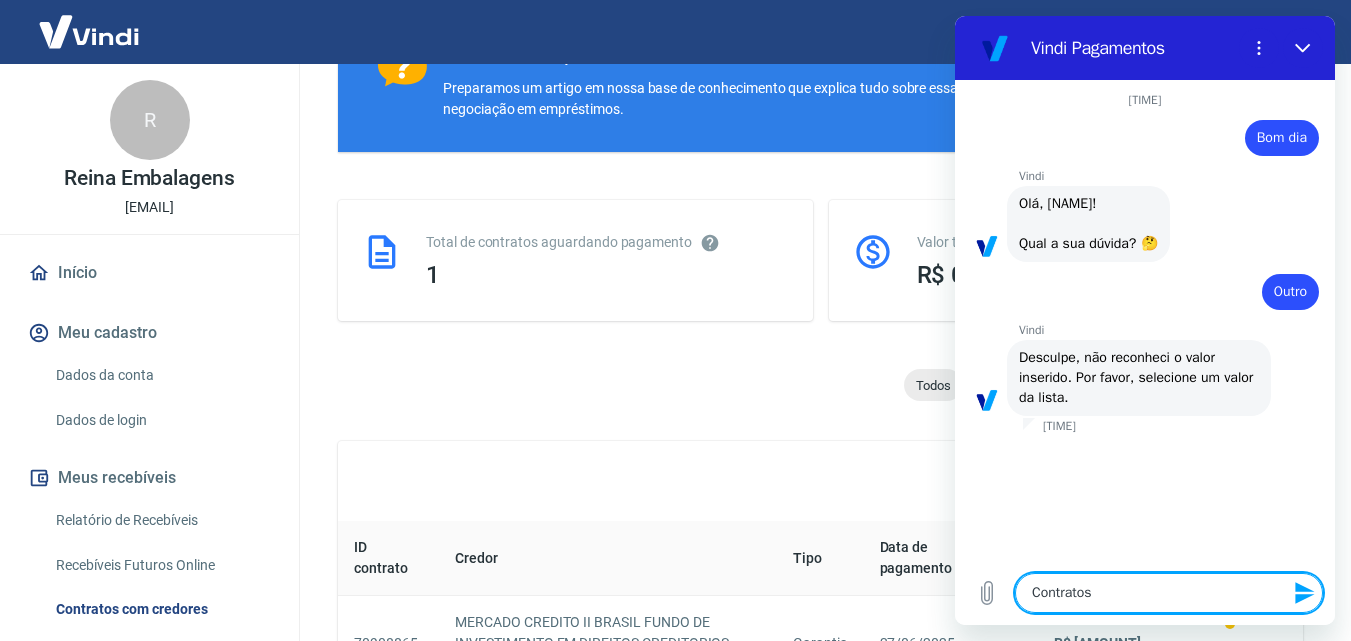 type on "Contratos" 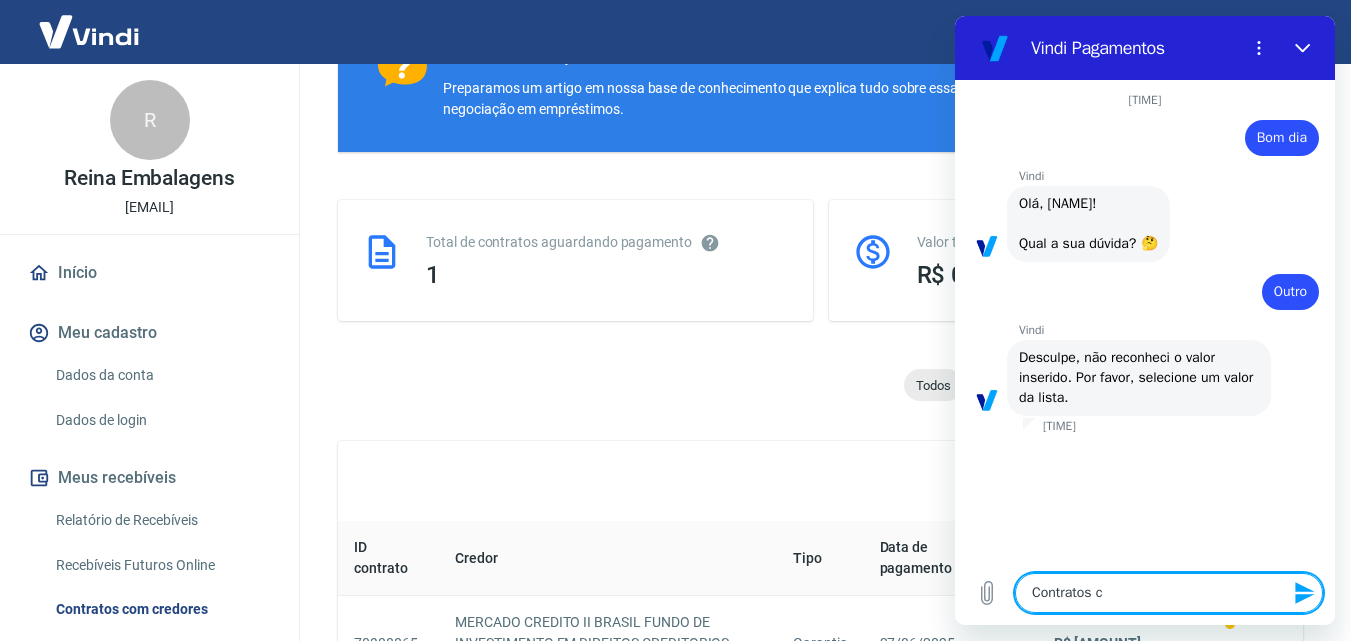 type on "Contratos cp" 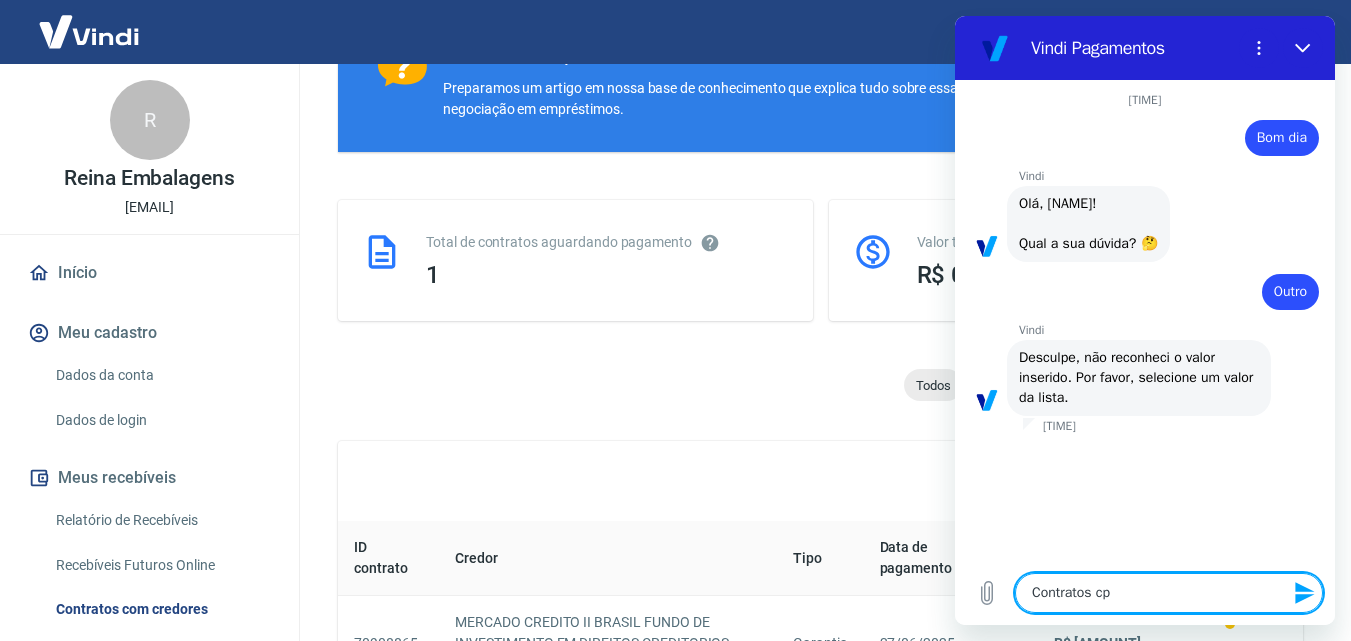 type on "Contratos cpm" 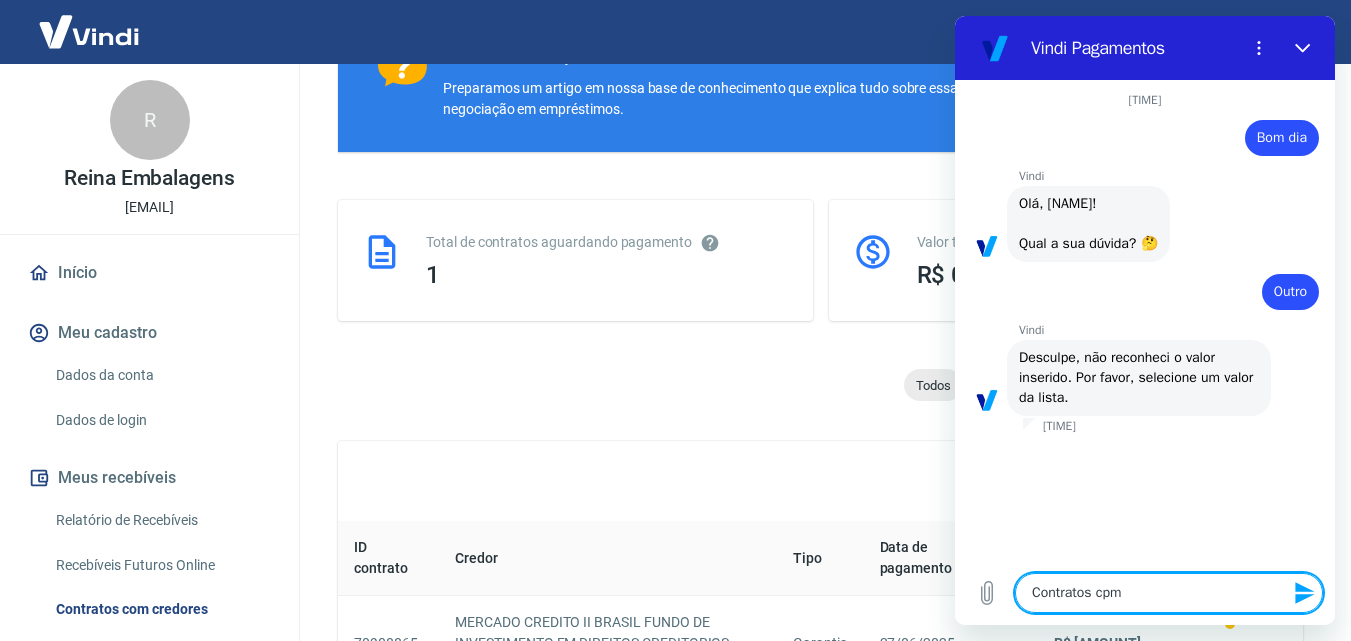 type on "Contratos cp" 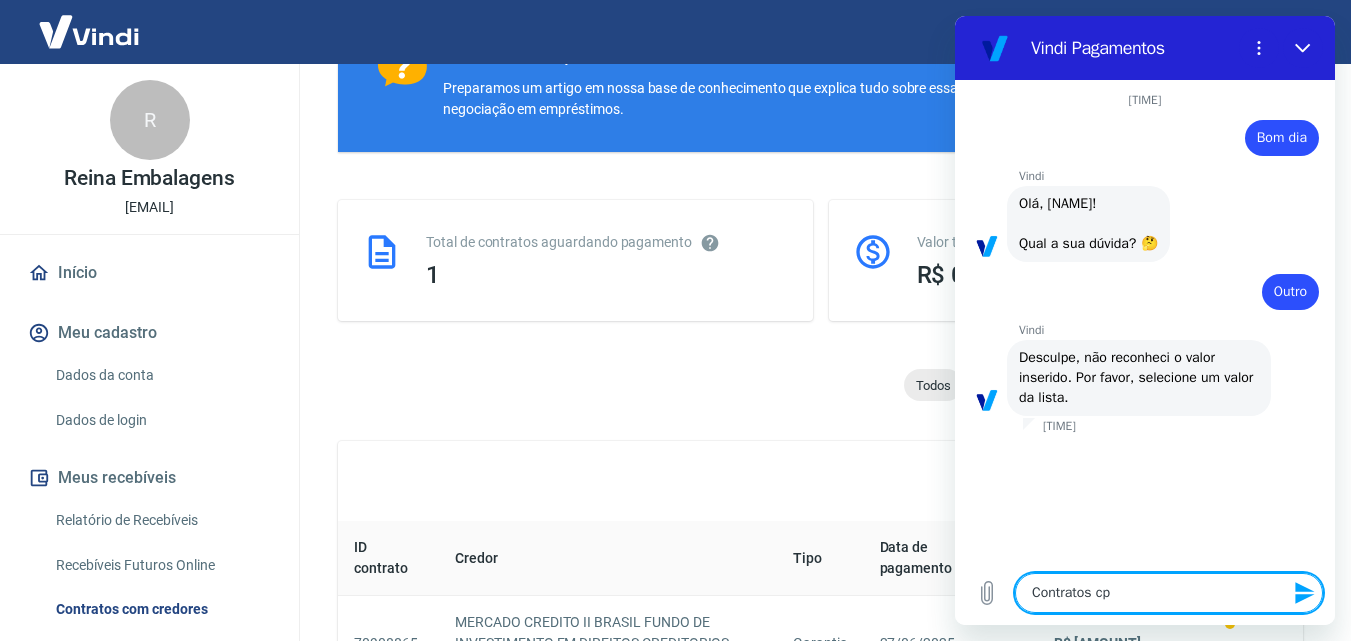 type on "Contratos c" 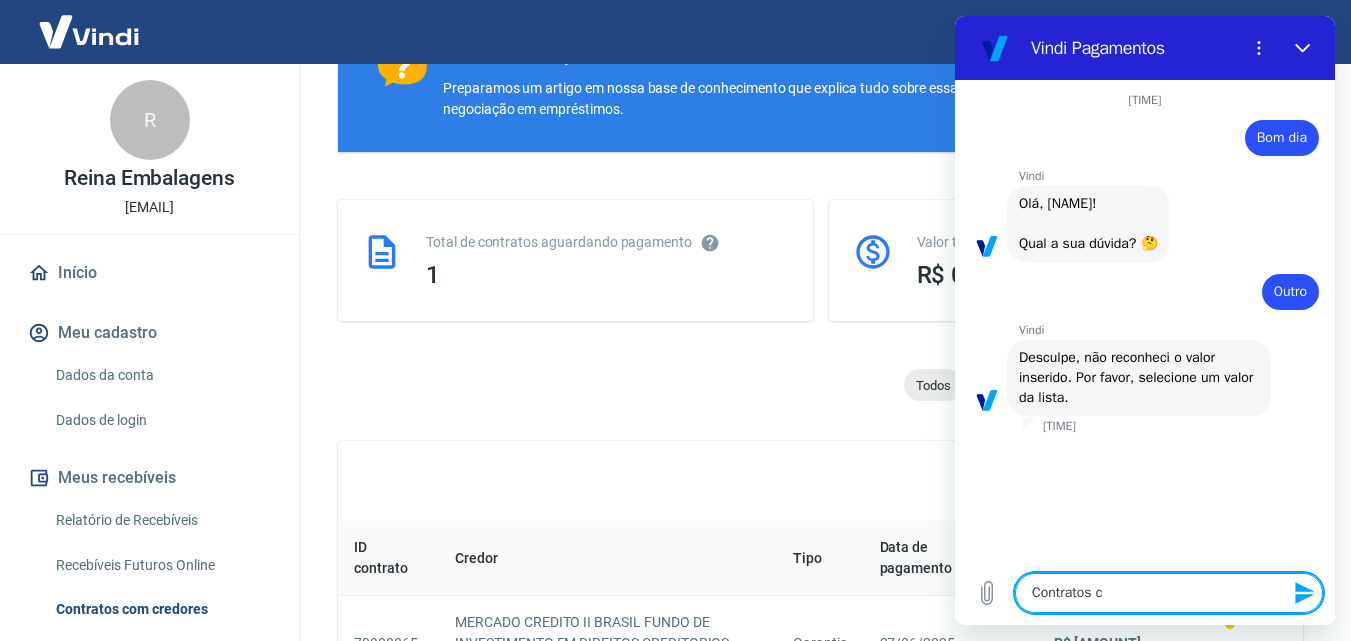 type on "Contratos co" 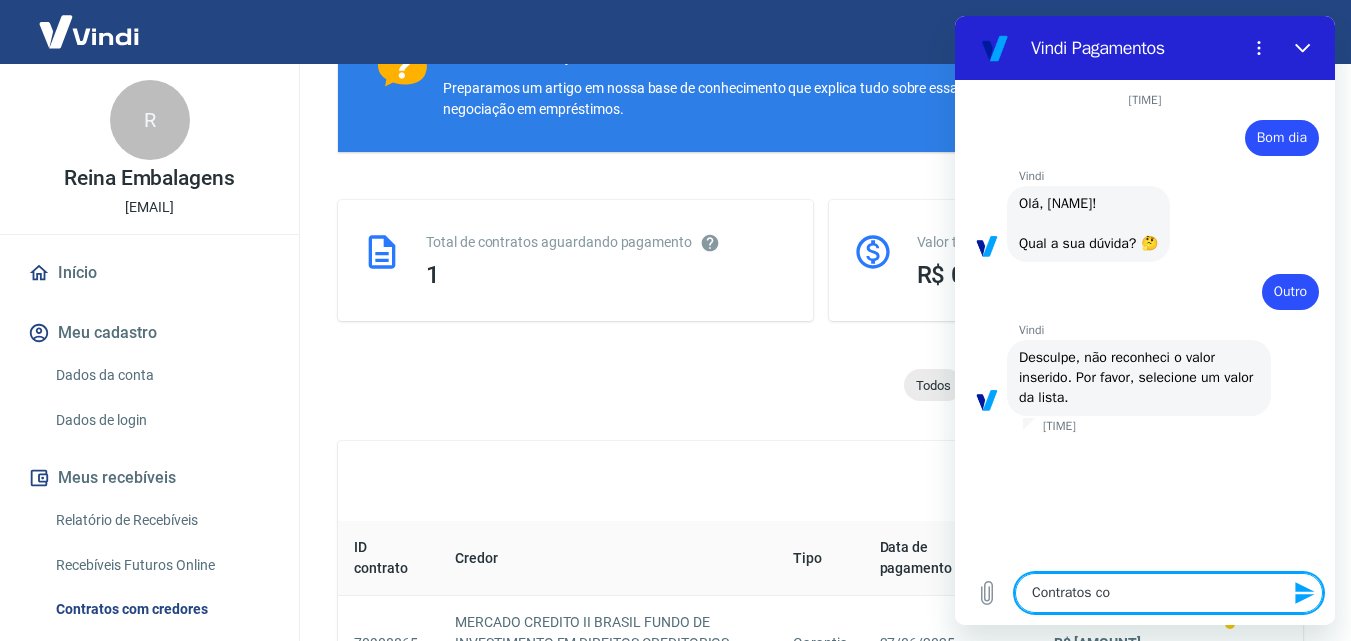 type on "x" 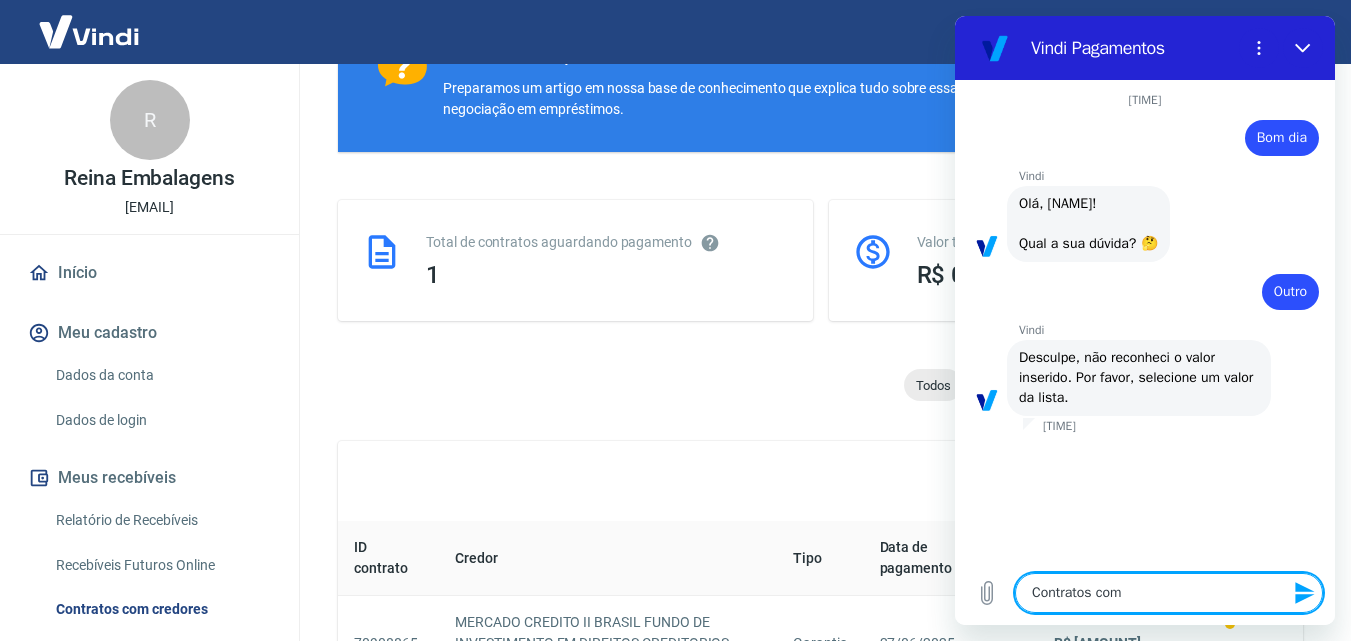 type on "Contratos com" 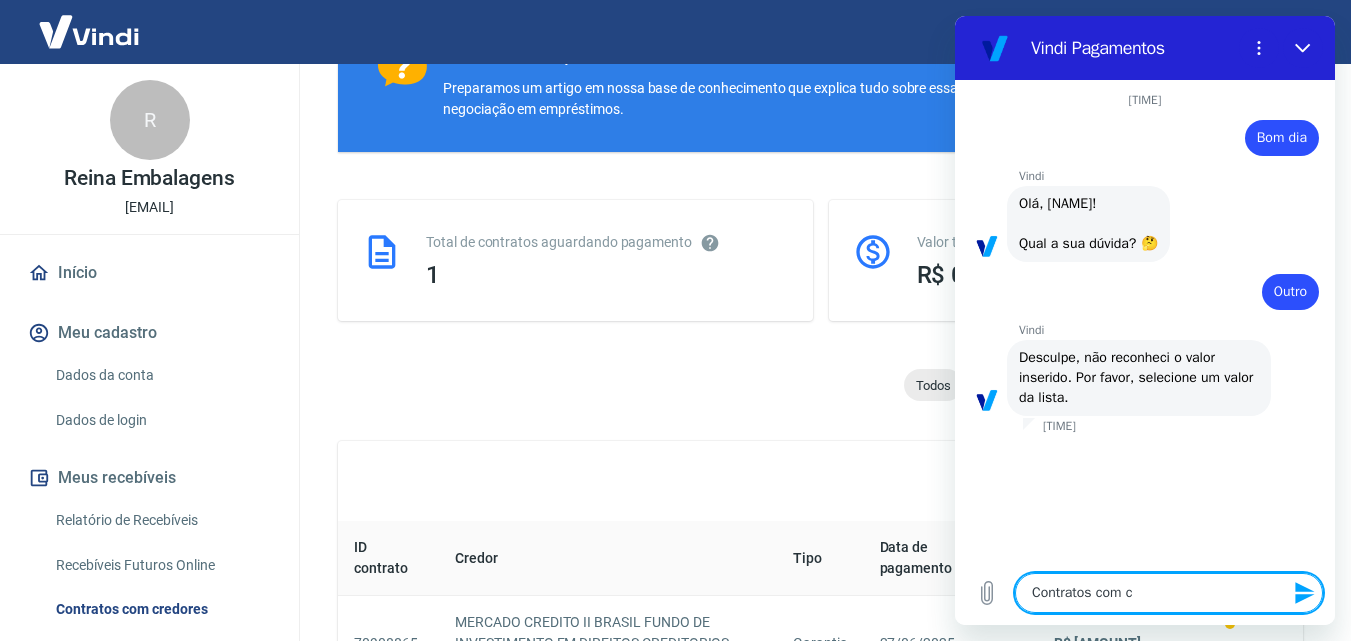 type on "Contratos com cr" 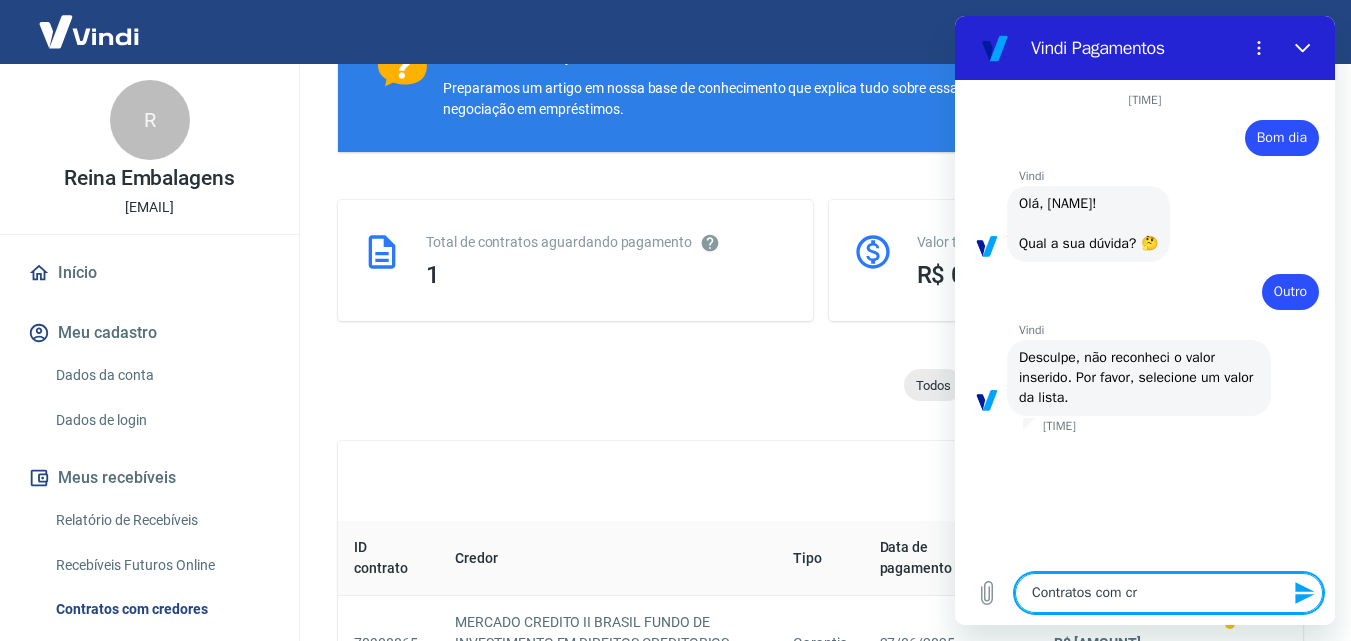 type on "Contratos com cre" 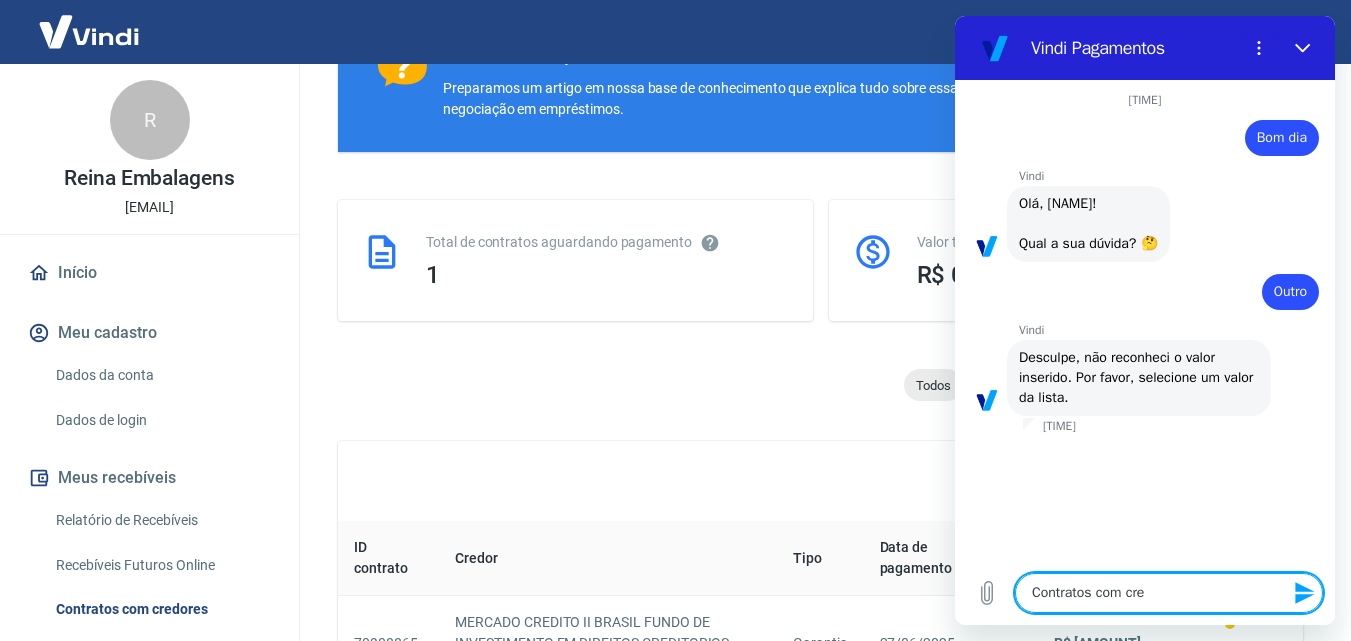 type on "Contratos com cres" 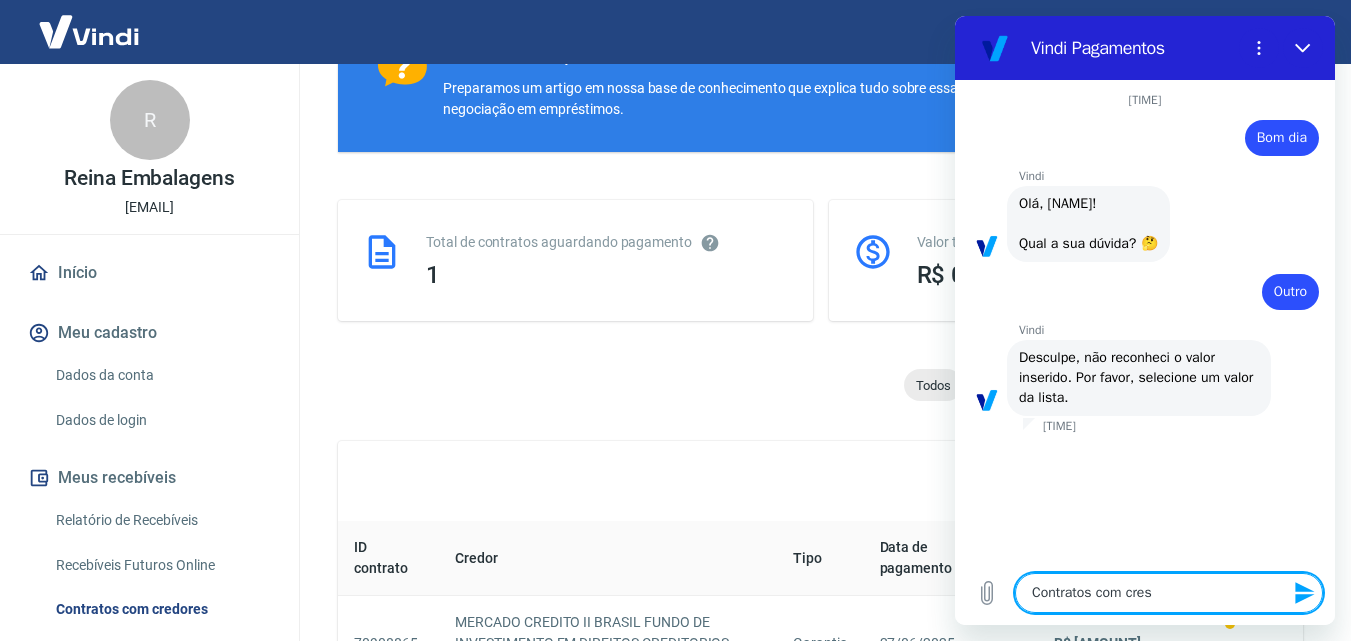 type on "Contratos com creso" 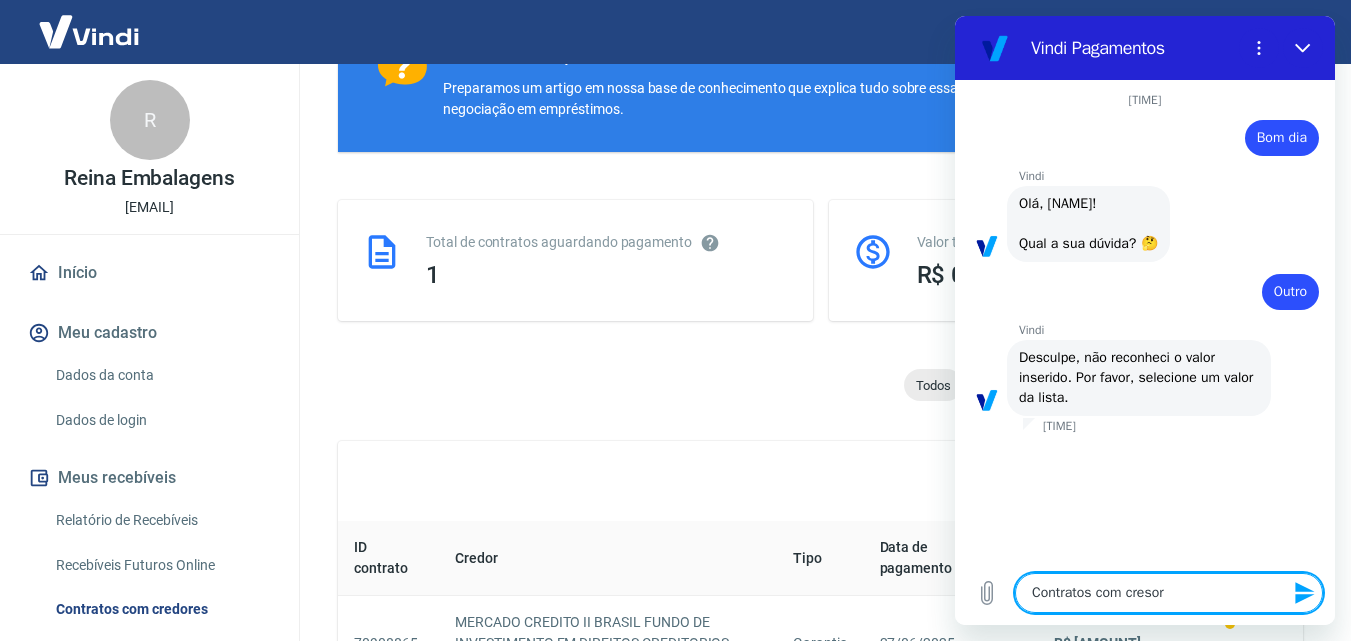 type on "Contratos com cresort" 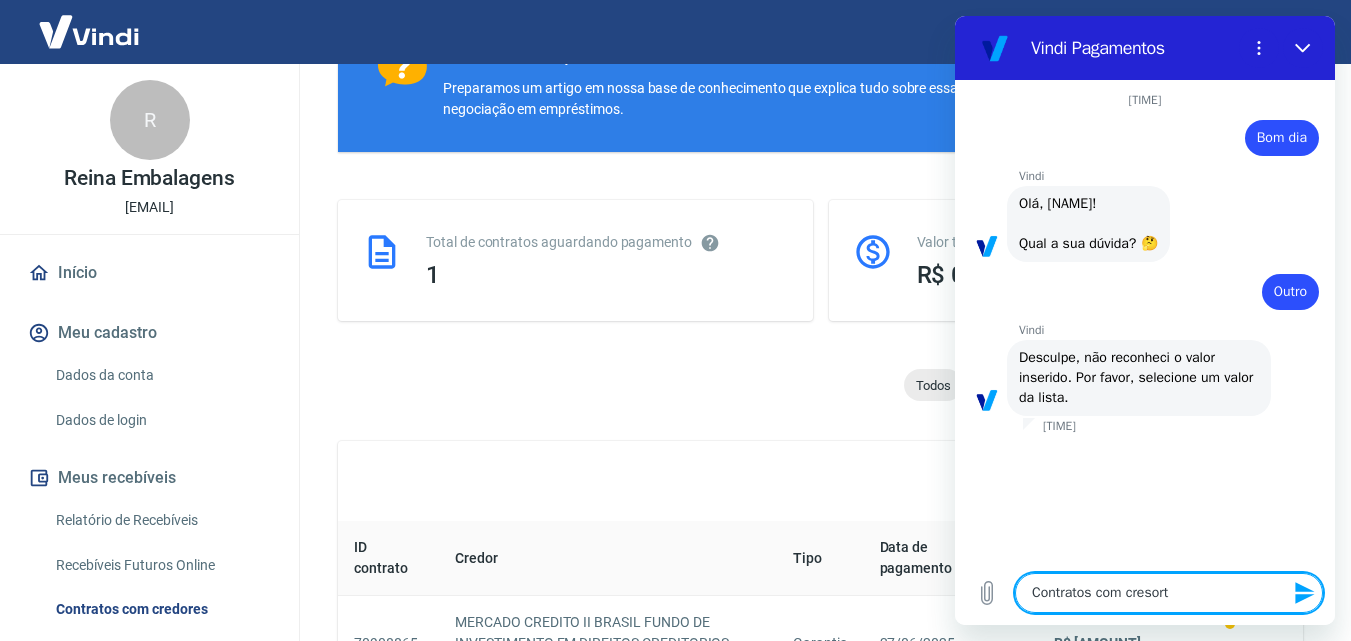 type on "Contratos com cresorte" 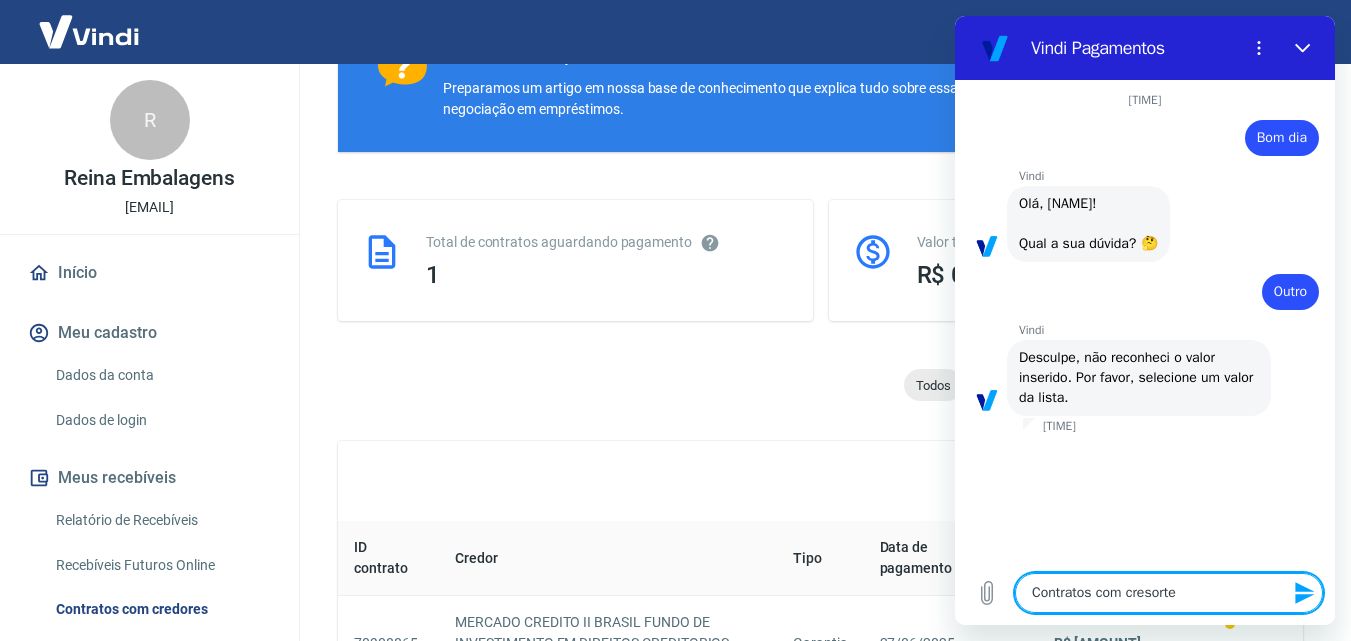 type on "Contratos com cresort" 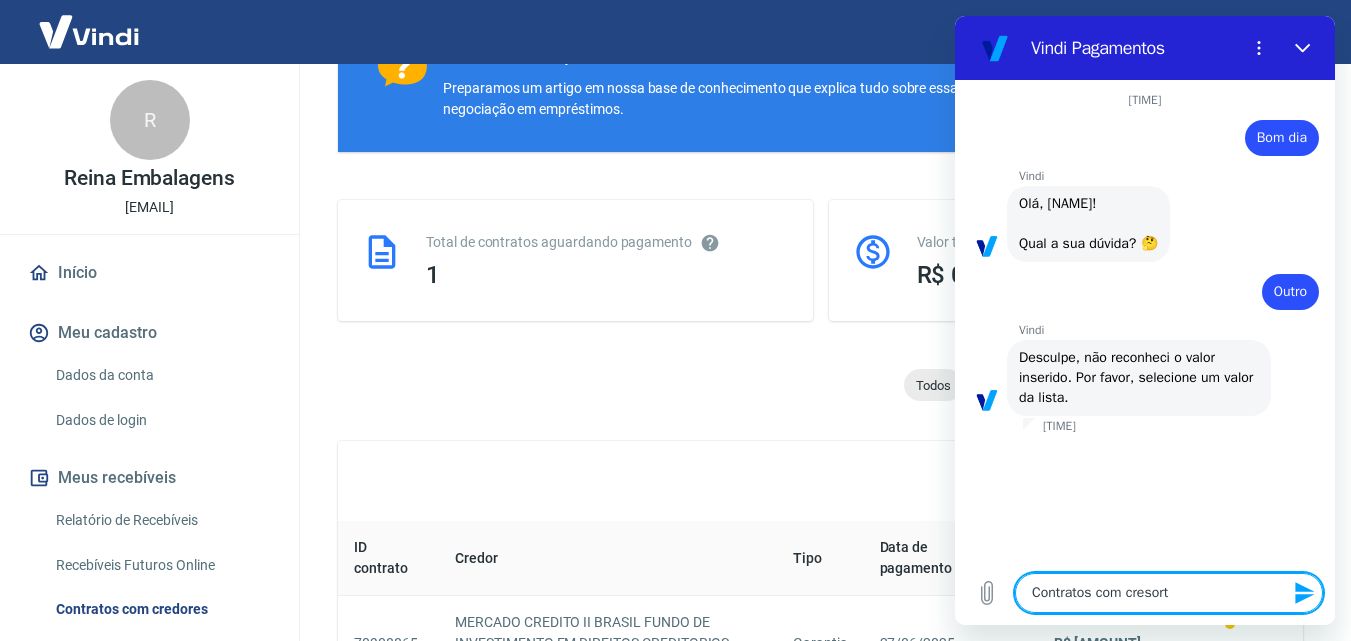 type on "Contratos com cresor" 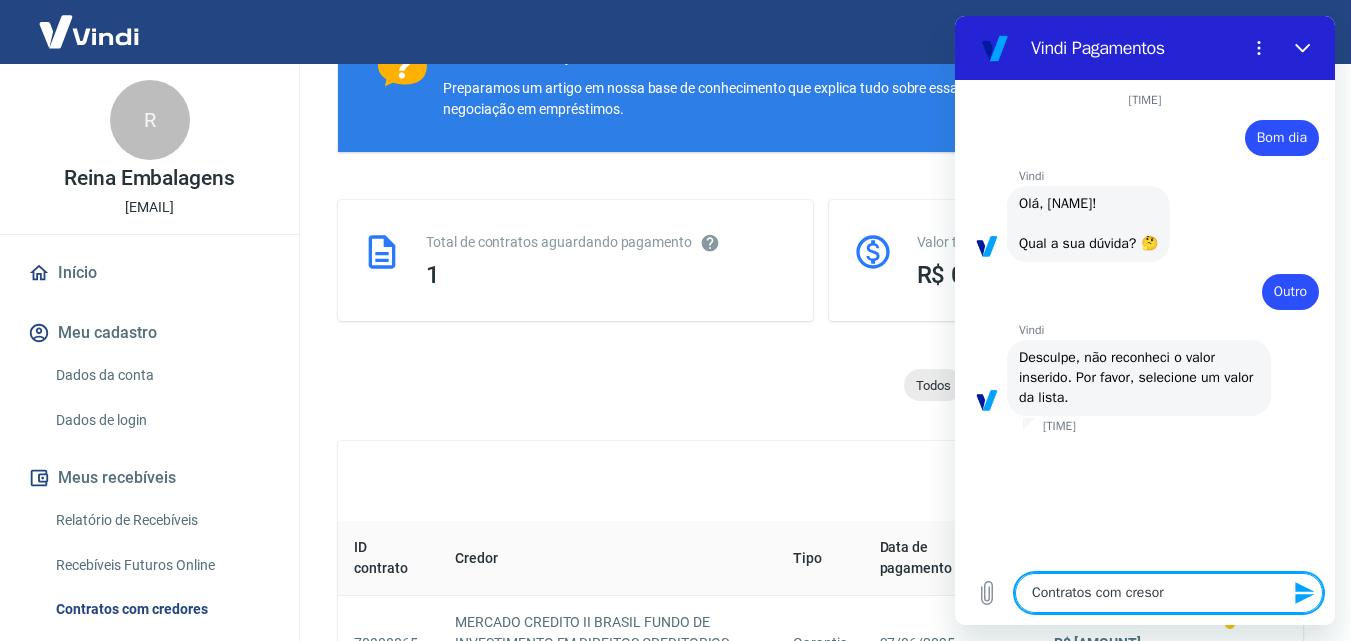 type on "Contratos com creso" 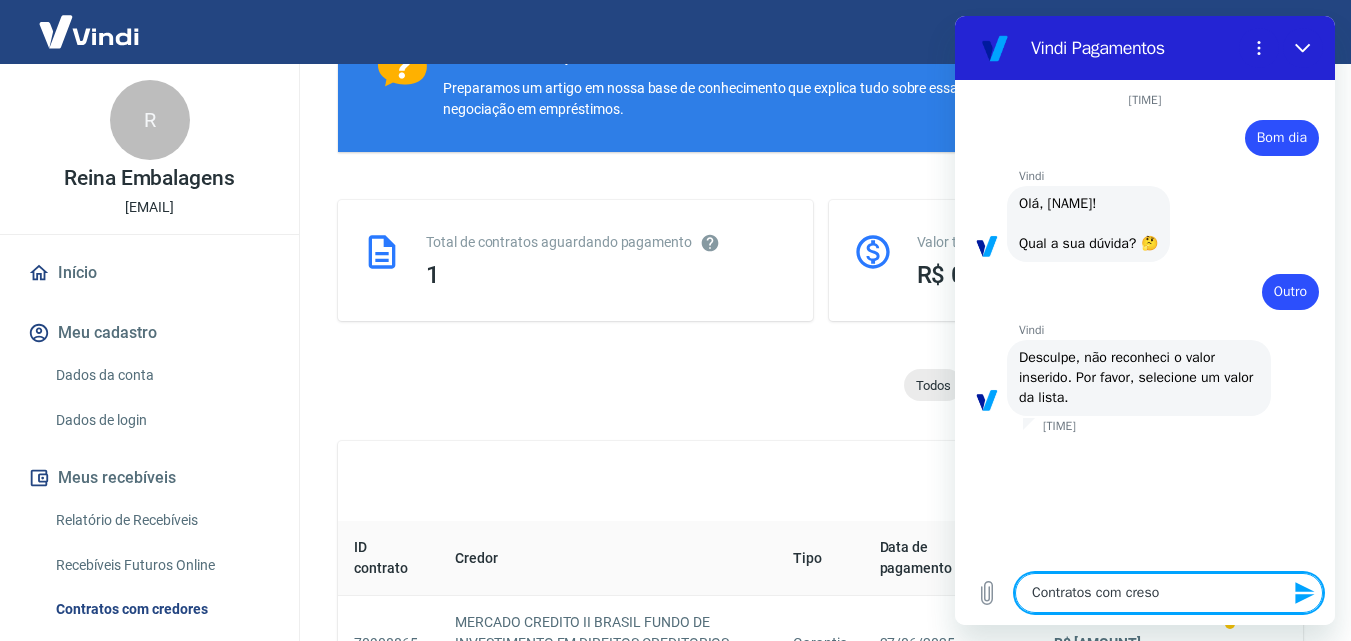 type on "x" 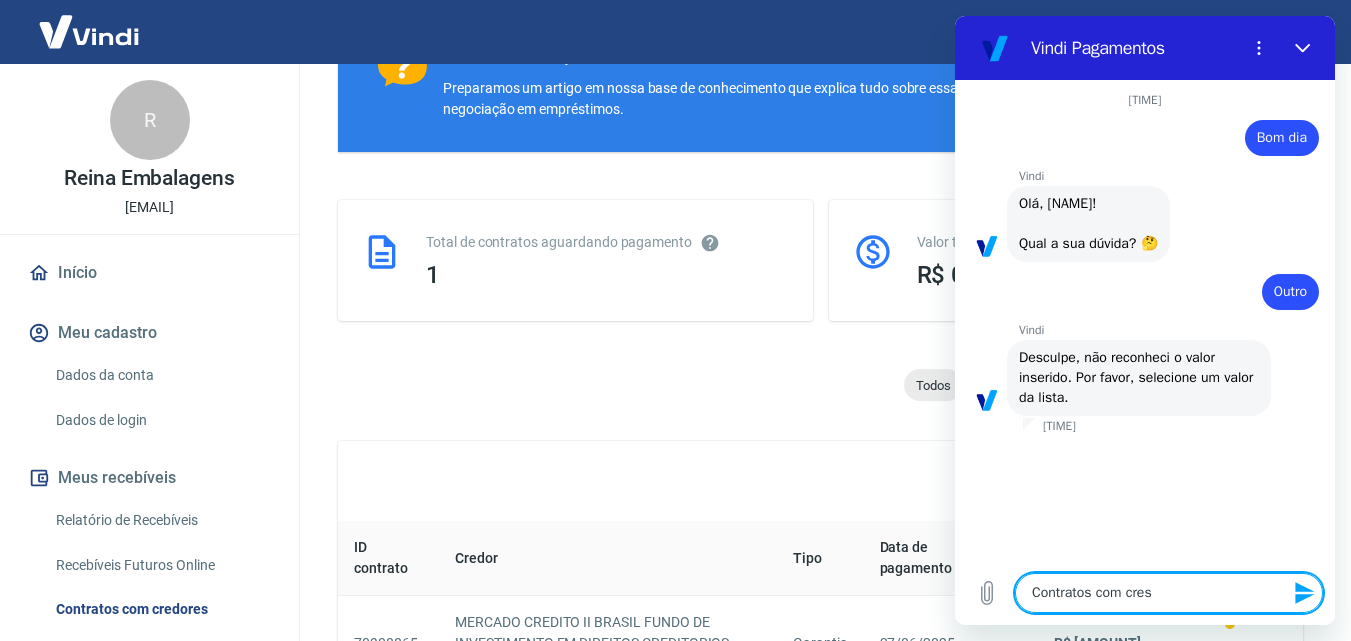 type on "Contratos com cre" 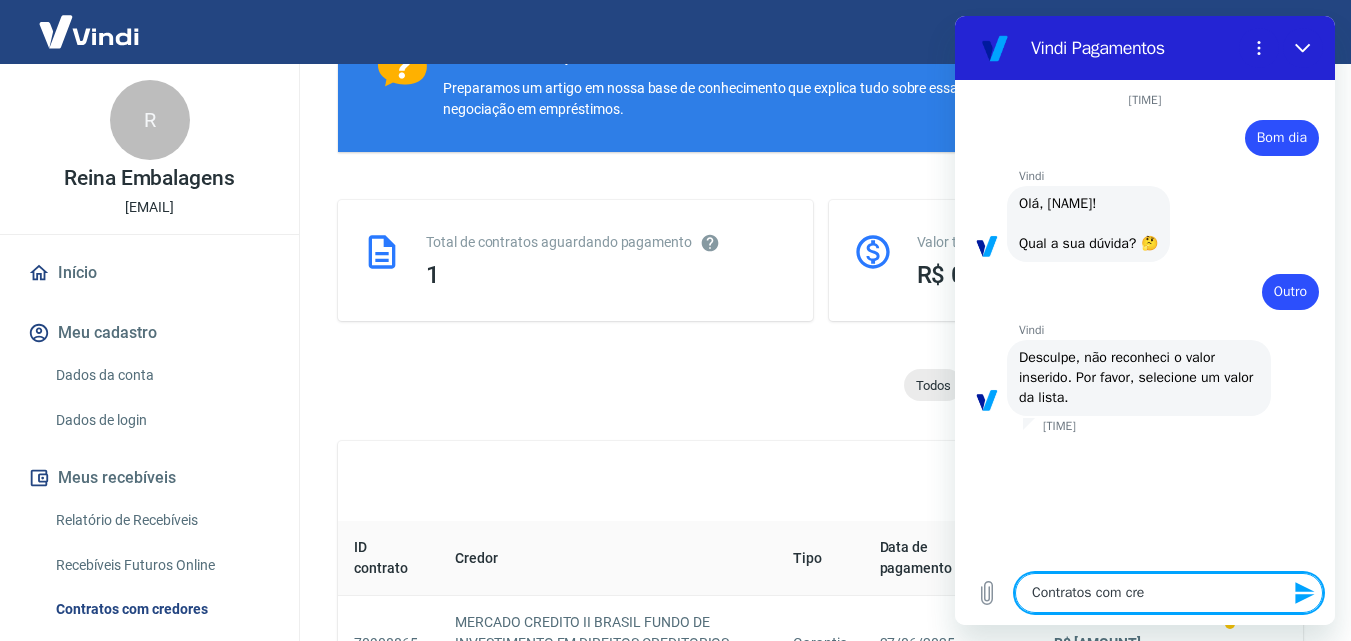 type on "Contratos com cred" 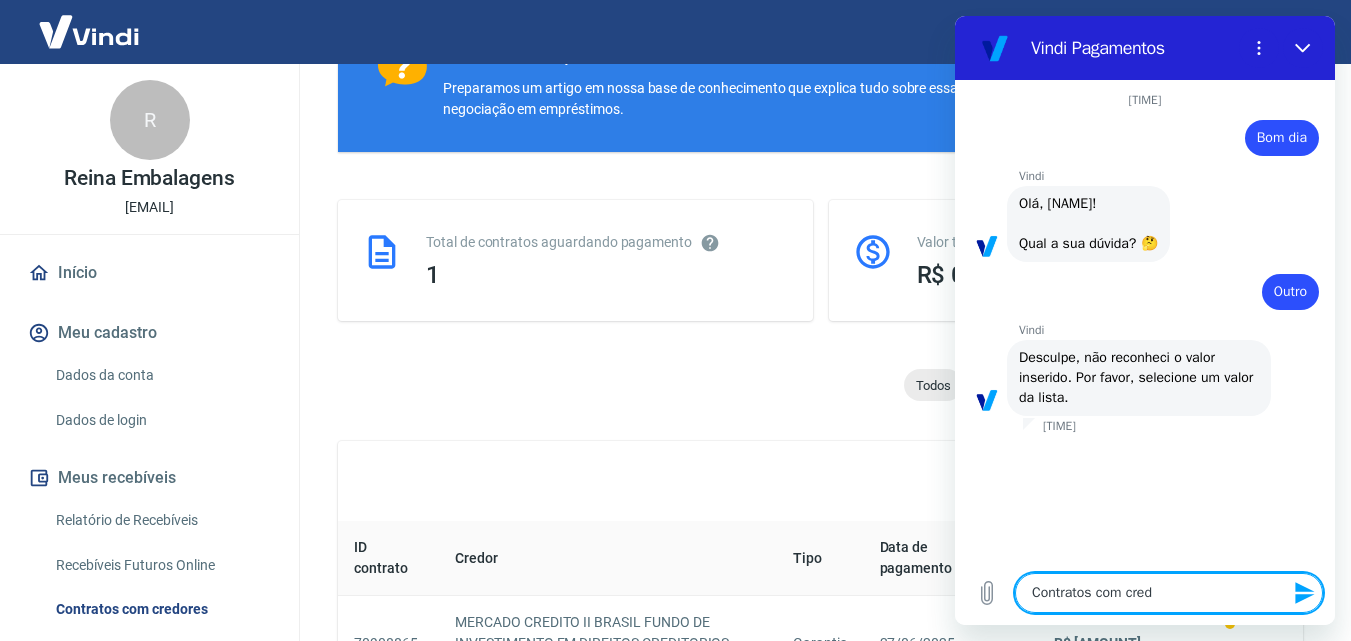 type on "Contratos com credo" 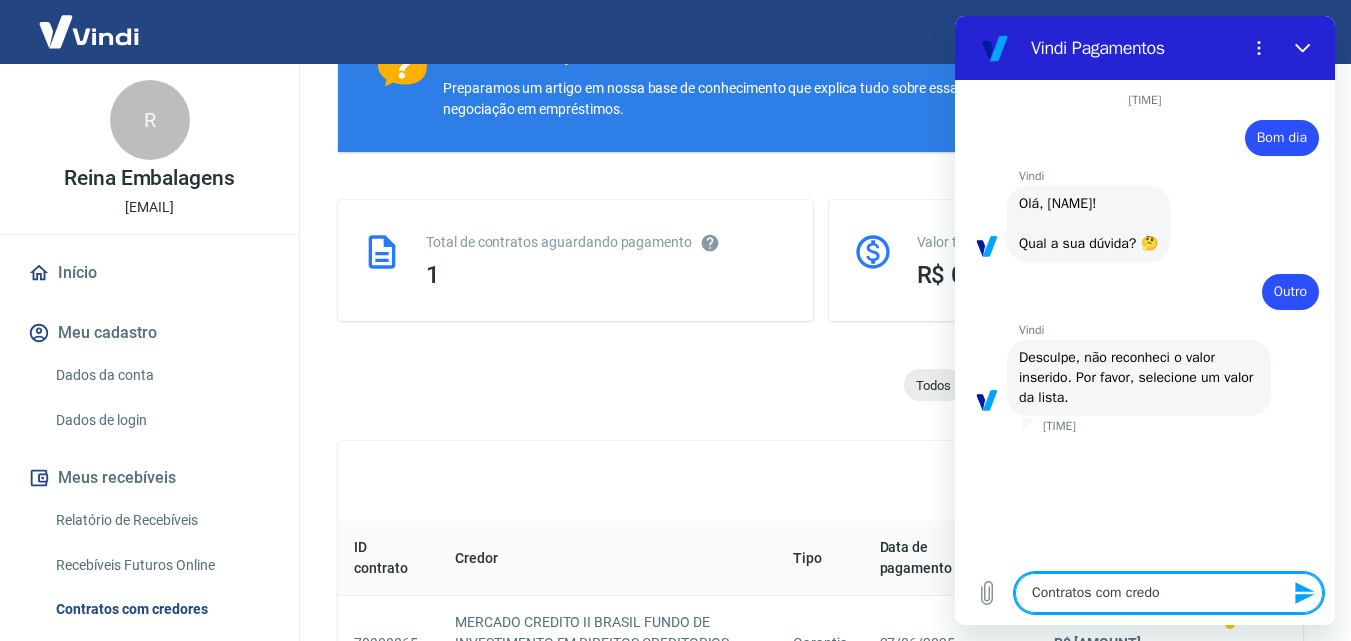 type on "Contratos com credor" 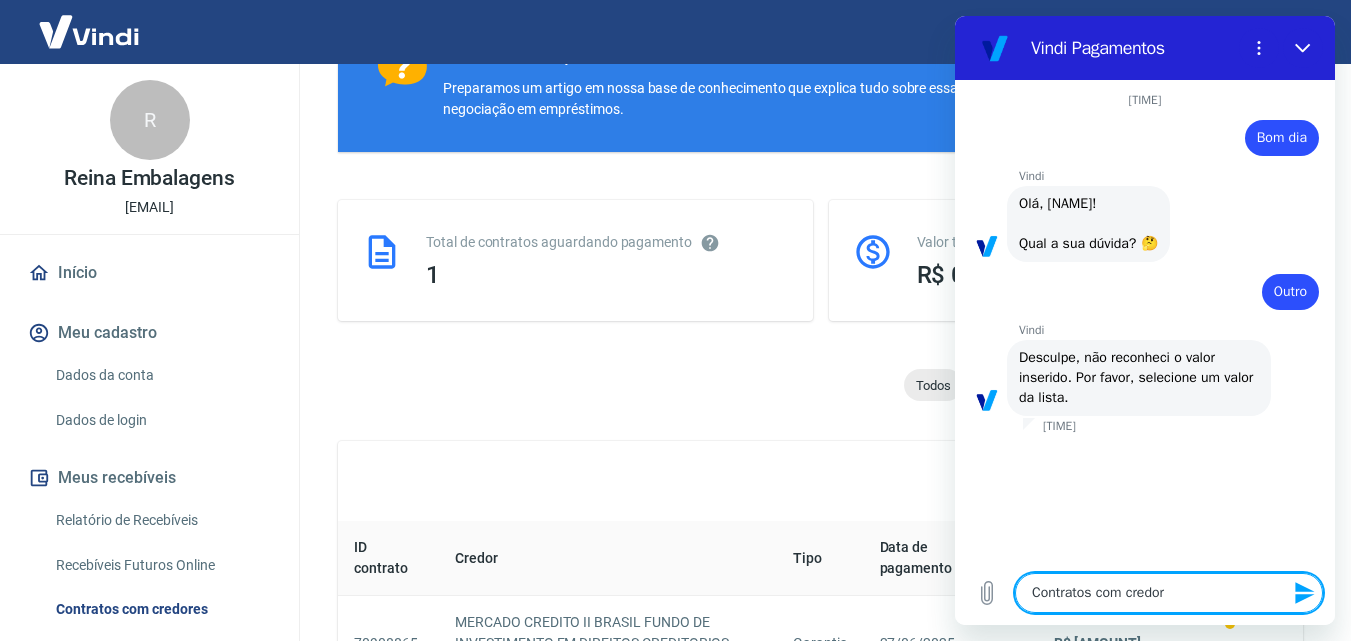 type on "Contratos com credore" 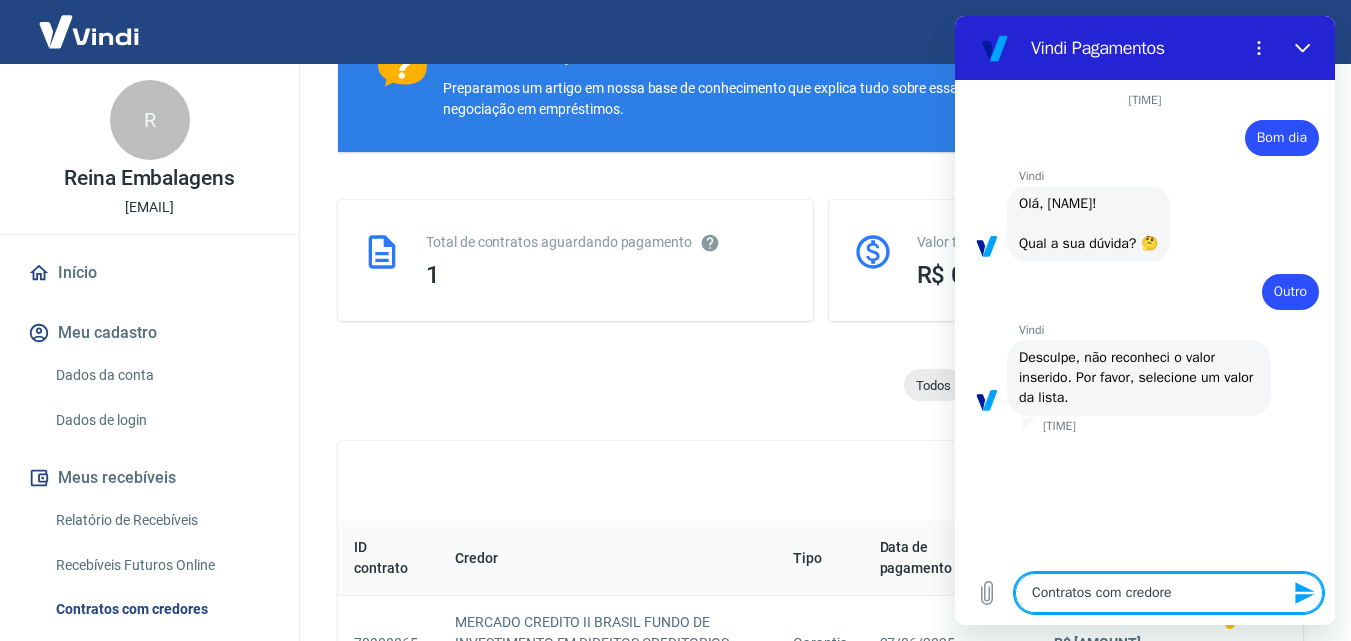 type on "Contratos com credores" 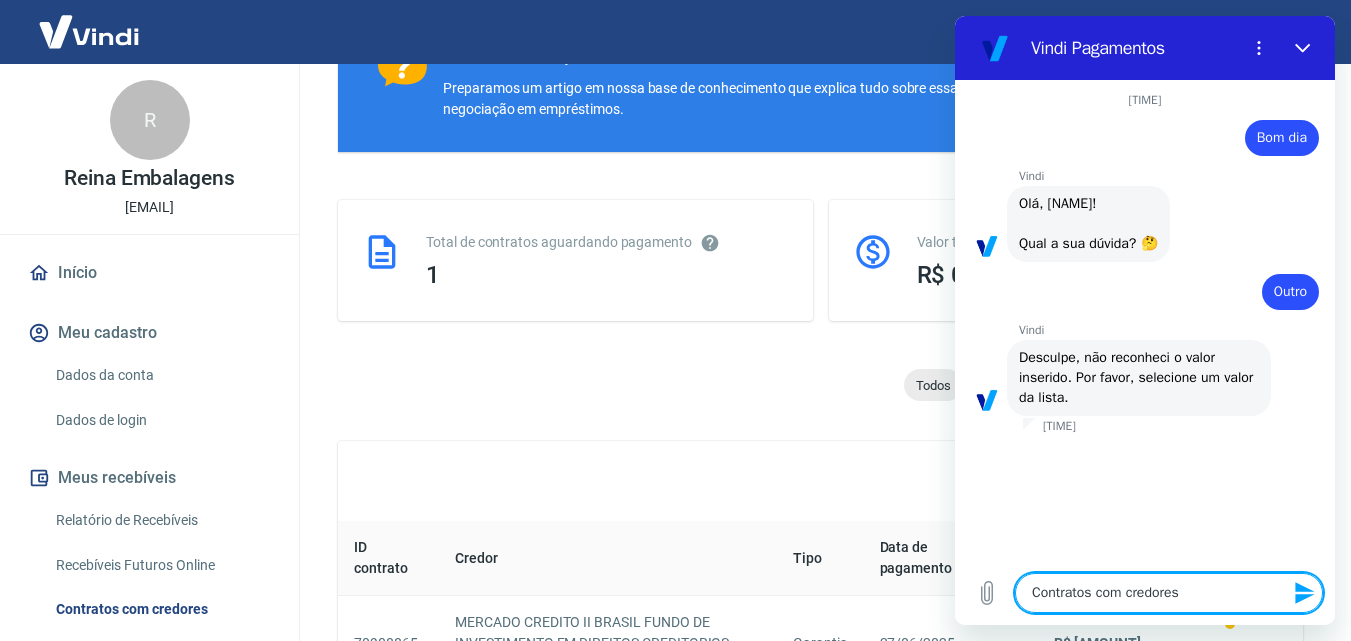 type 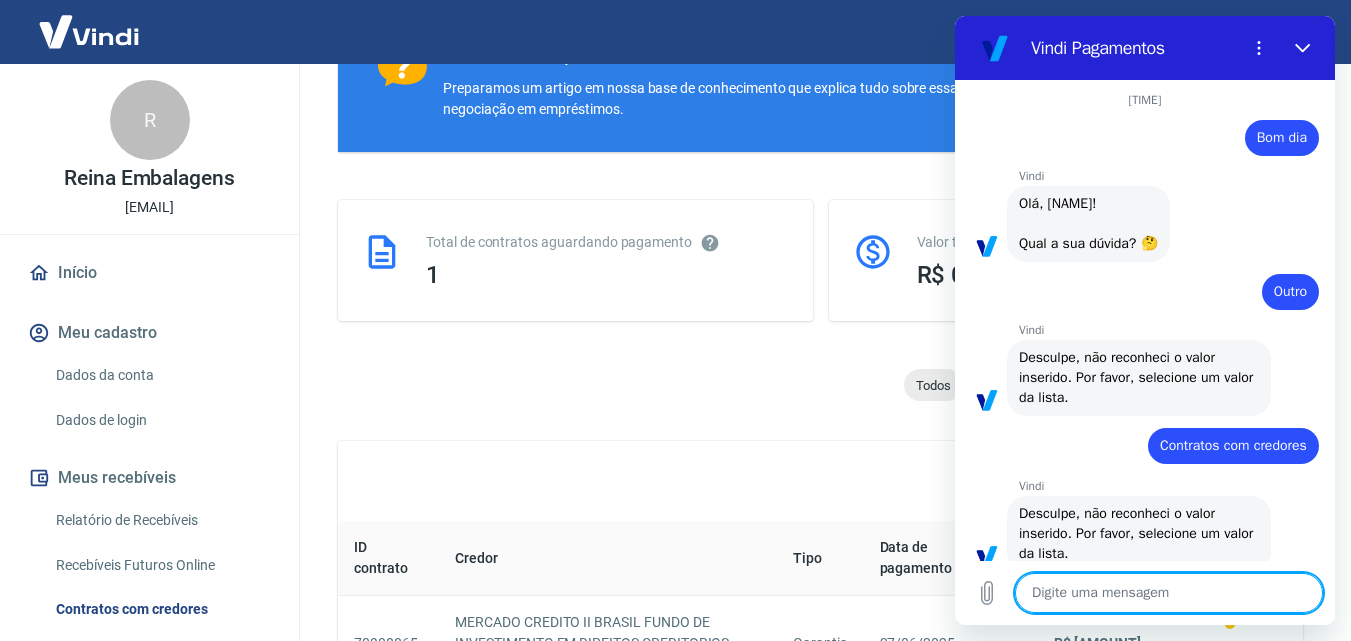 type on "x" 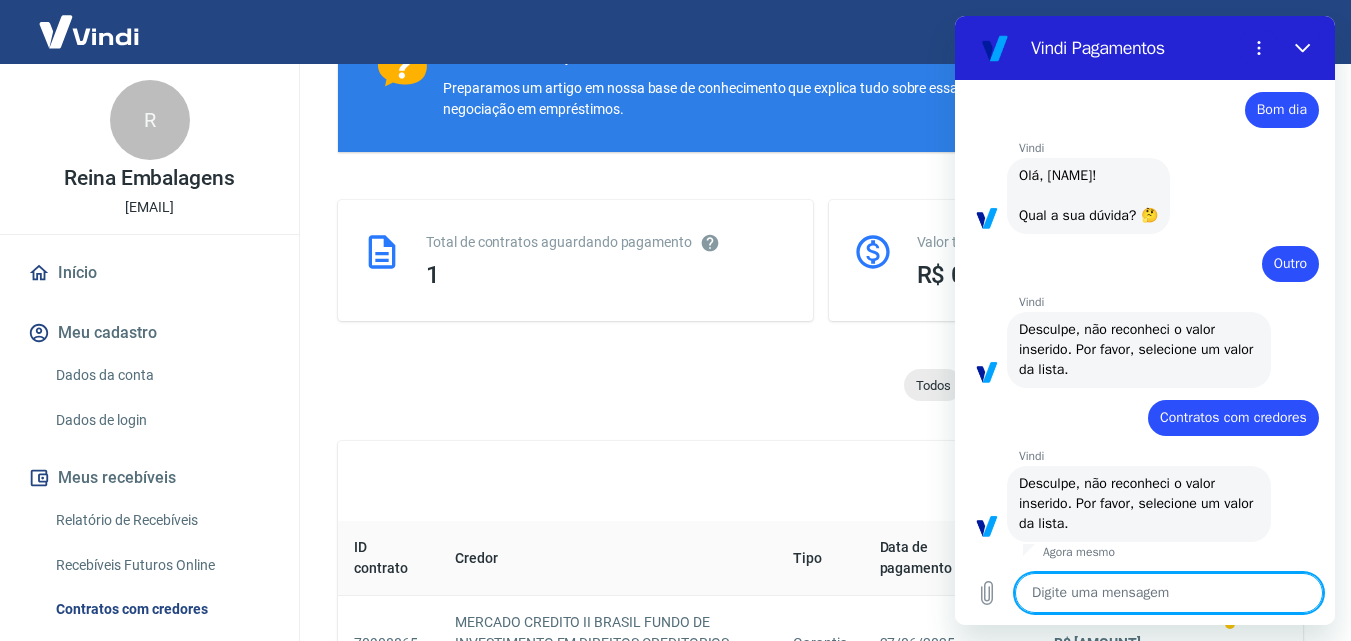 scroll, scrollTop: 32, scrollLeft: 0, axis: vertical 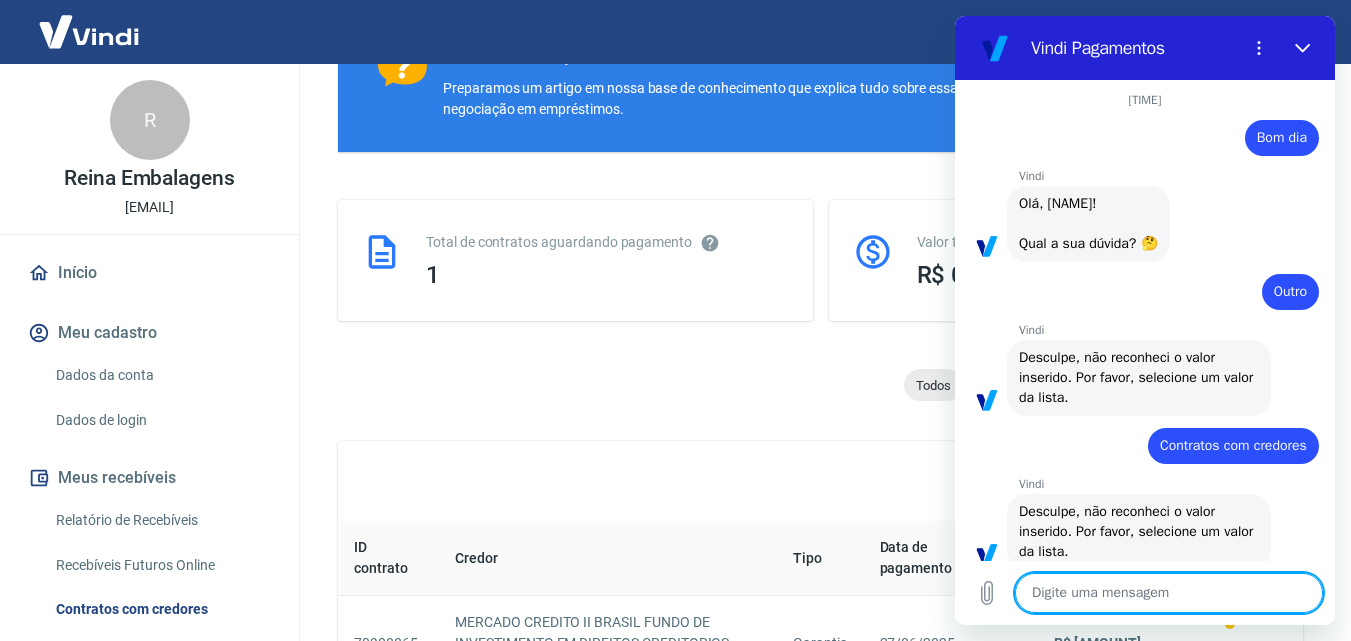 click on "Vindi" at bounding box center (1177, 176) 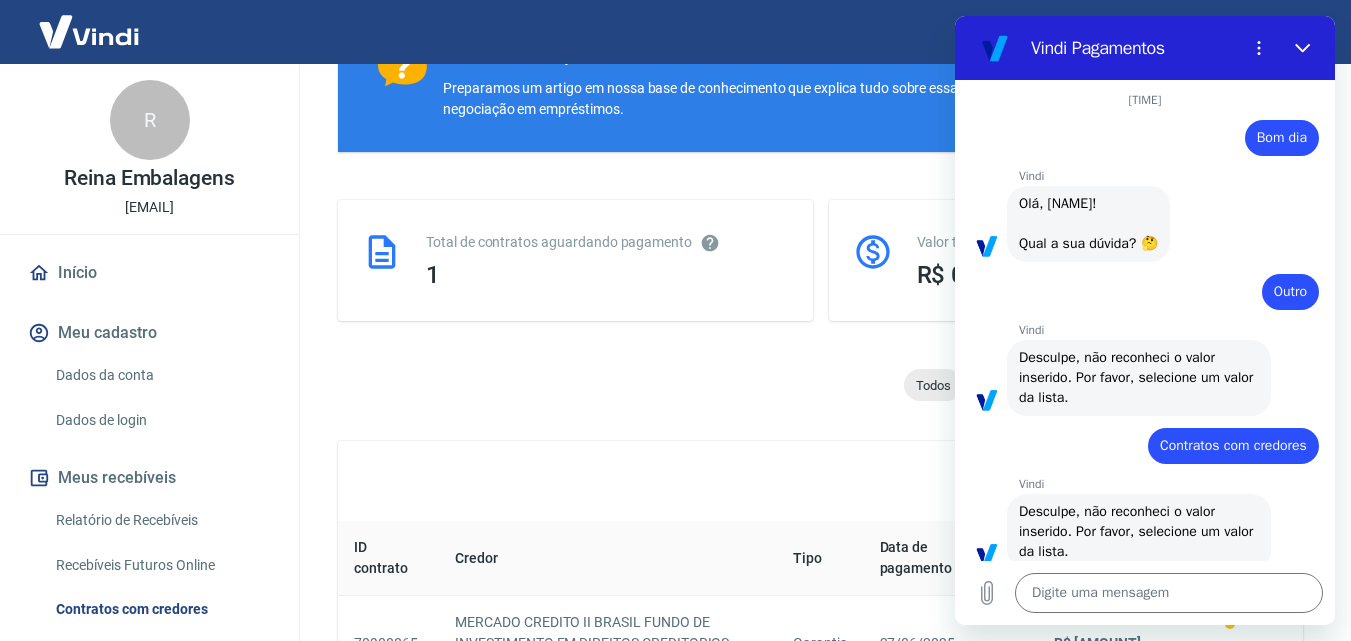 click on "diz:  Bom dia" at bounding box center [1282, 138] 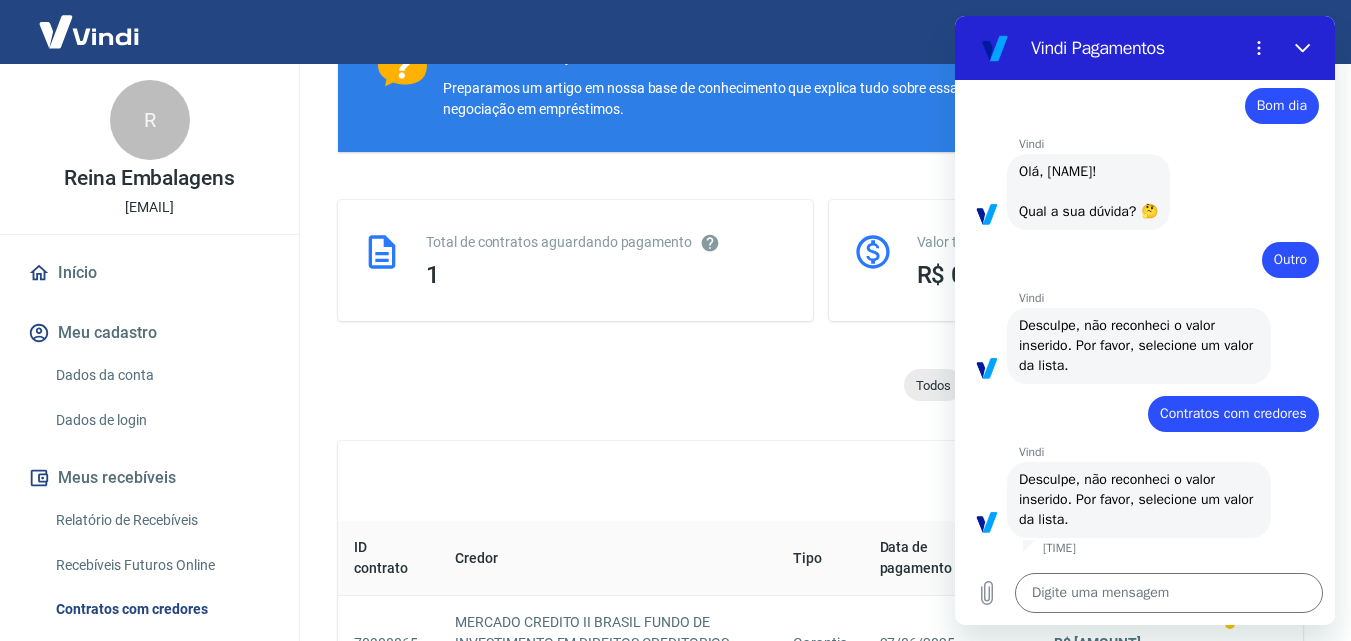 click on "Digite uma mensagem x" at bounding box center [1145, 593] 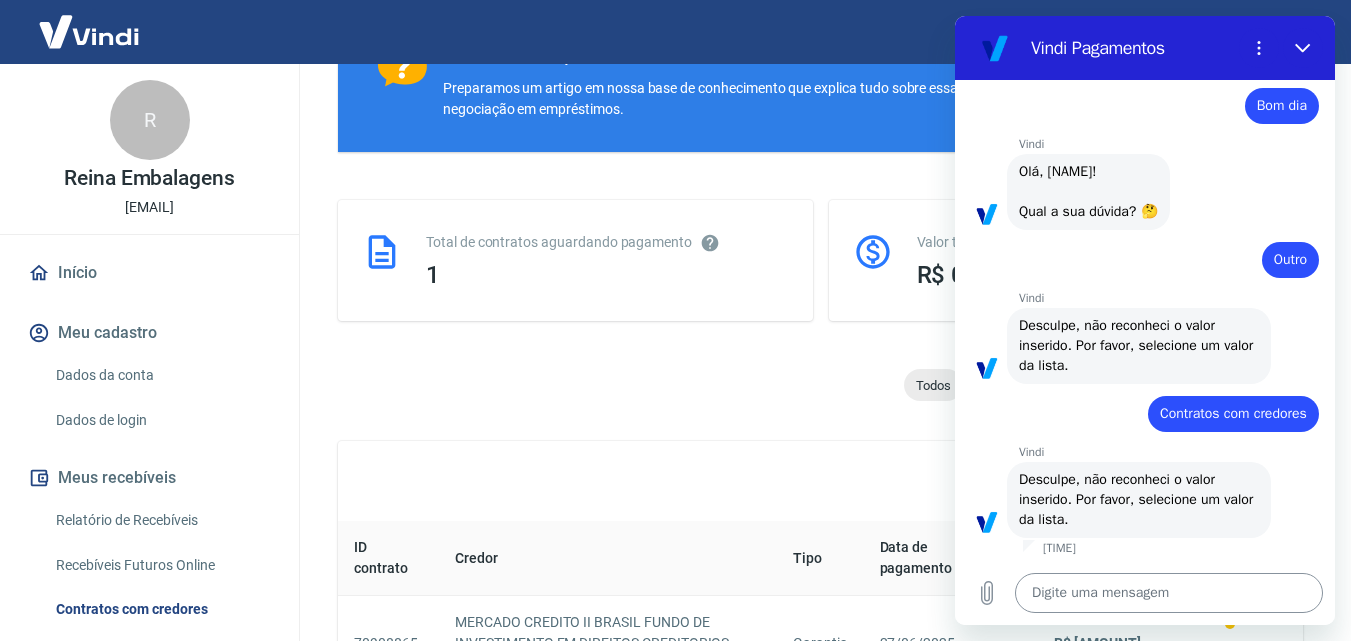 click at bounding box center [1169, 593] 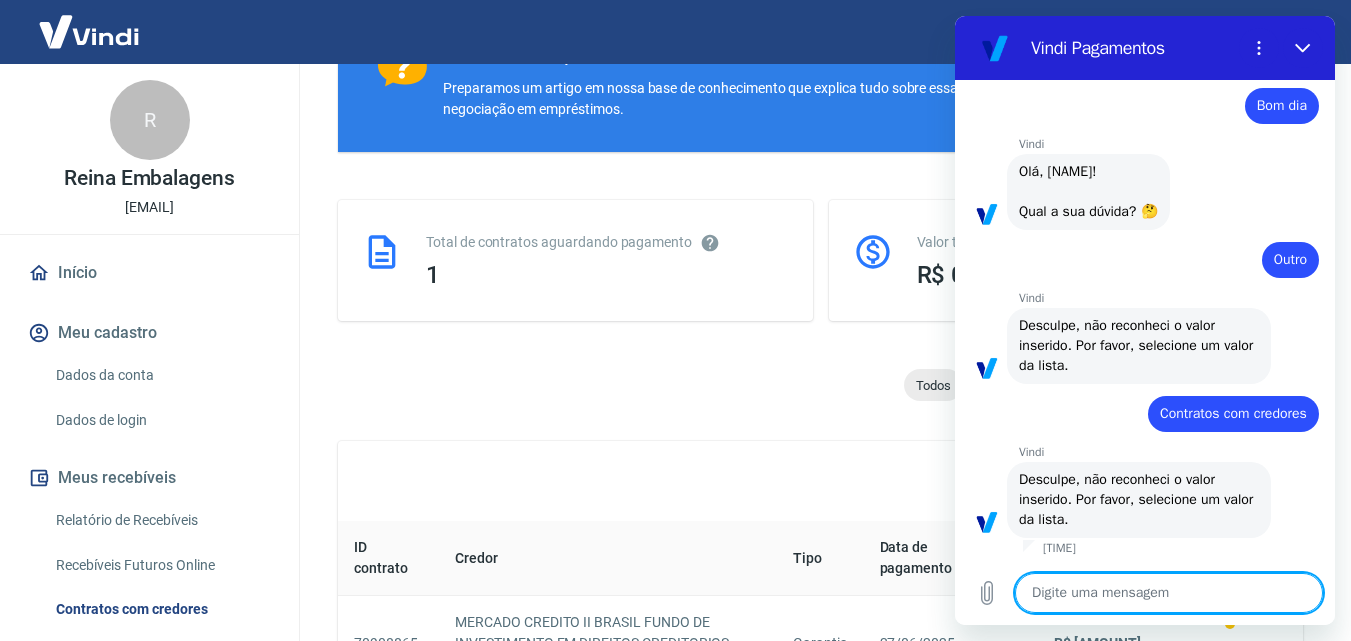 type on "l" 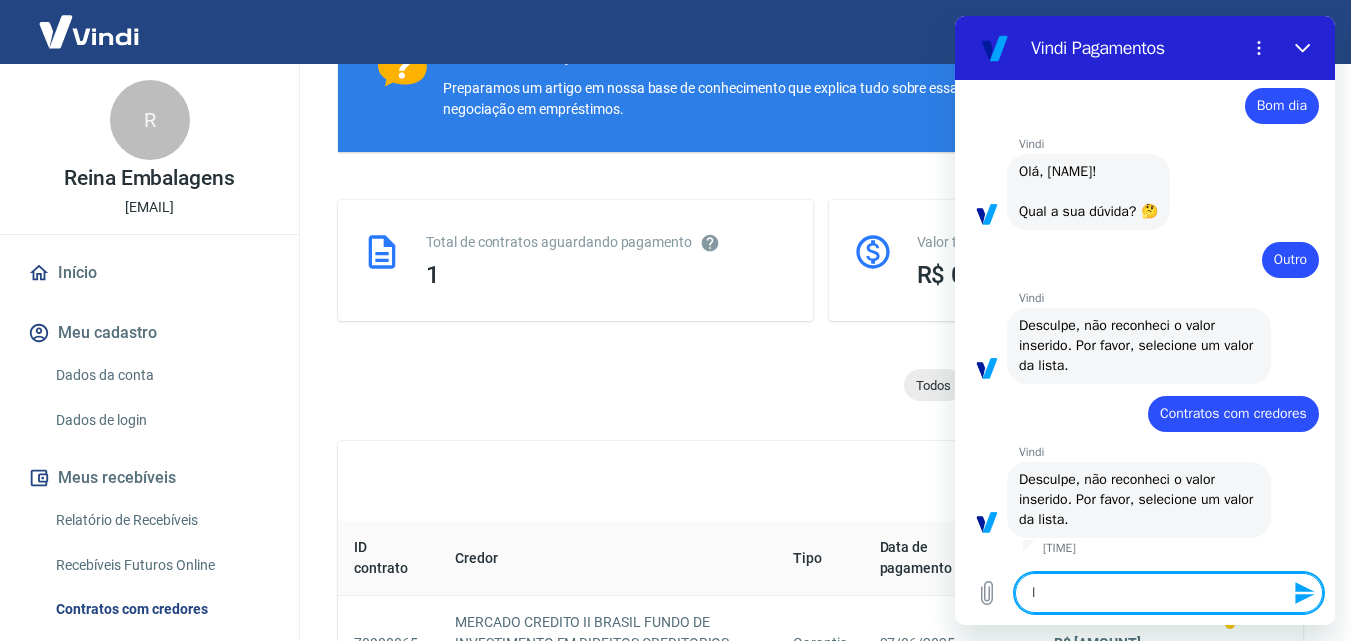 type on "li" 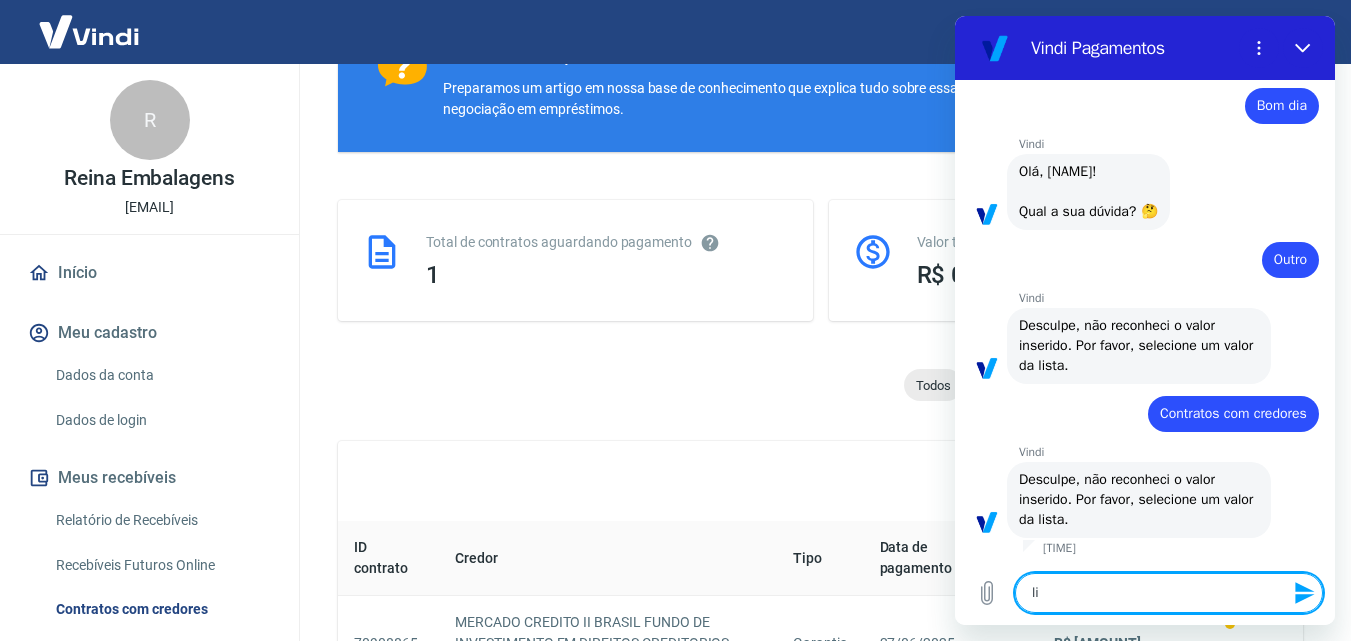 type on "lis" 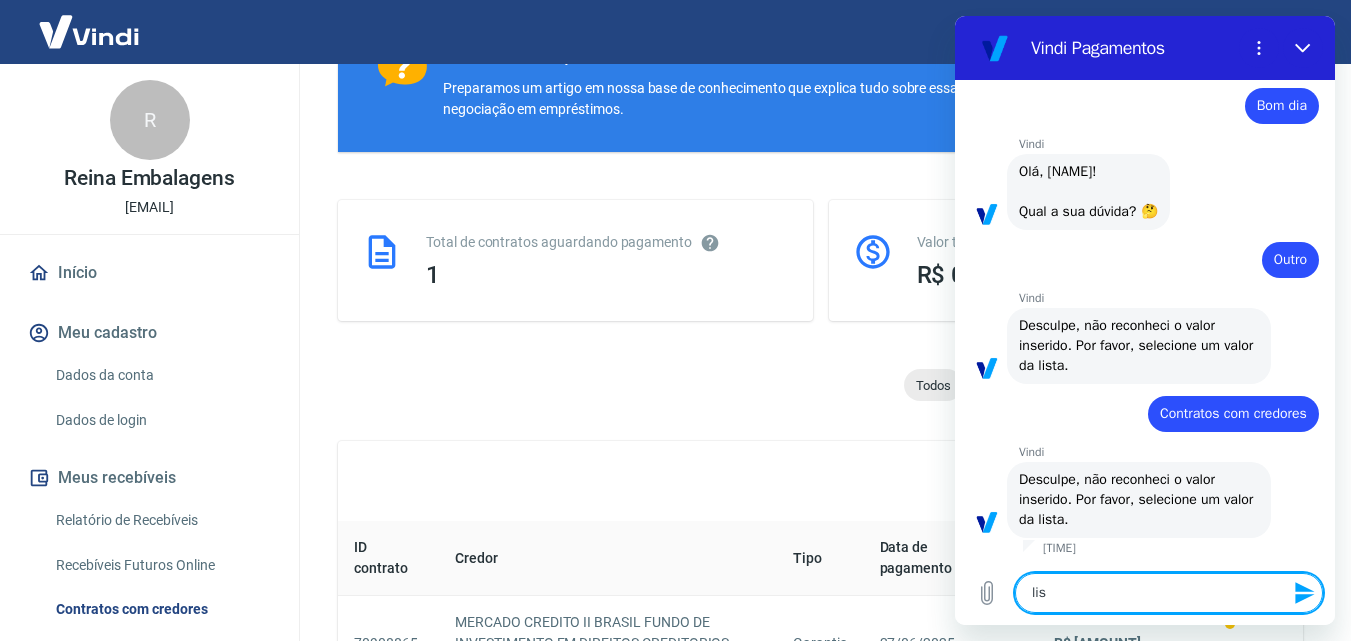 type on "list" 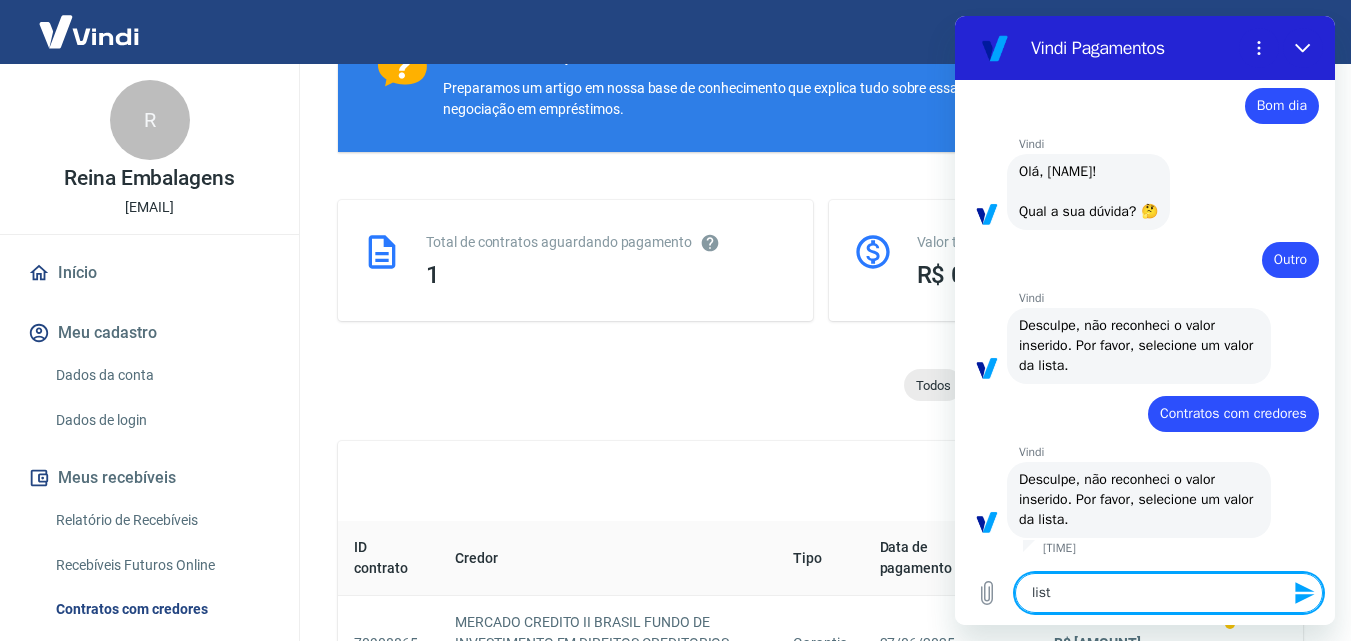 type on "lista" 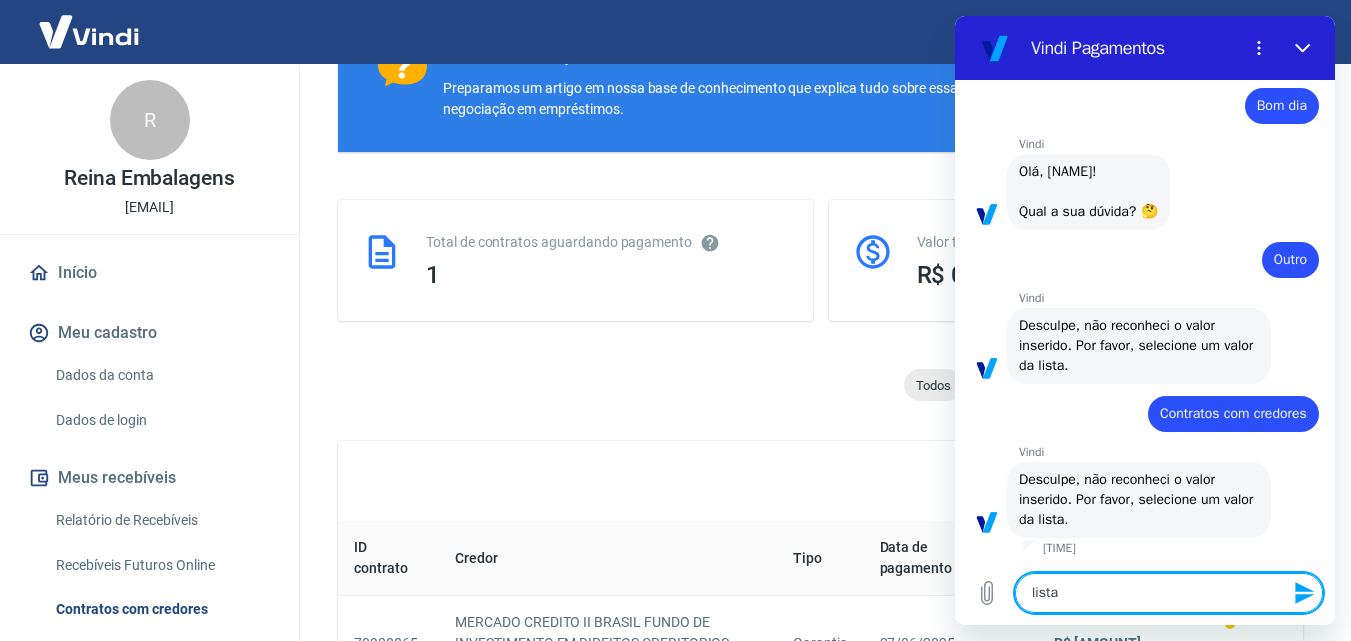 type 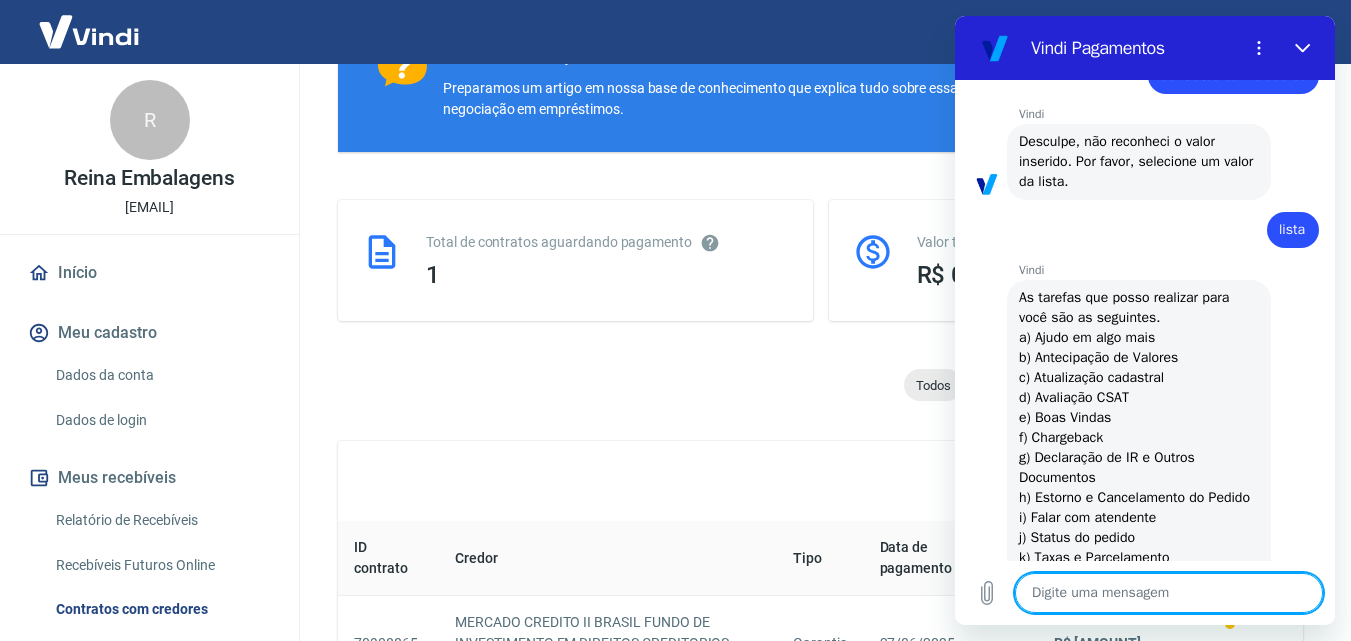 type on "x" 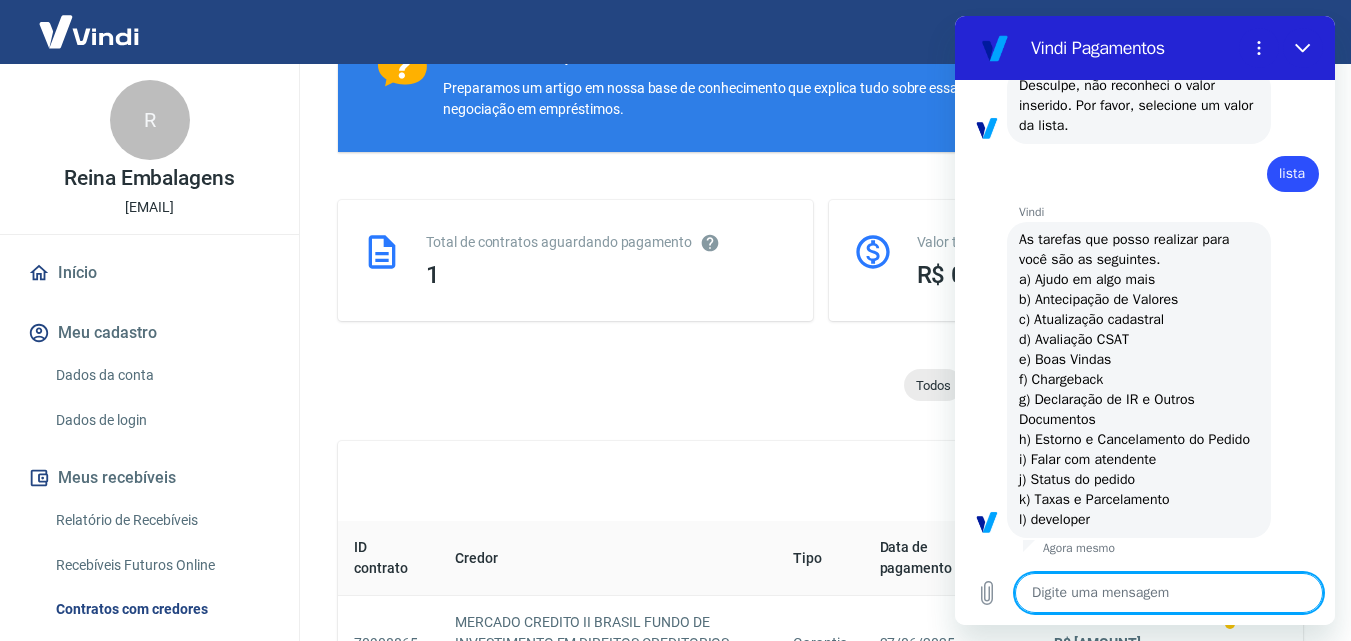 scroll, scrollTop: 446, scrollLeft: 0, axis: vertical 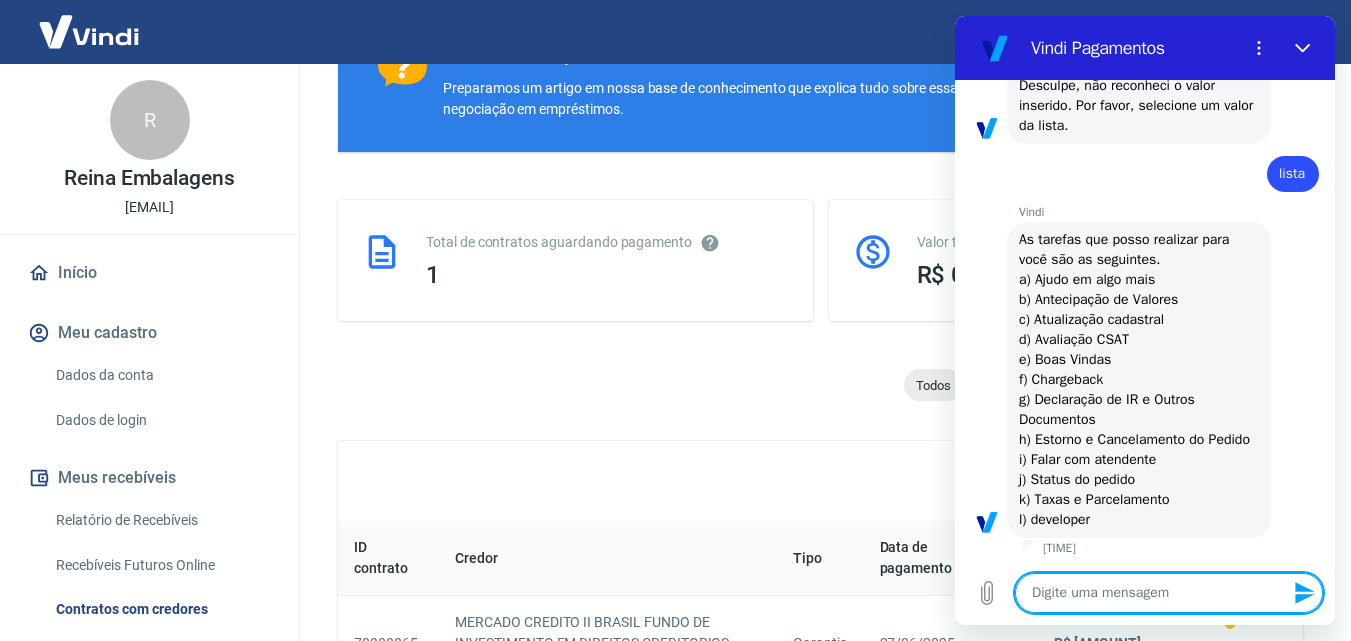 type on "F" 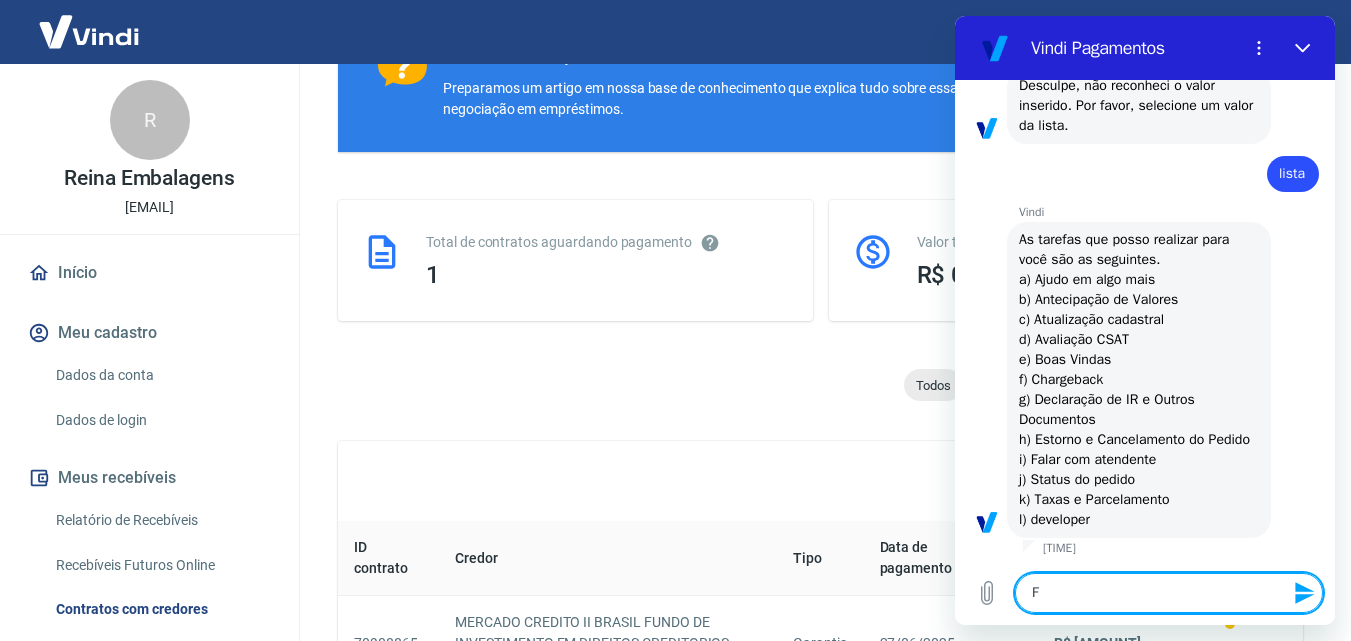 type on "Fa" 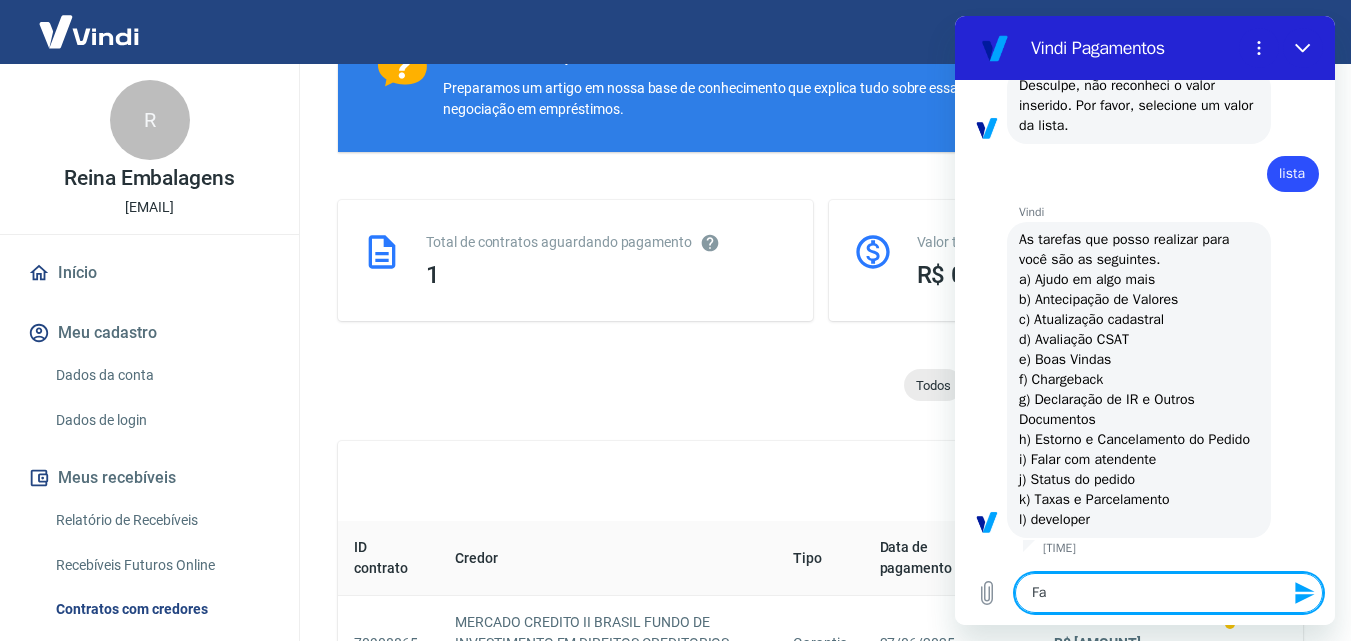 type on "Fal" 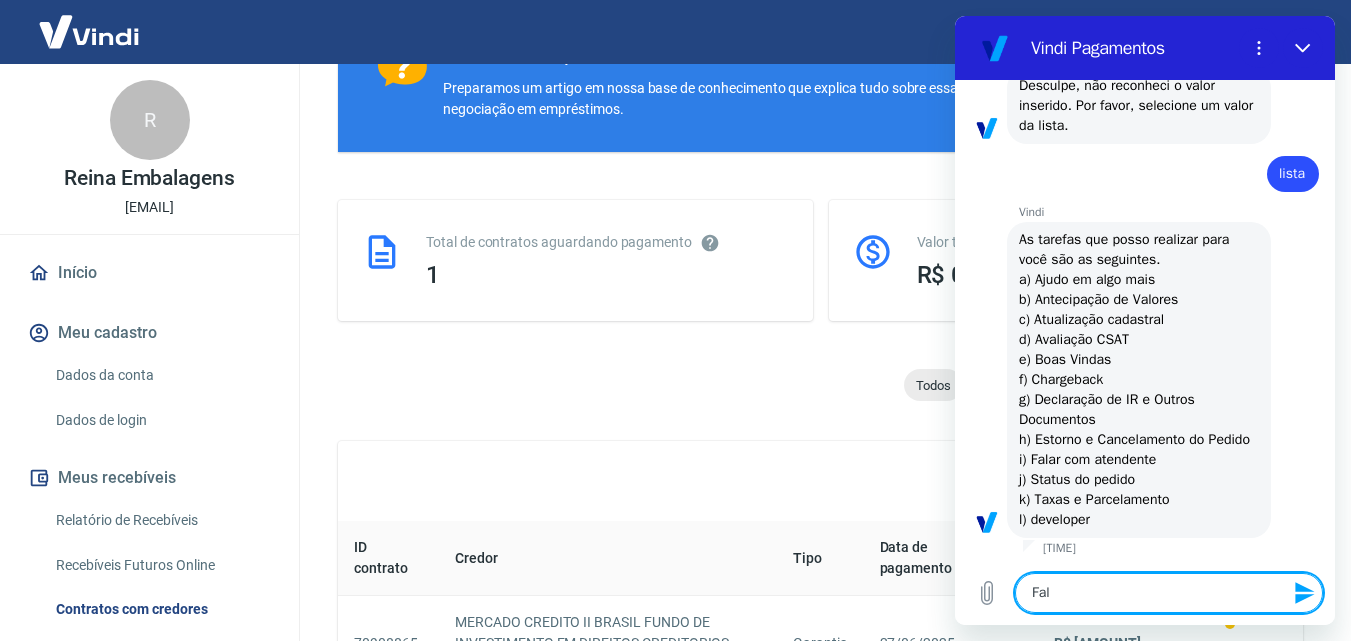 type on "Fala" 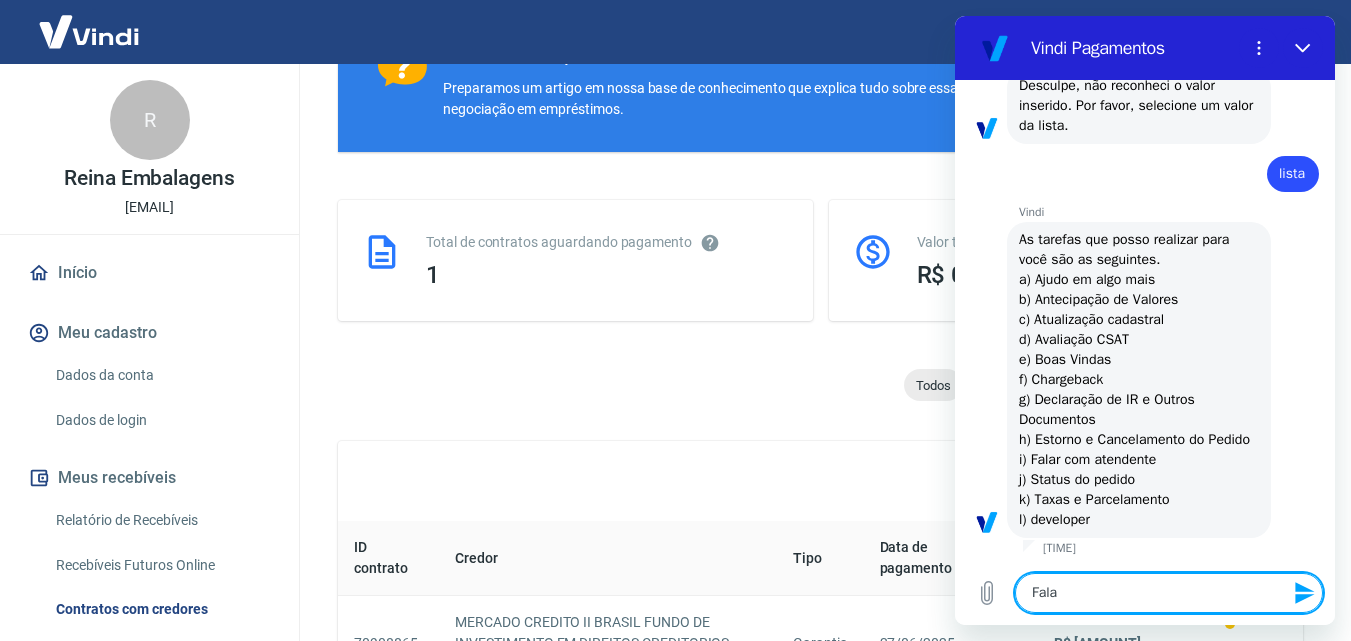 type on "Falar" 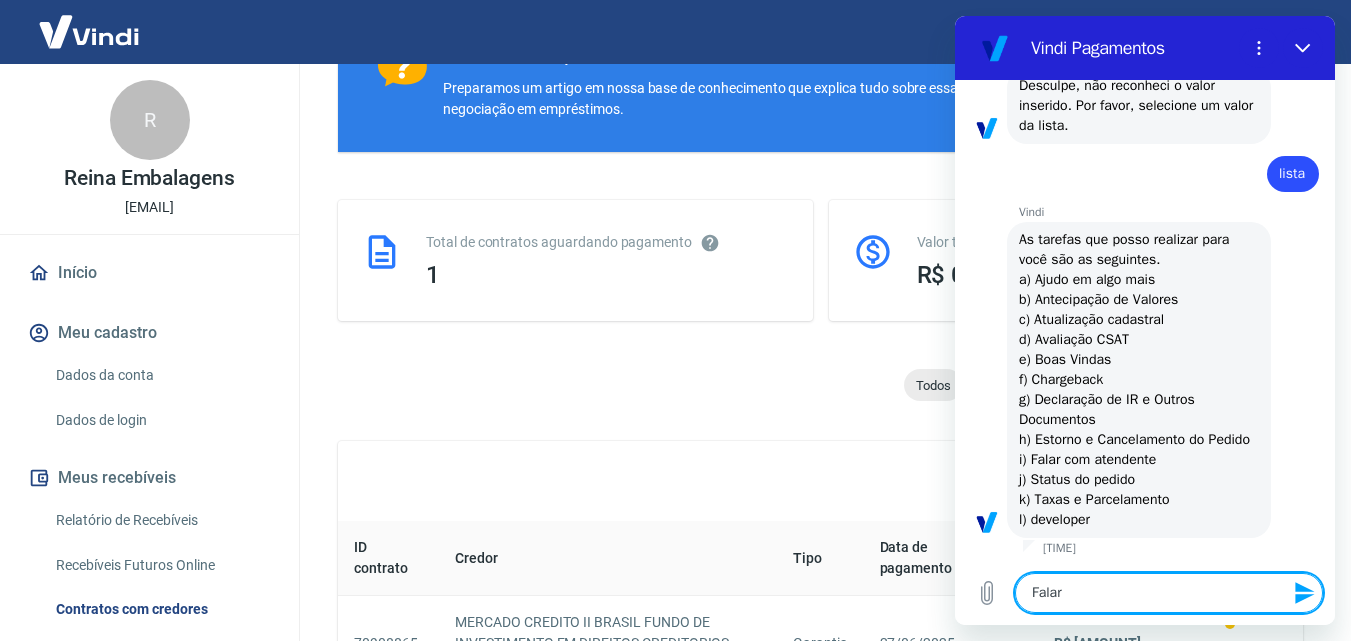 type on "Falar" 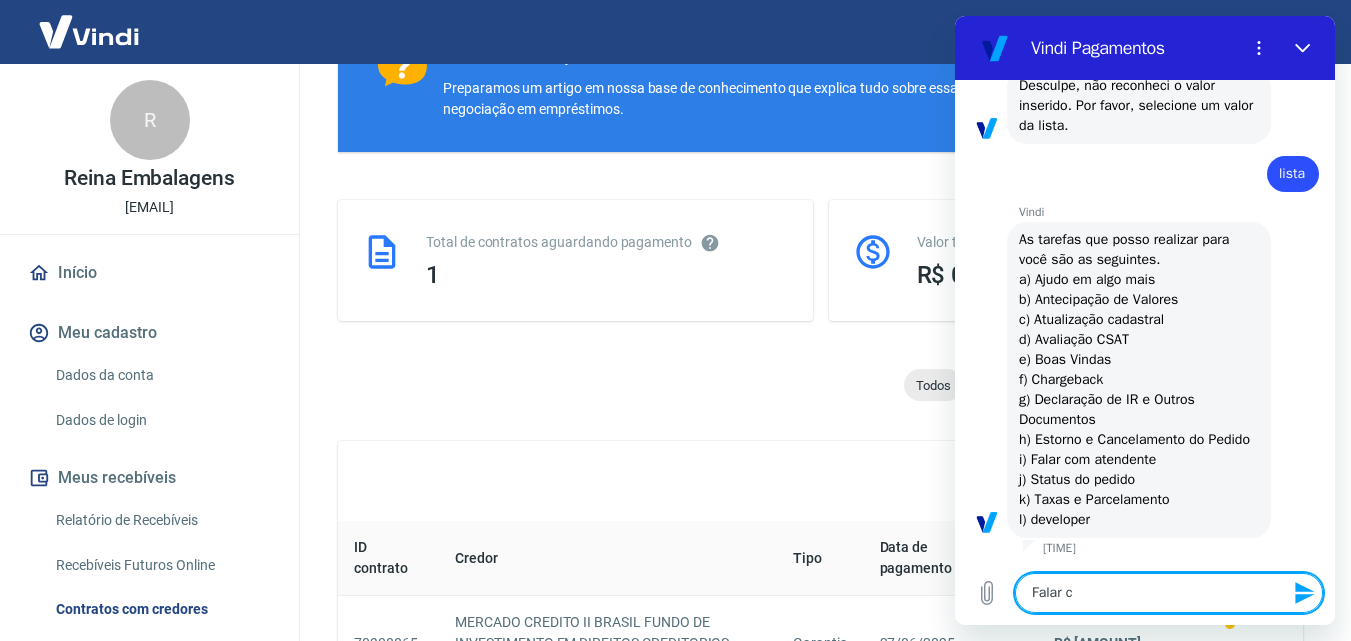 type on "Falar co" 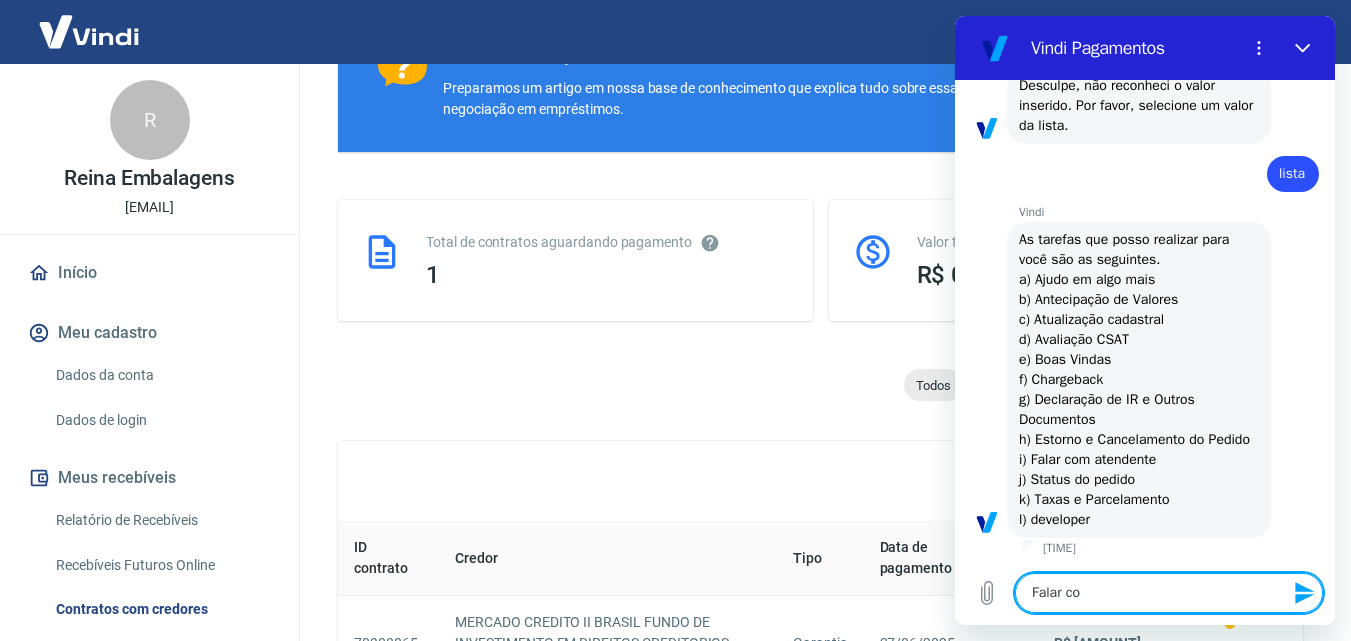 type on "Falar com" 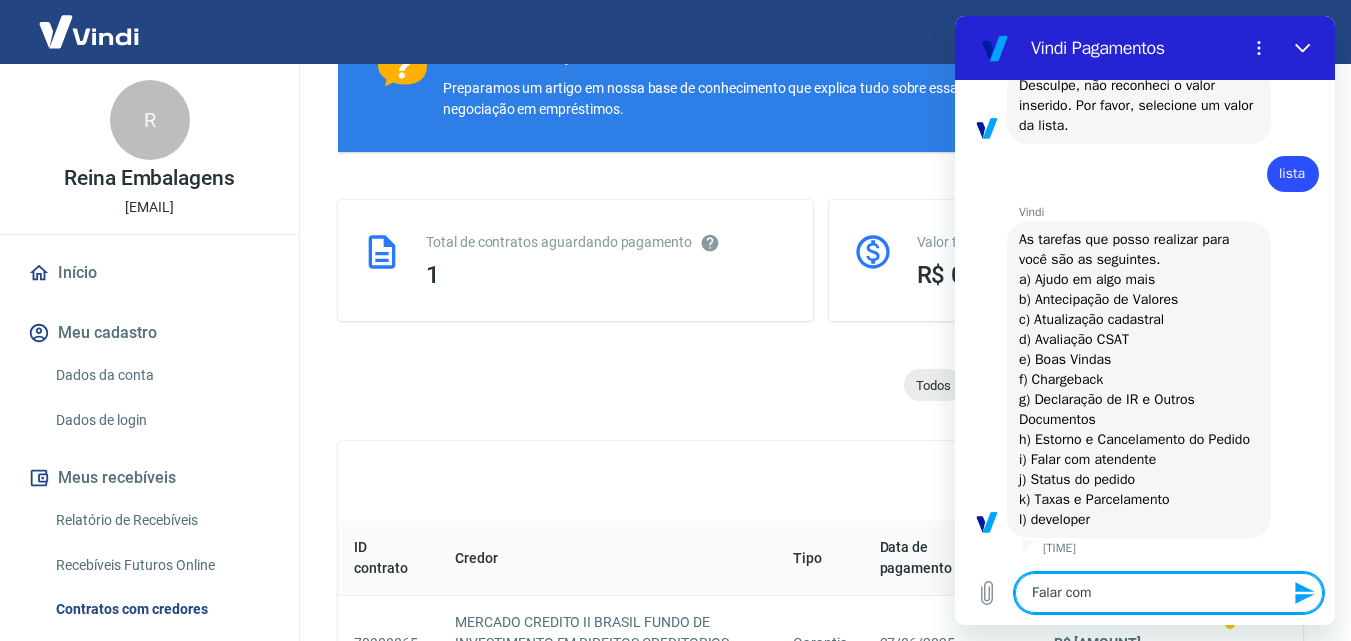 type on "Falar com" 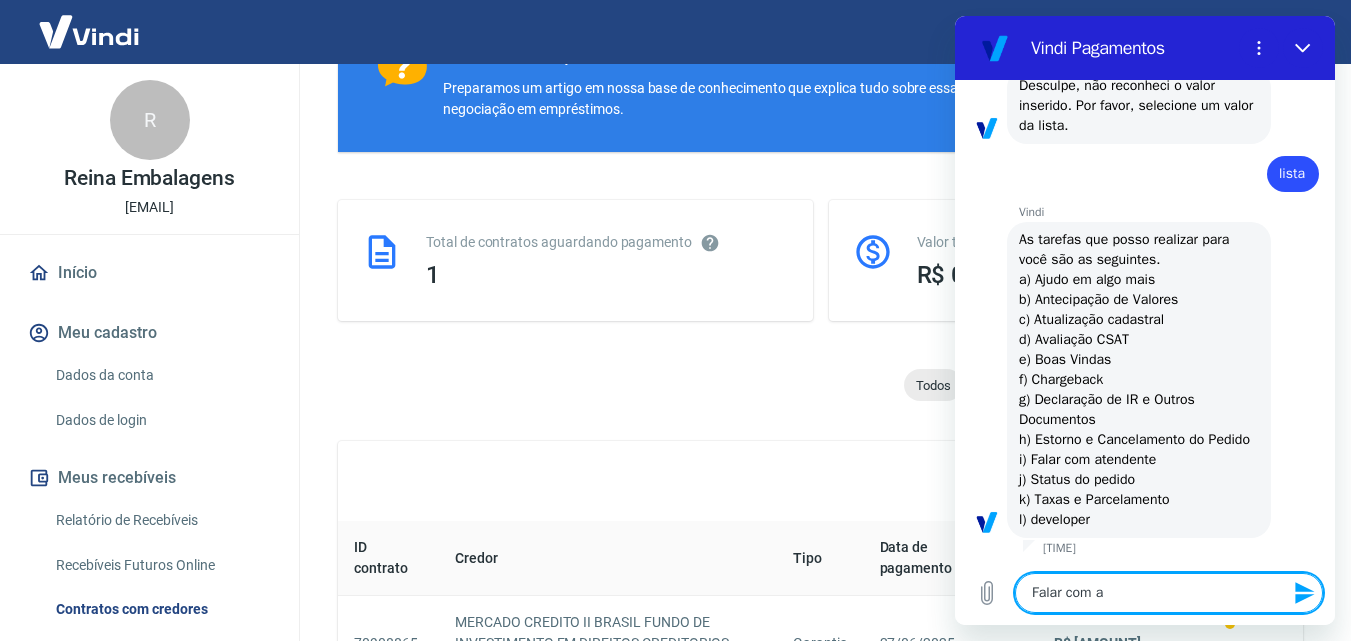 type on "Falar com at" 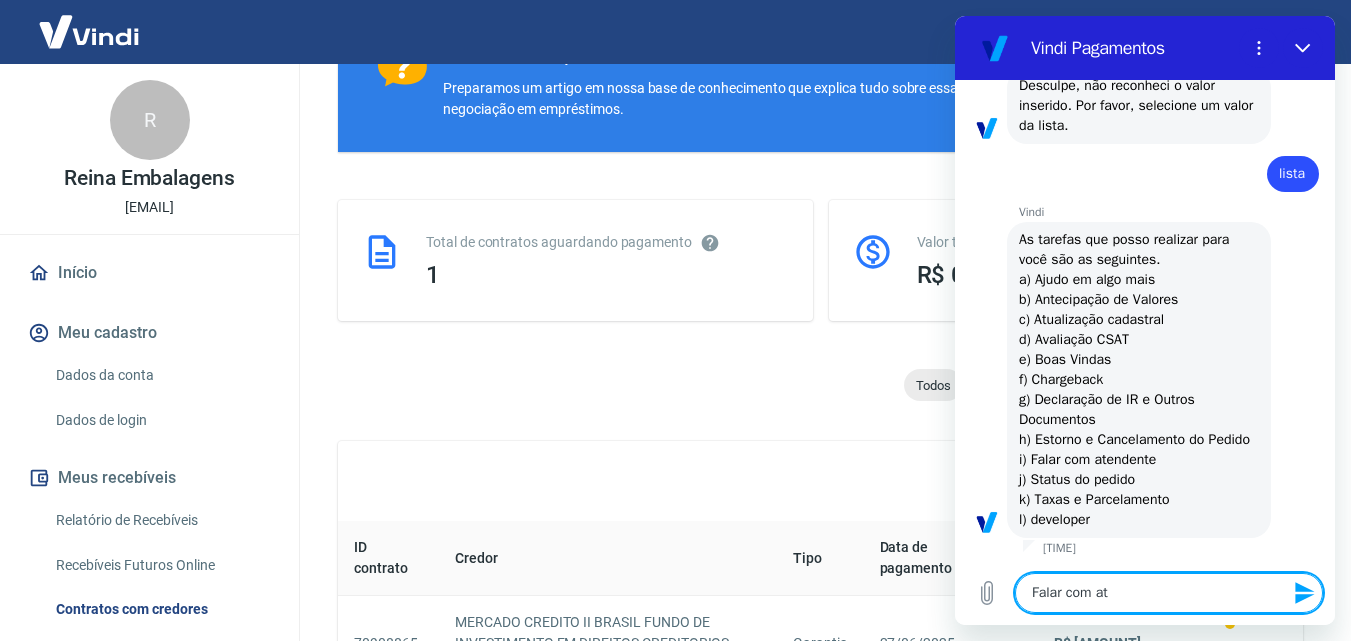 type on "Falar com ate" 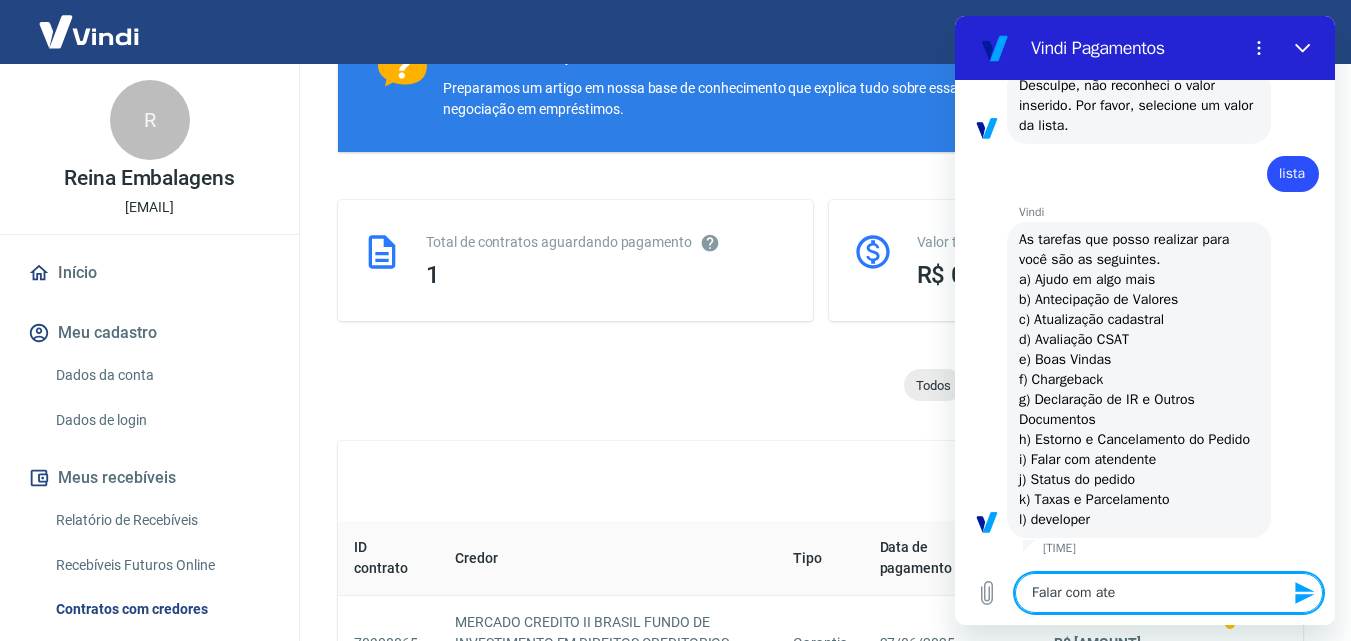 type on "Falar com aten" 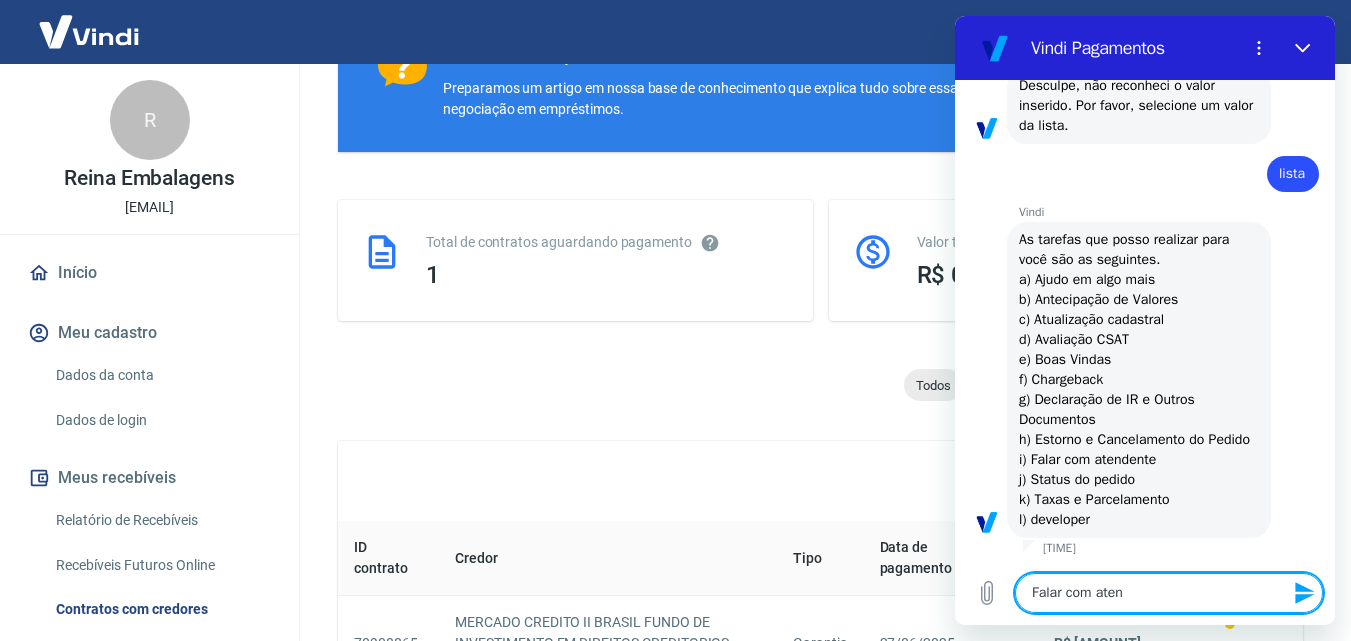 type on "Falar com atend" 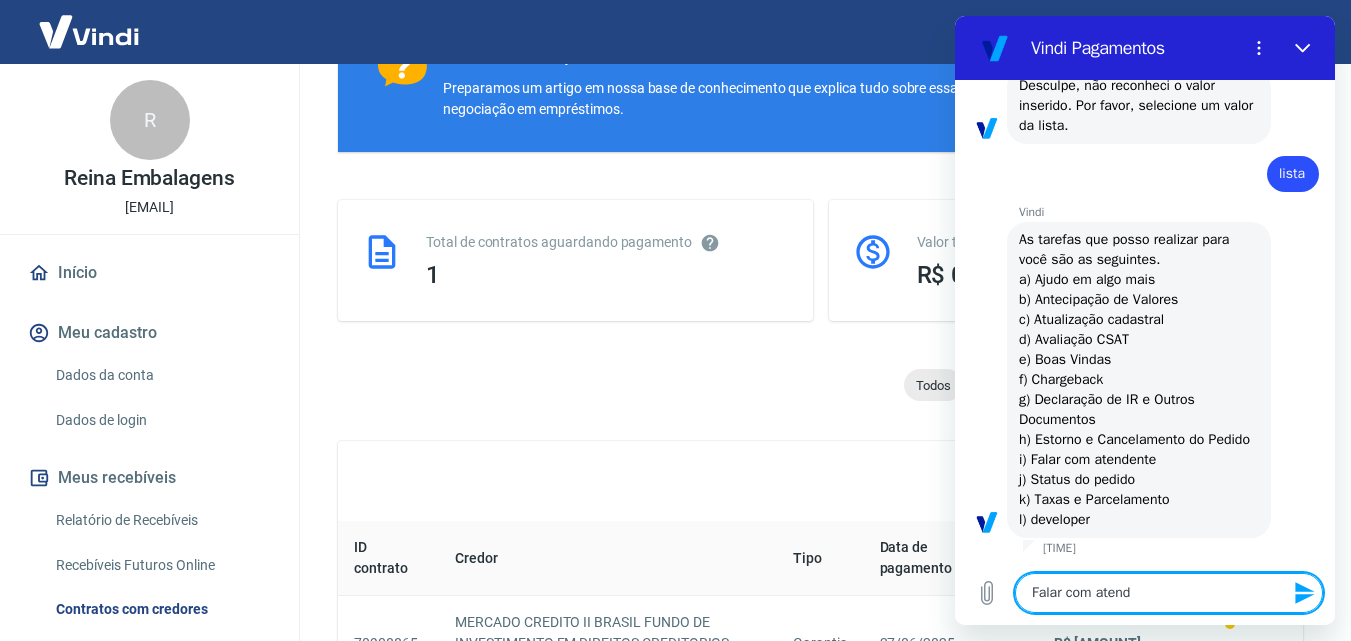 type on "Falar com atende" 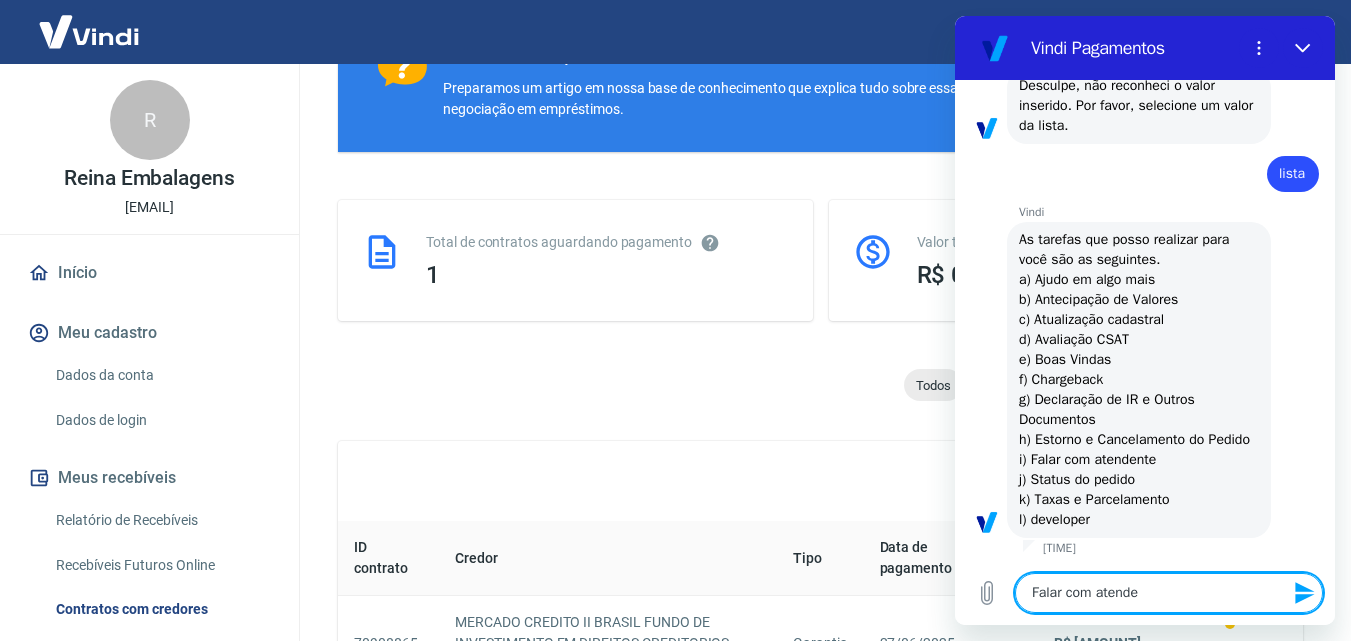 type on "Falar com atenden" 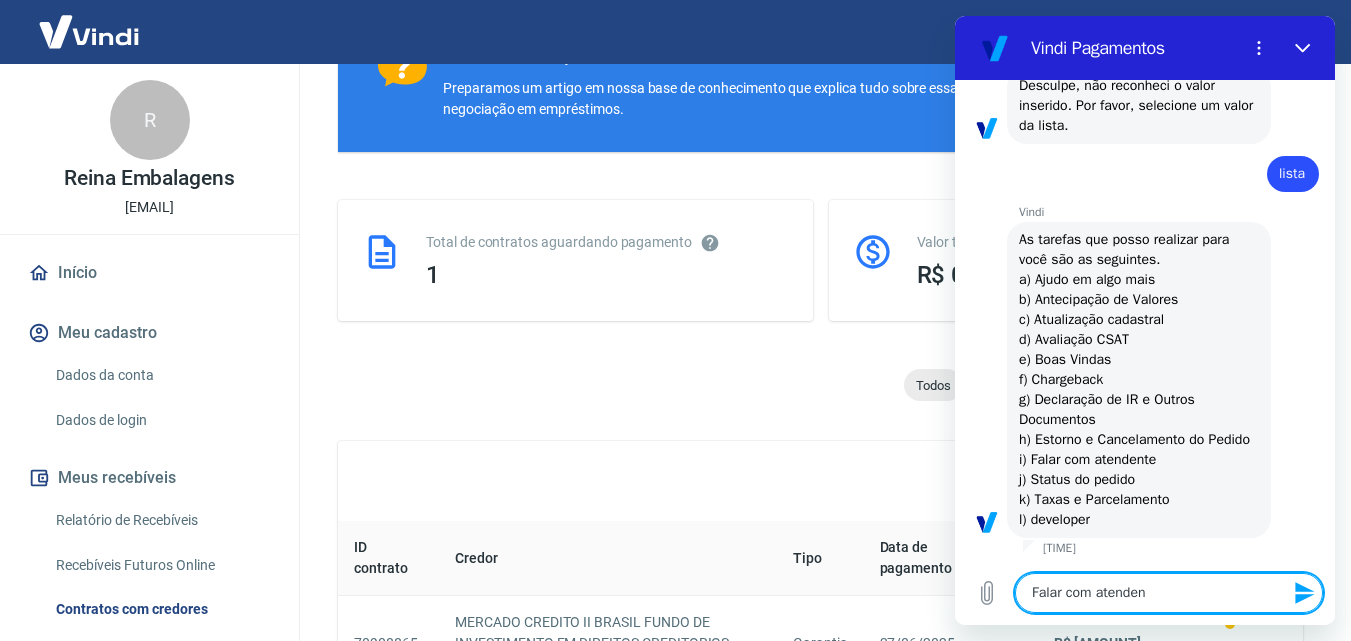 type on "Falar com atendent" 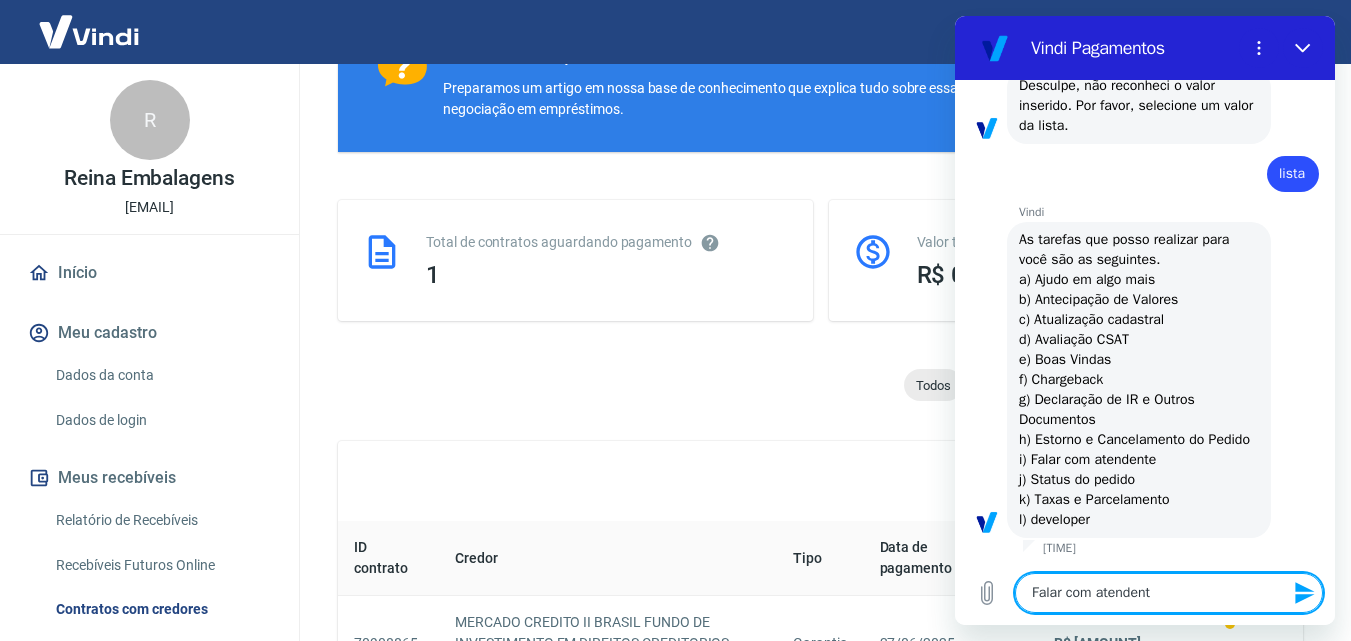 type on "Falar com atendente" 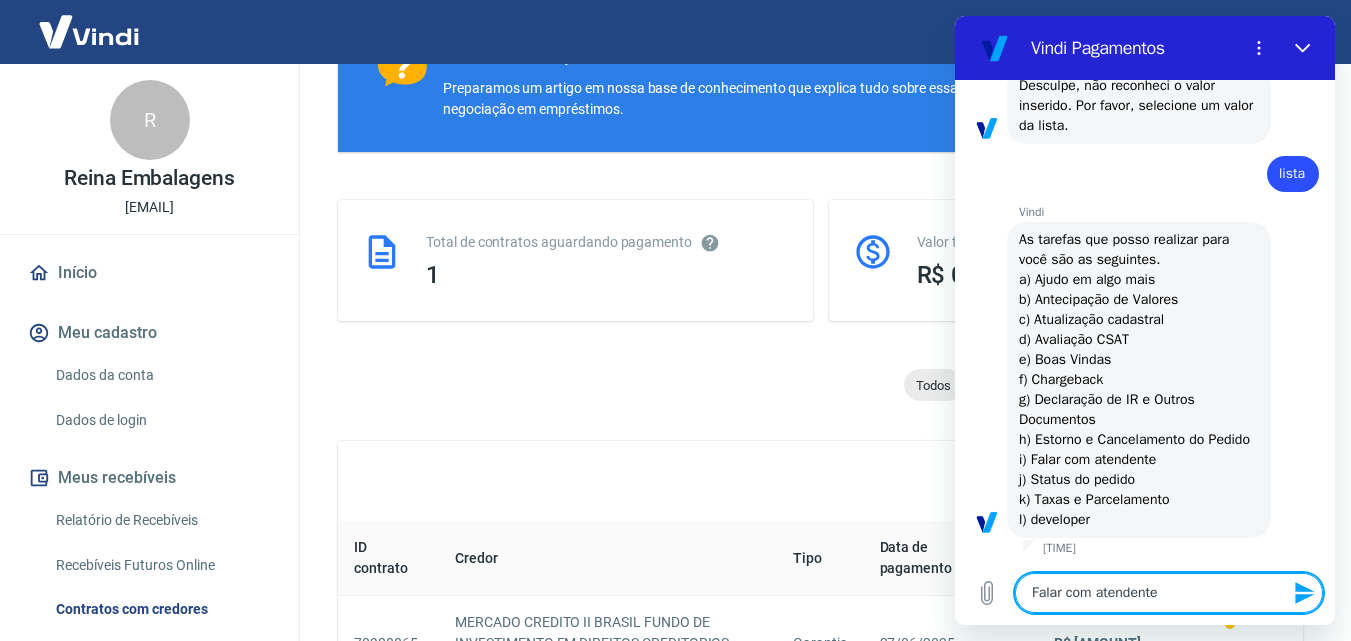 type 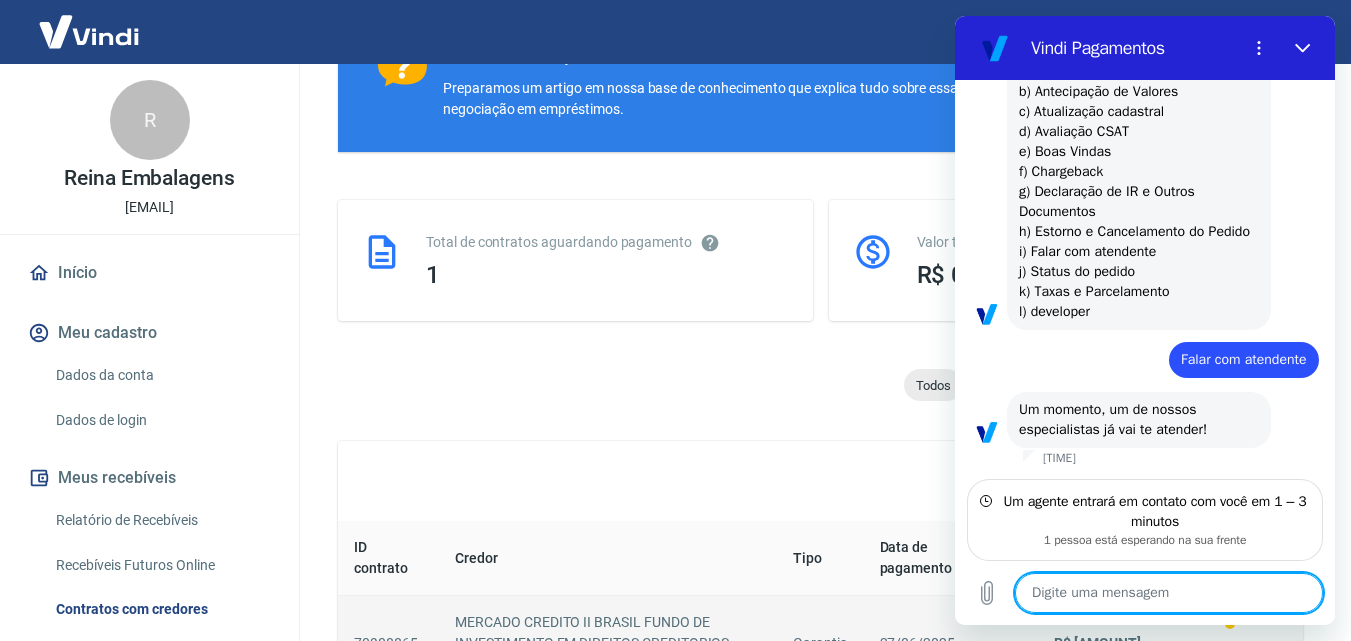 scroll, scrollTop: 634, scrollLeft: 0, axis: vertical 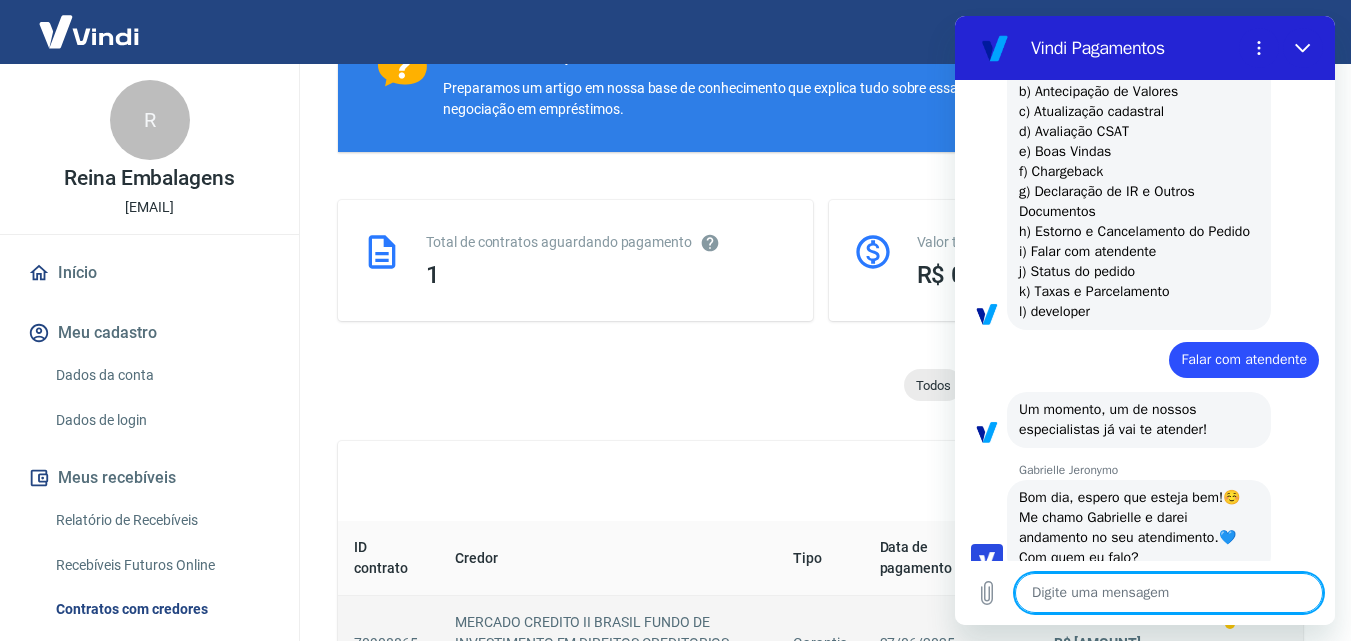 type on "x" 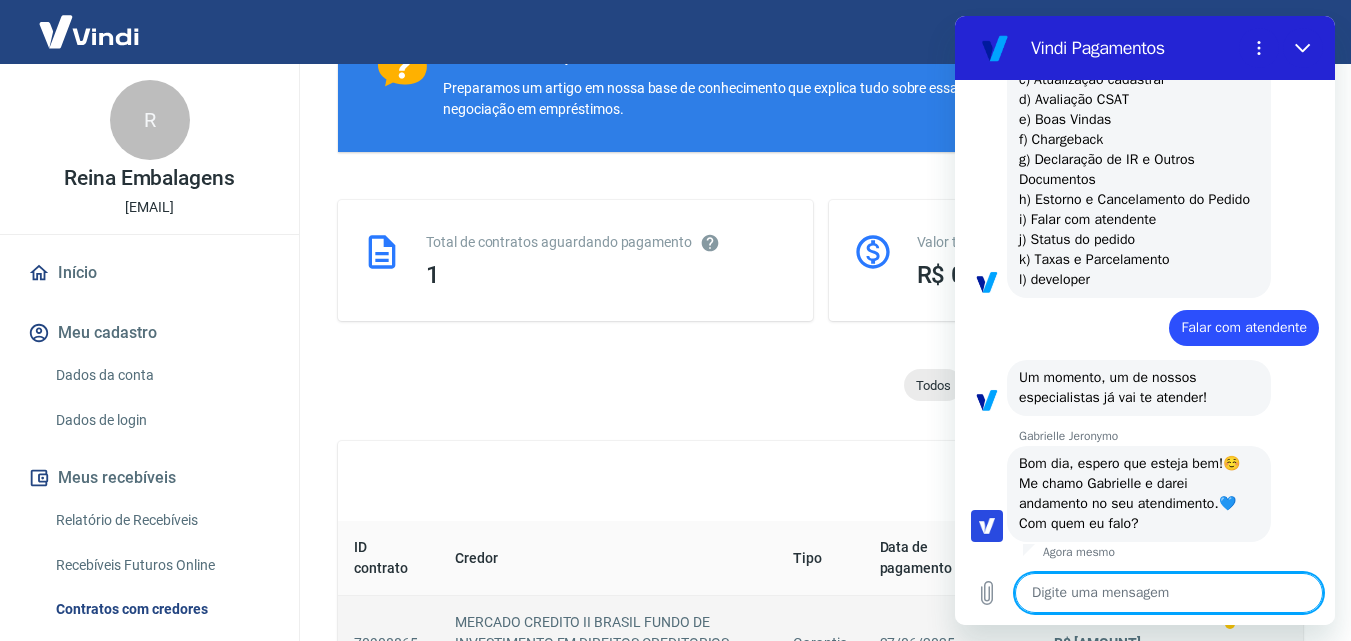 scroll, scrollTop: 730, scrollLeft: 0, axis: vertical 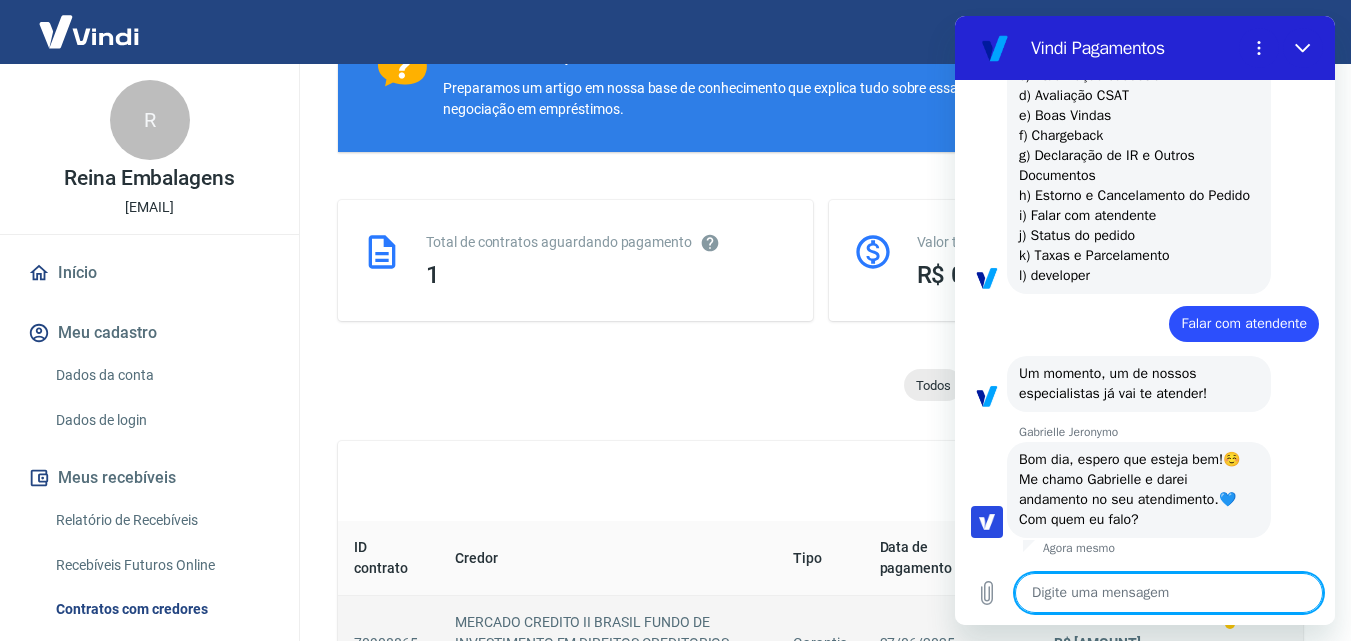 type on "R" 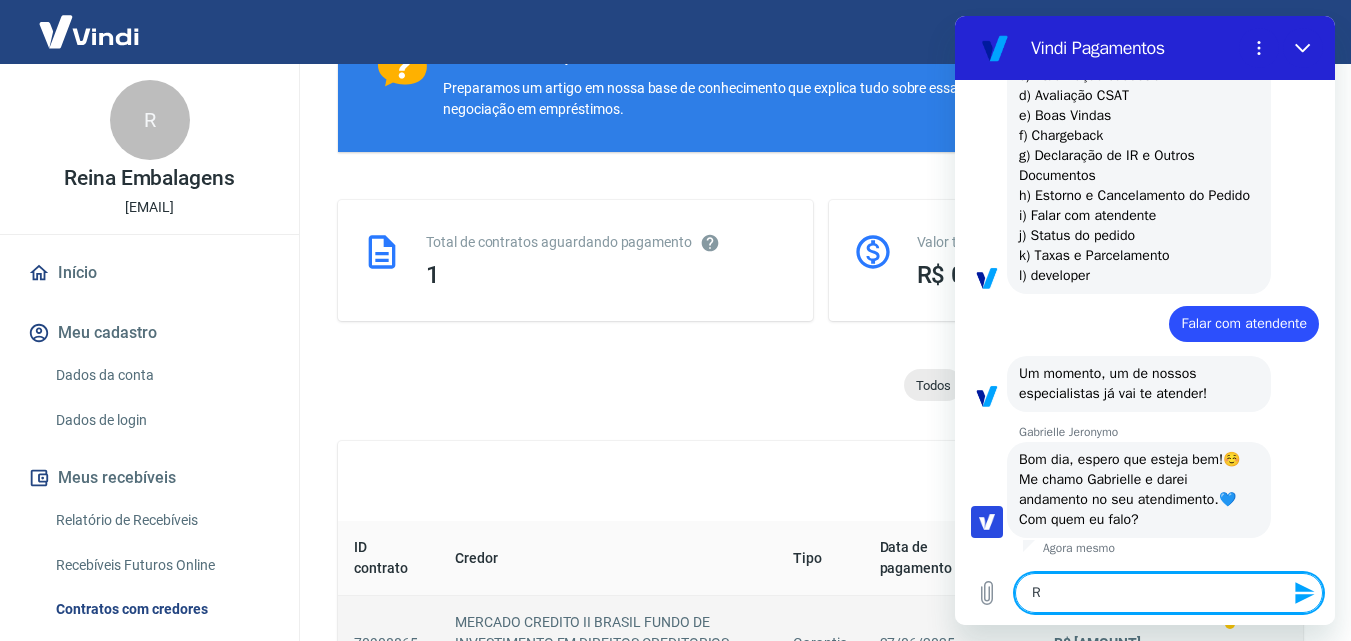 type on "Ra" 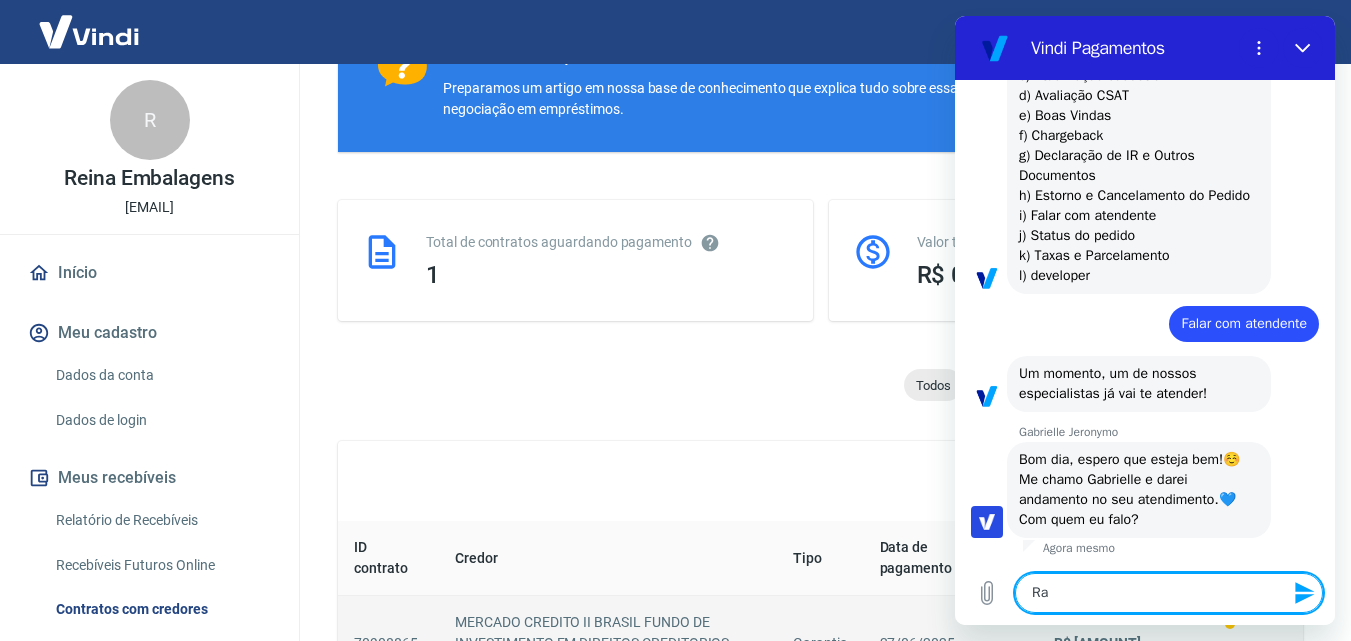 type on "Rap" 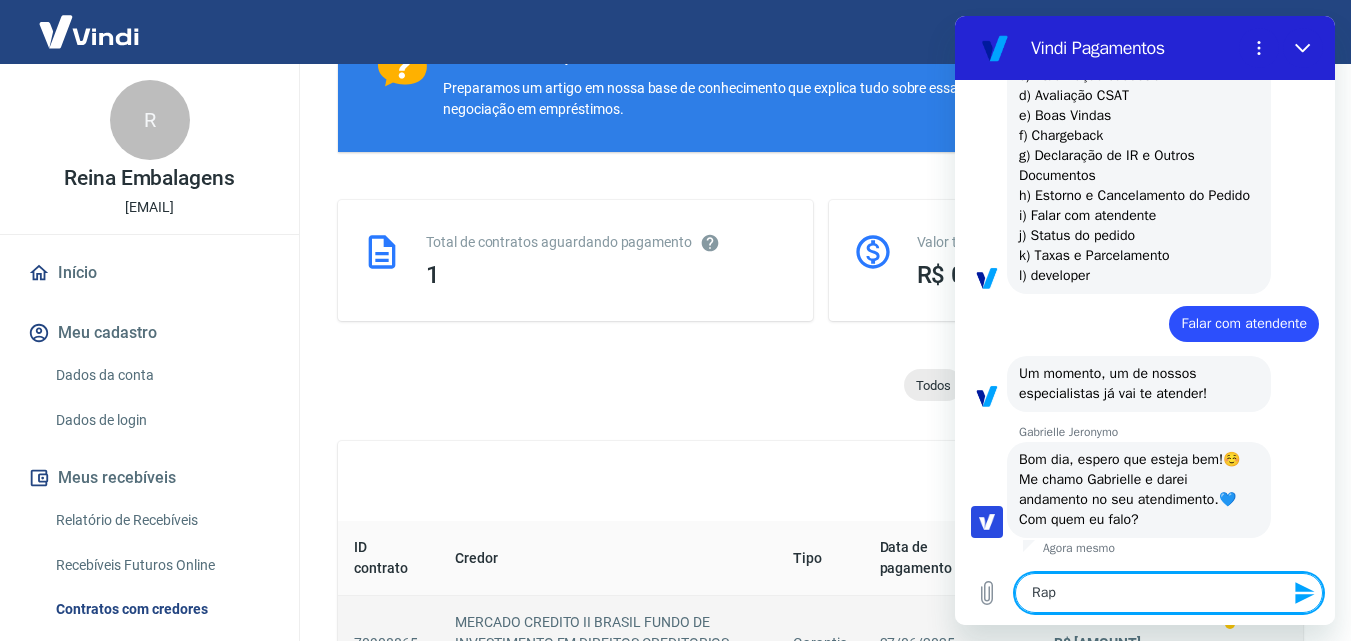 type on "Raph" 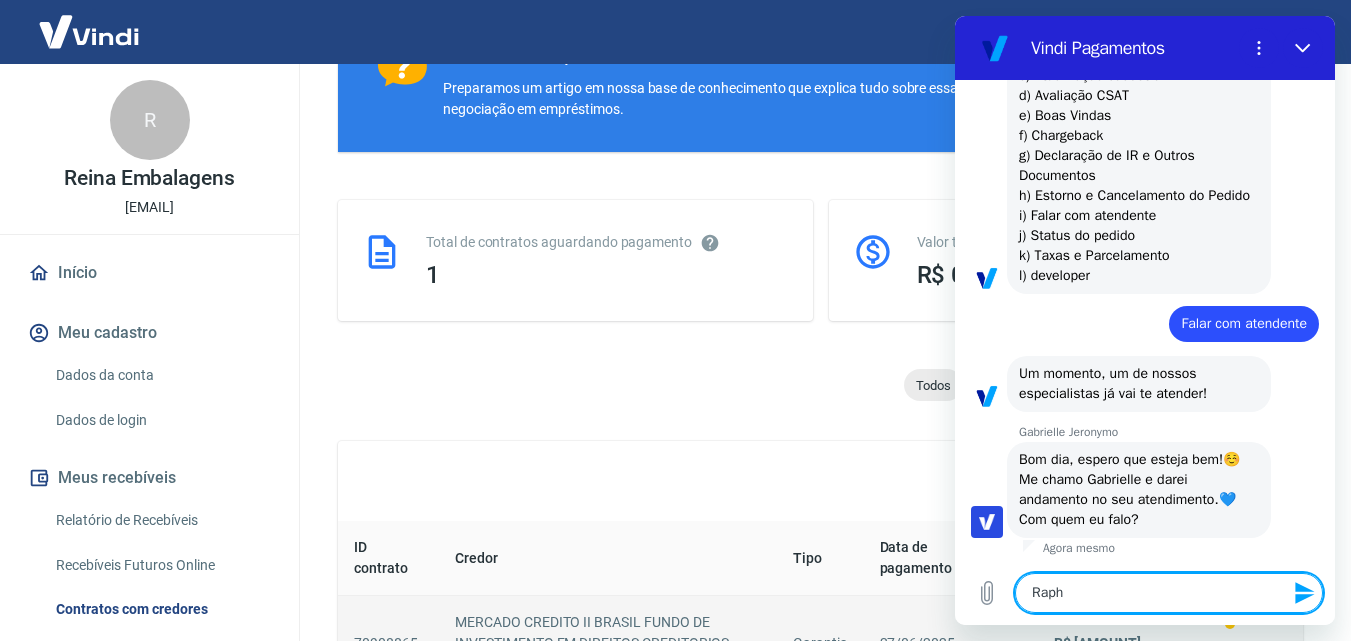 type 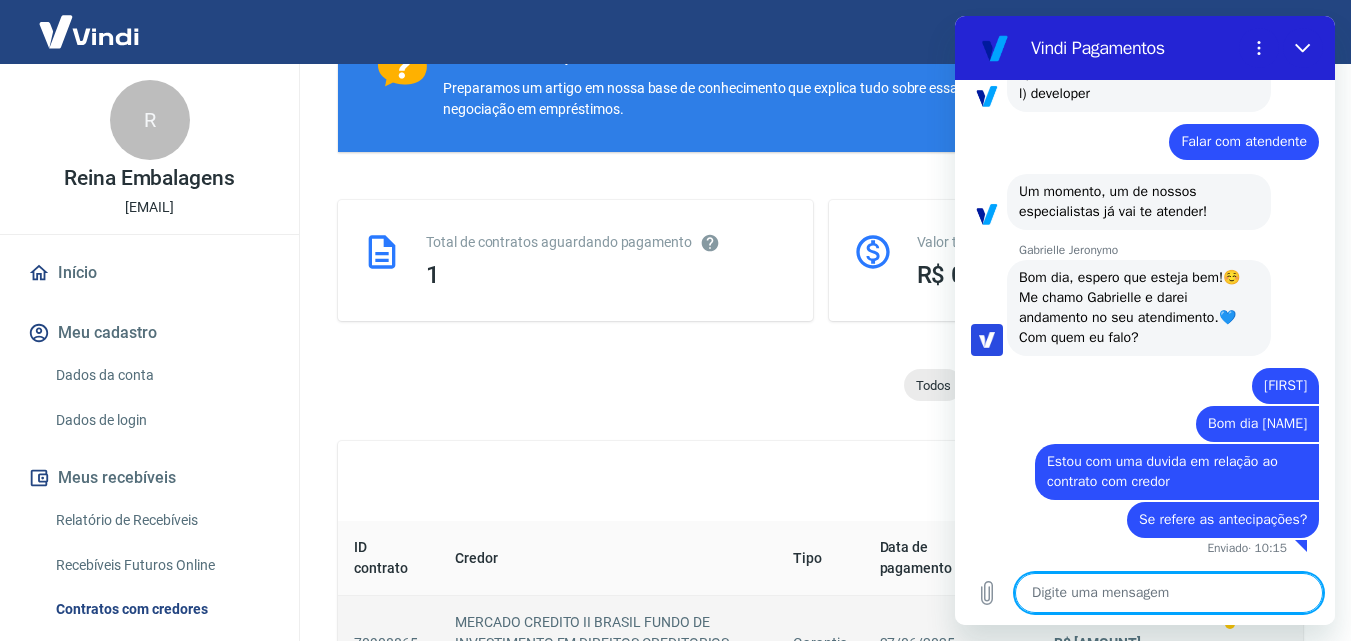 scroll, scrollTop: 912, scrollLeft: 0, axis: vertical 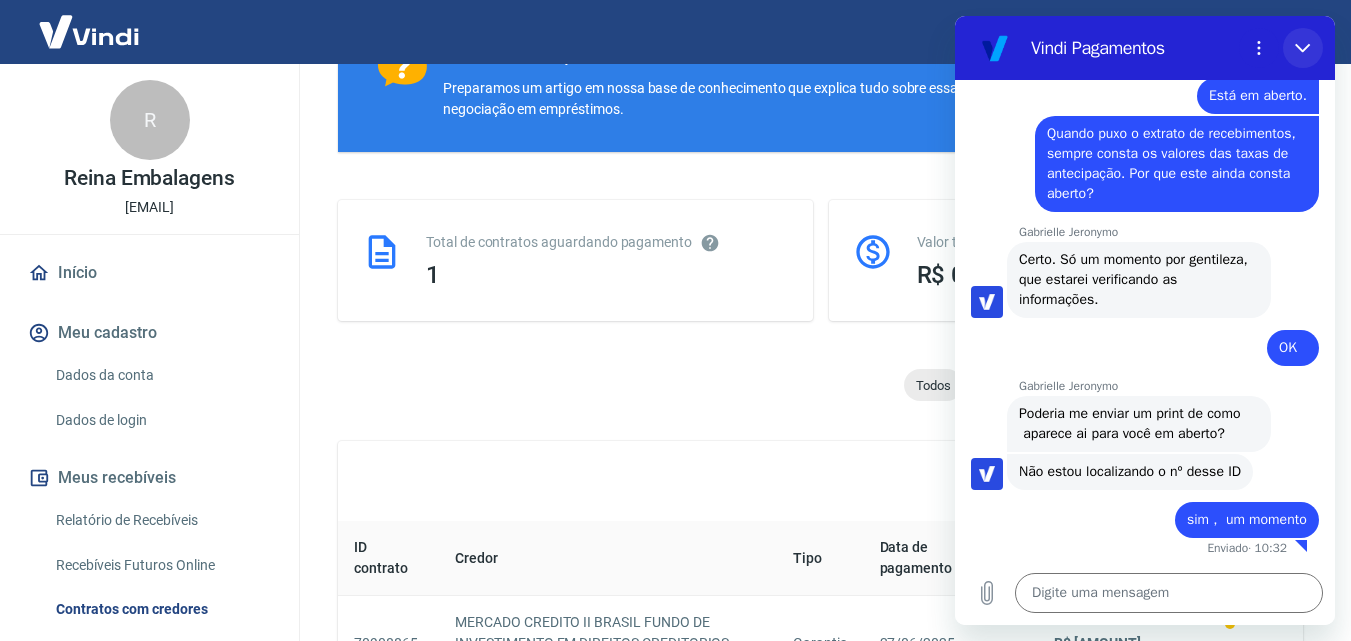 click 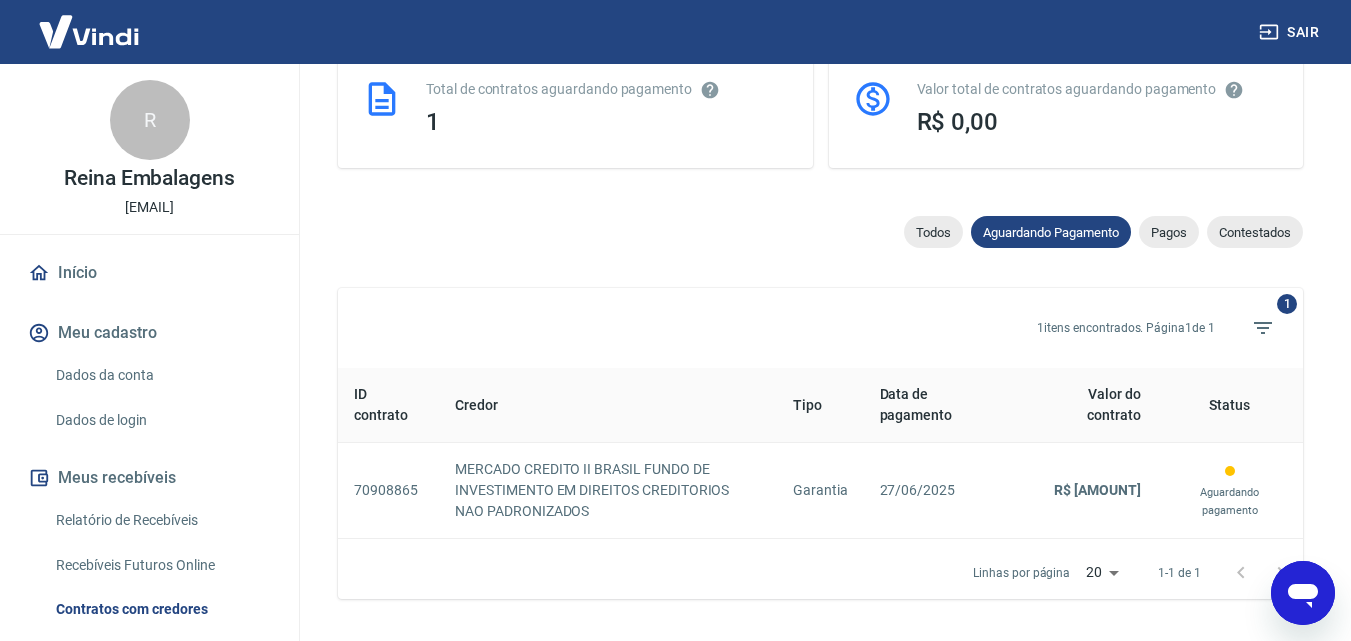 scroll, scrollTop: 485, scrollLeft: 0, axis: vertical 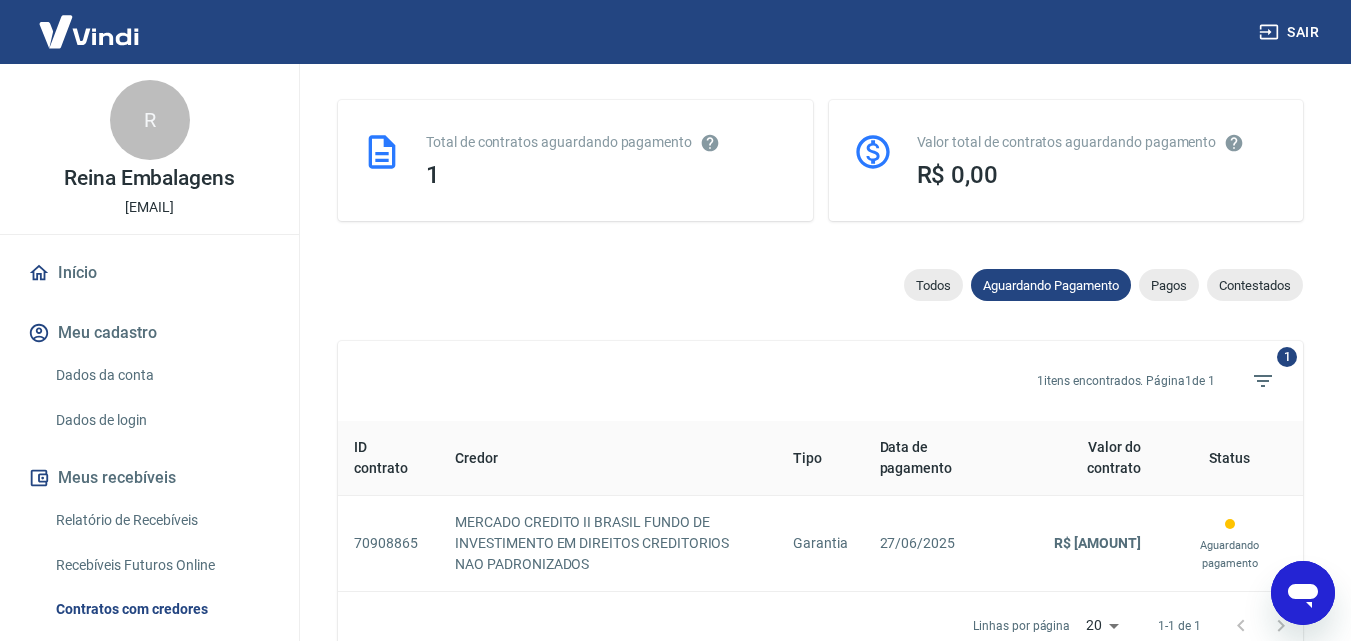 click 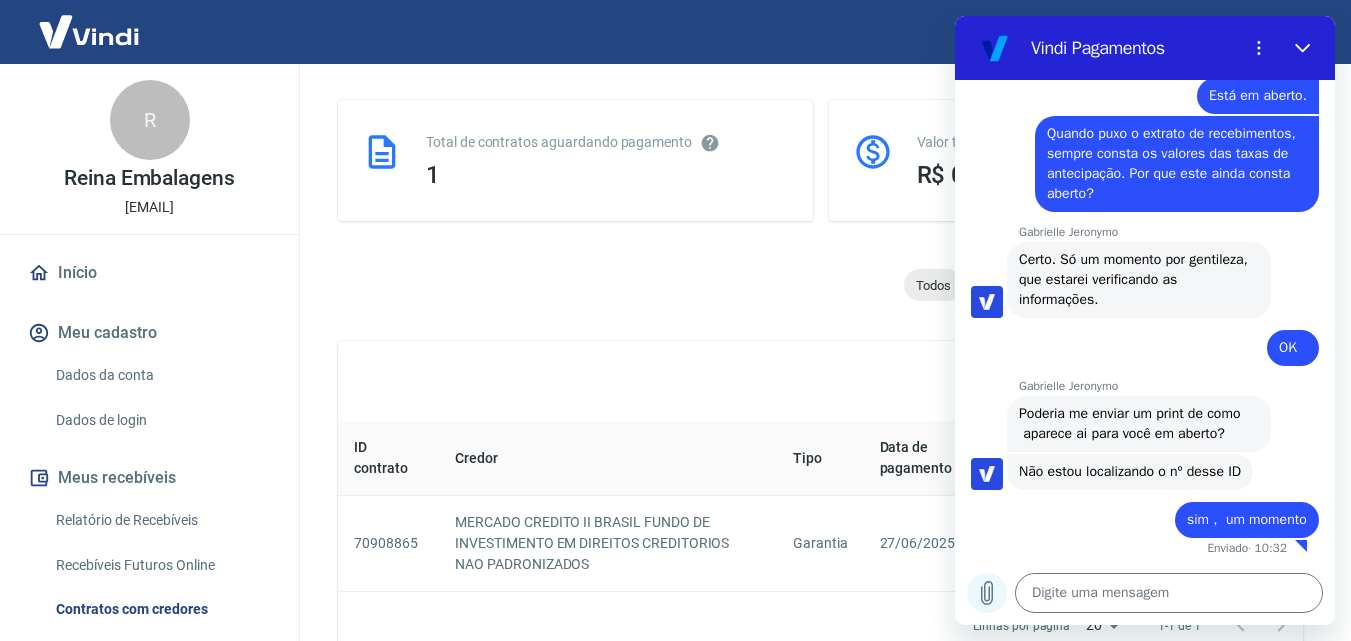 click 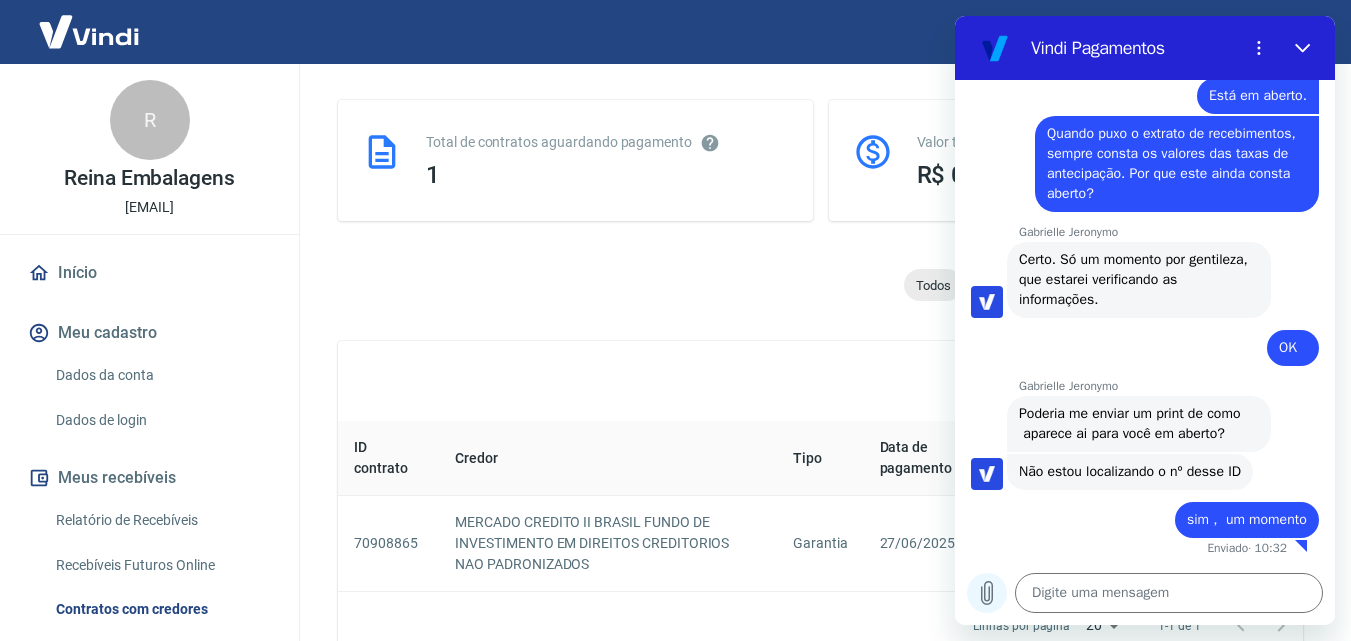 click 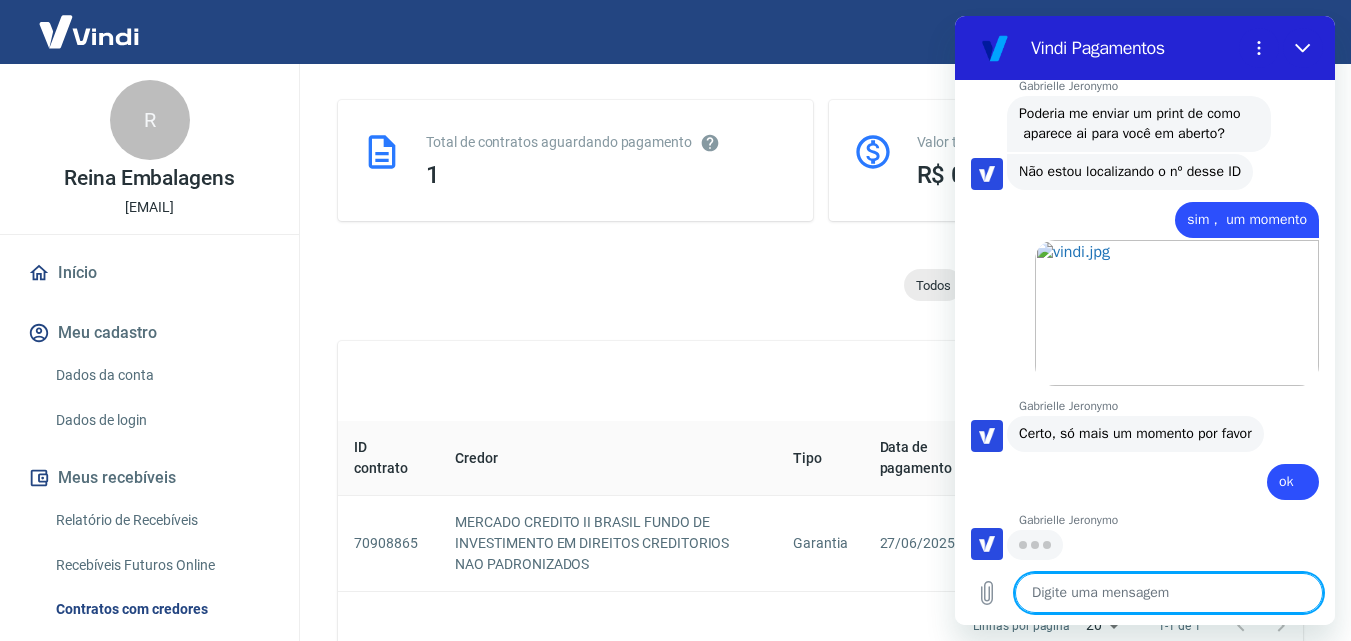 scroll, scrollTop: 2078, scrollLeft: 0, axis: vertical 